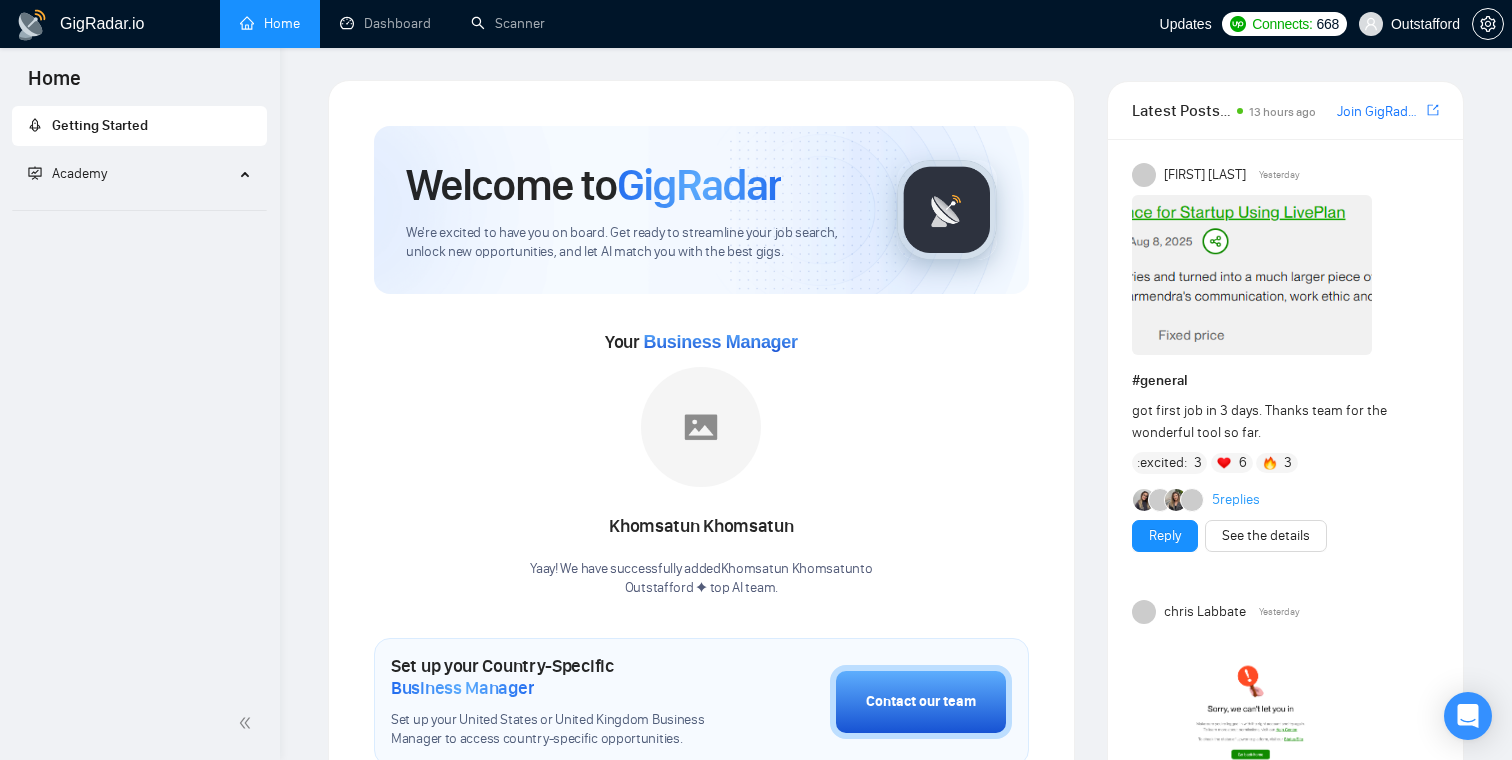 scroll, scrollTop: 0, scrollLeft: 0, axis: both 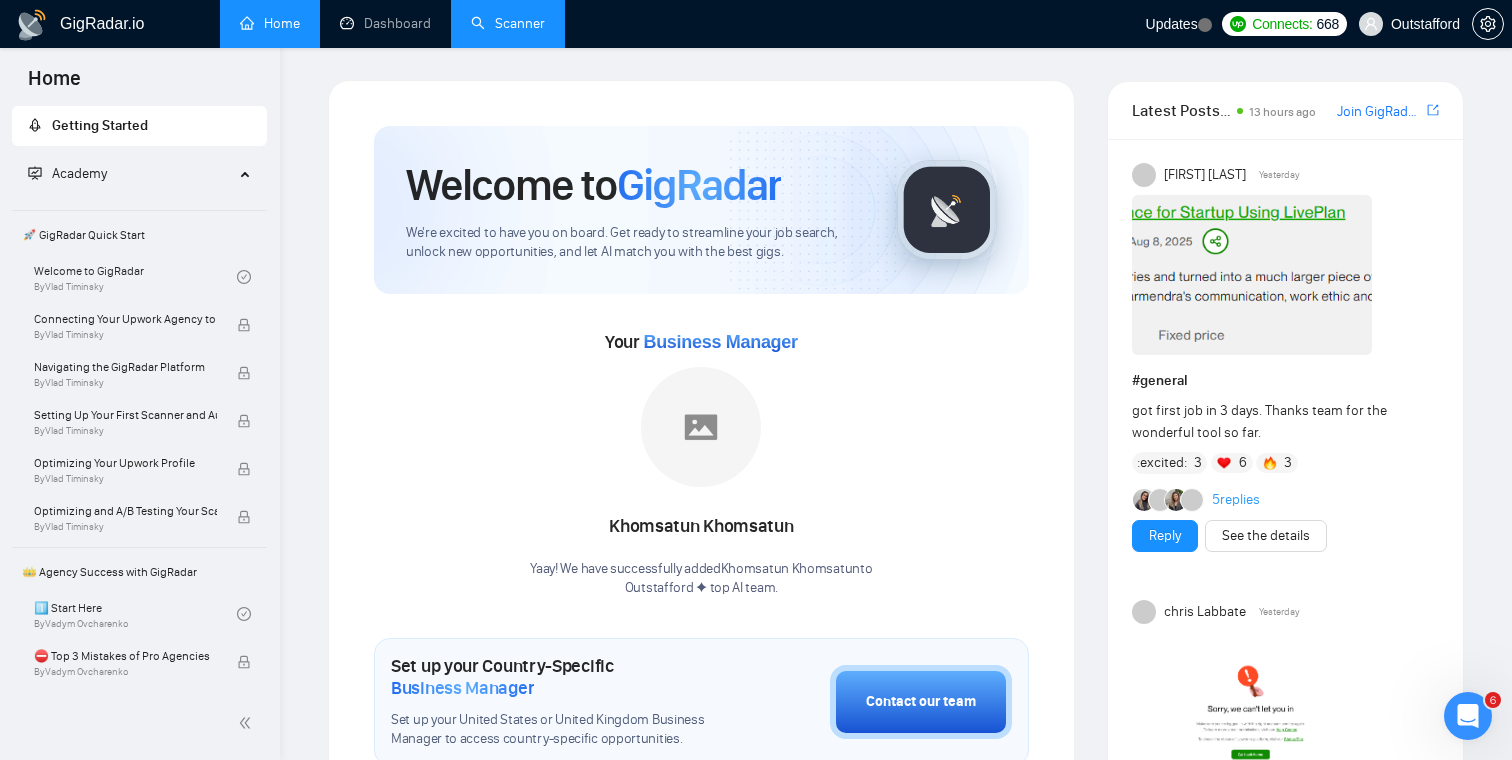 click on "Scanner" at bounding box center (508, 23) 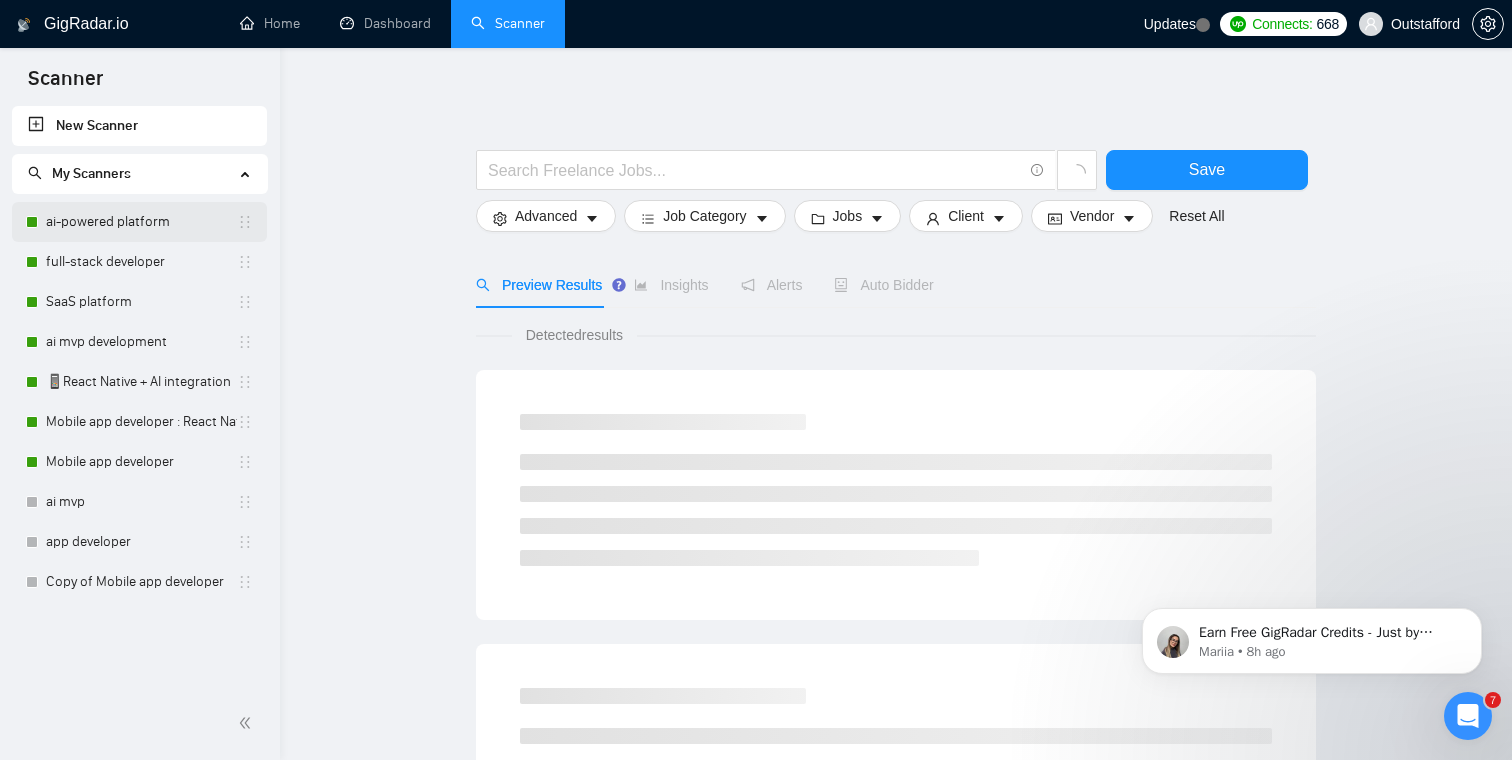 scroll, scrollTop: 0, scrollLeft: 0, axis: both 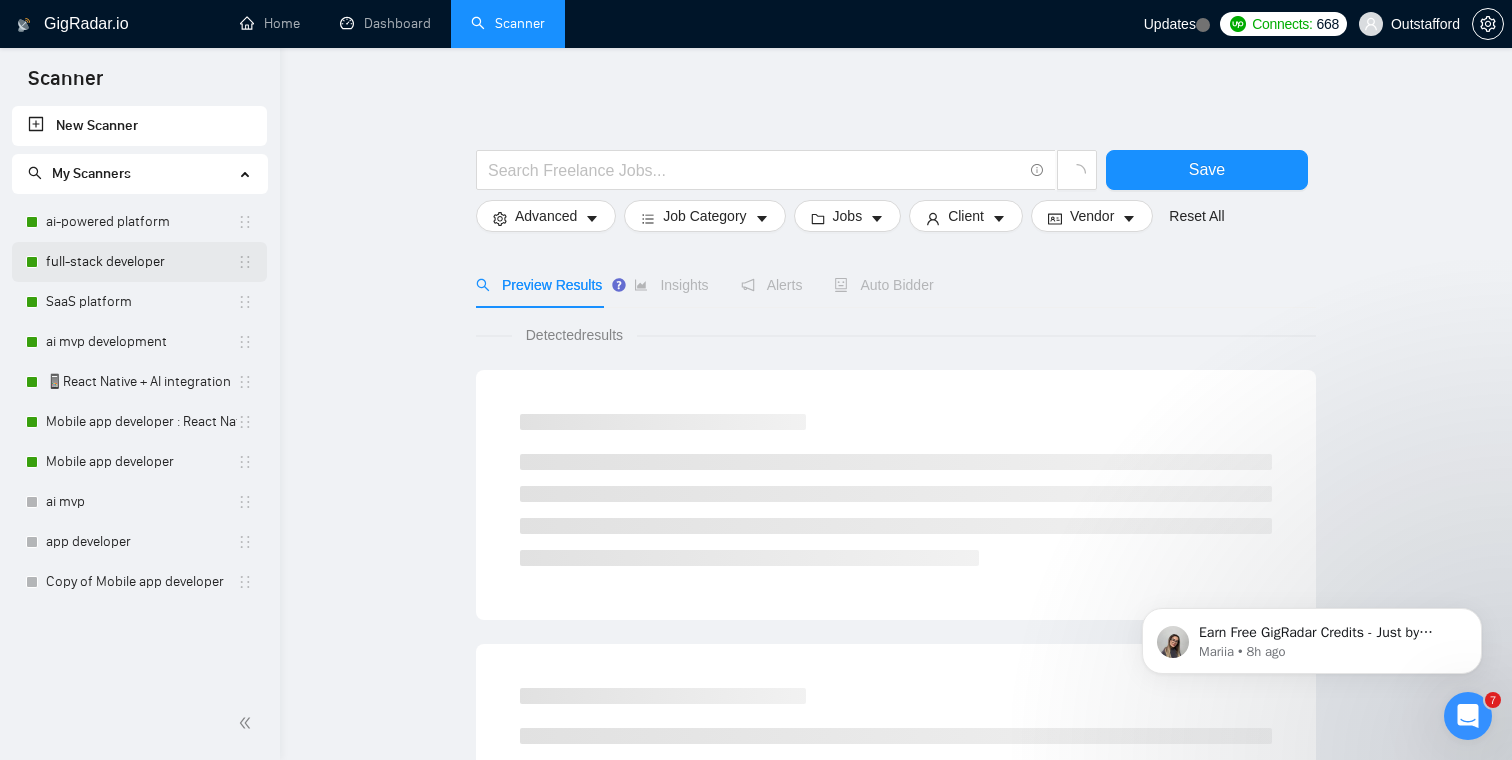 click on "full-stack developer" at bounding box center [141, 262] 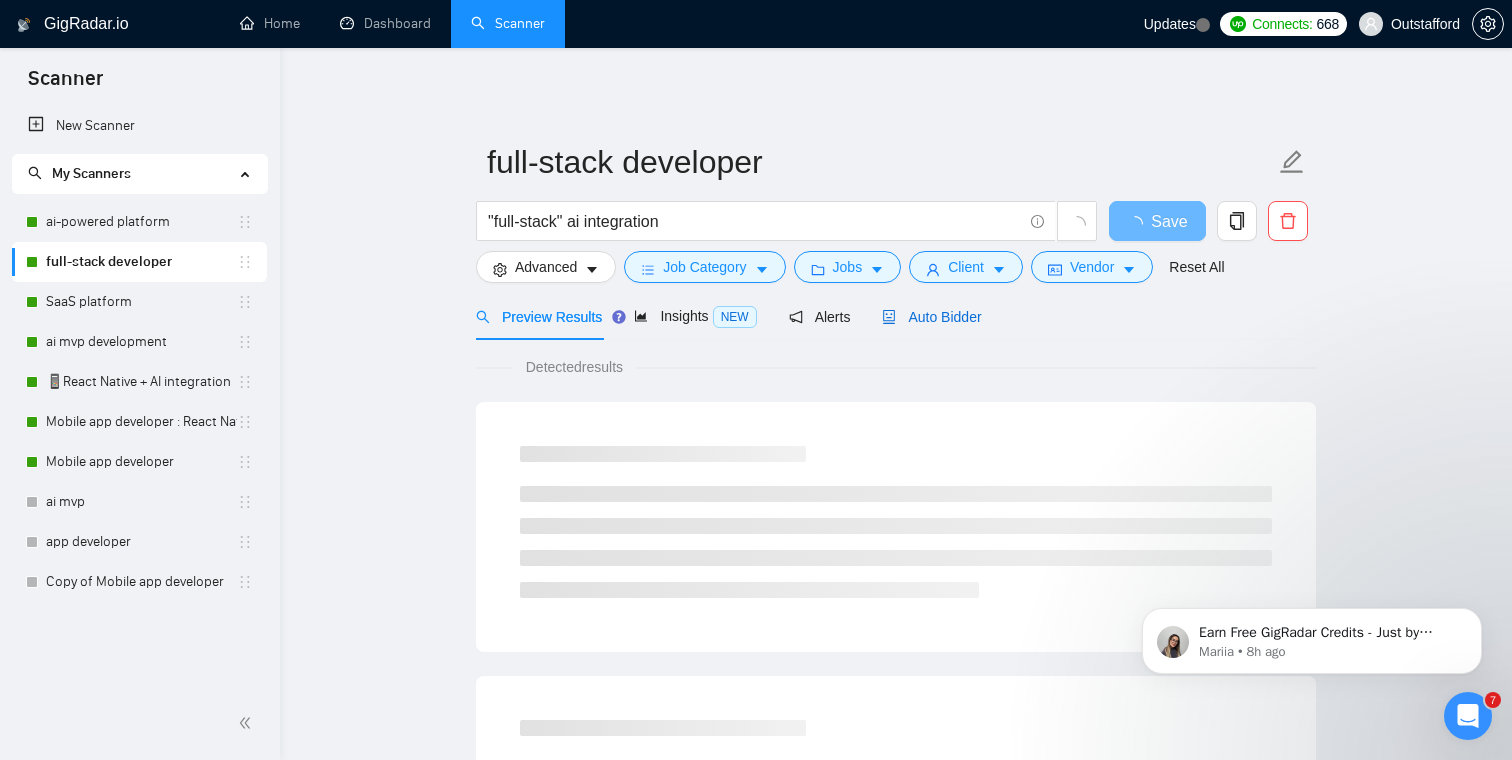 click on "Auto Bidder" at bounding box center (931, 317) 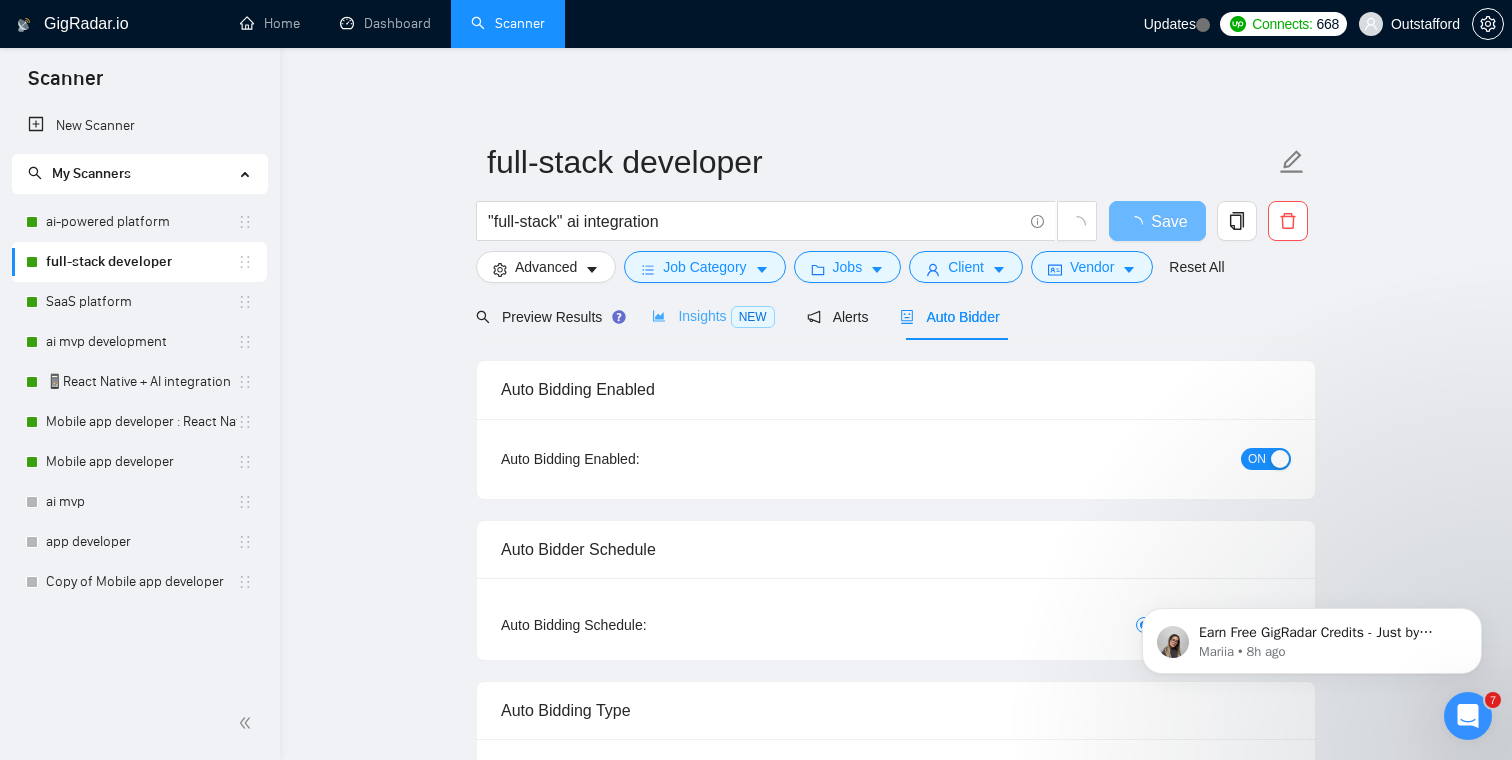 type 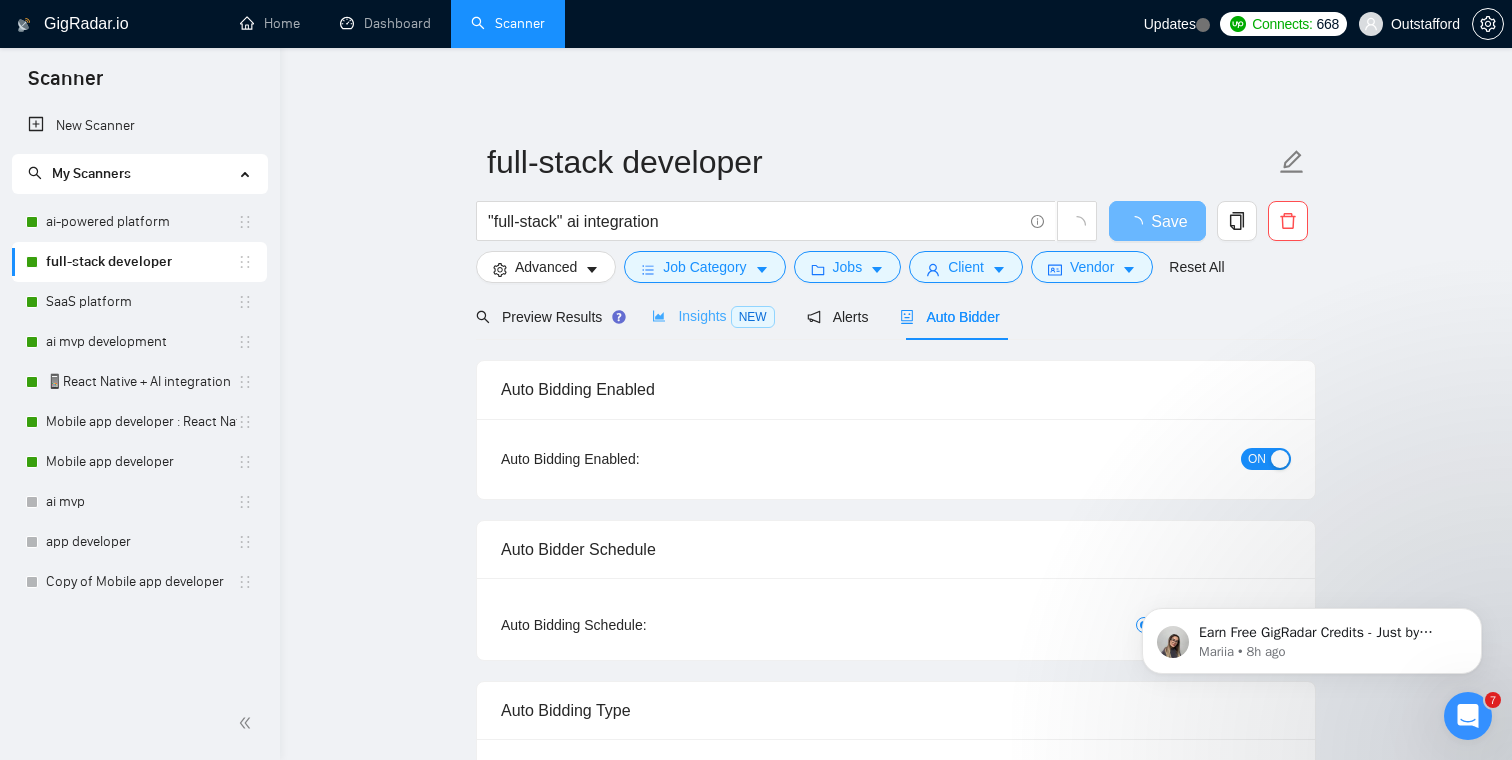 checkbox on "true" 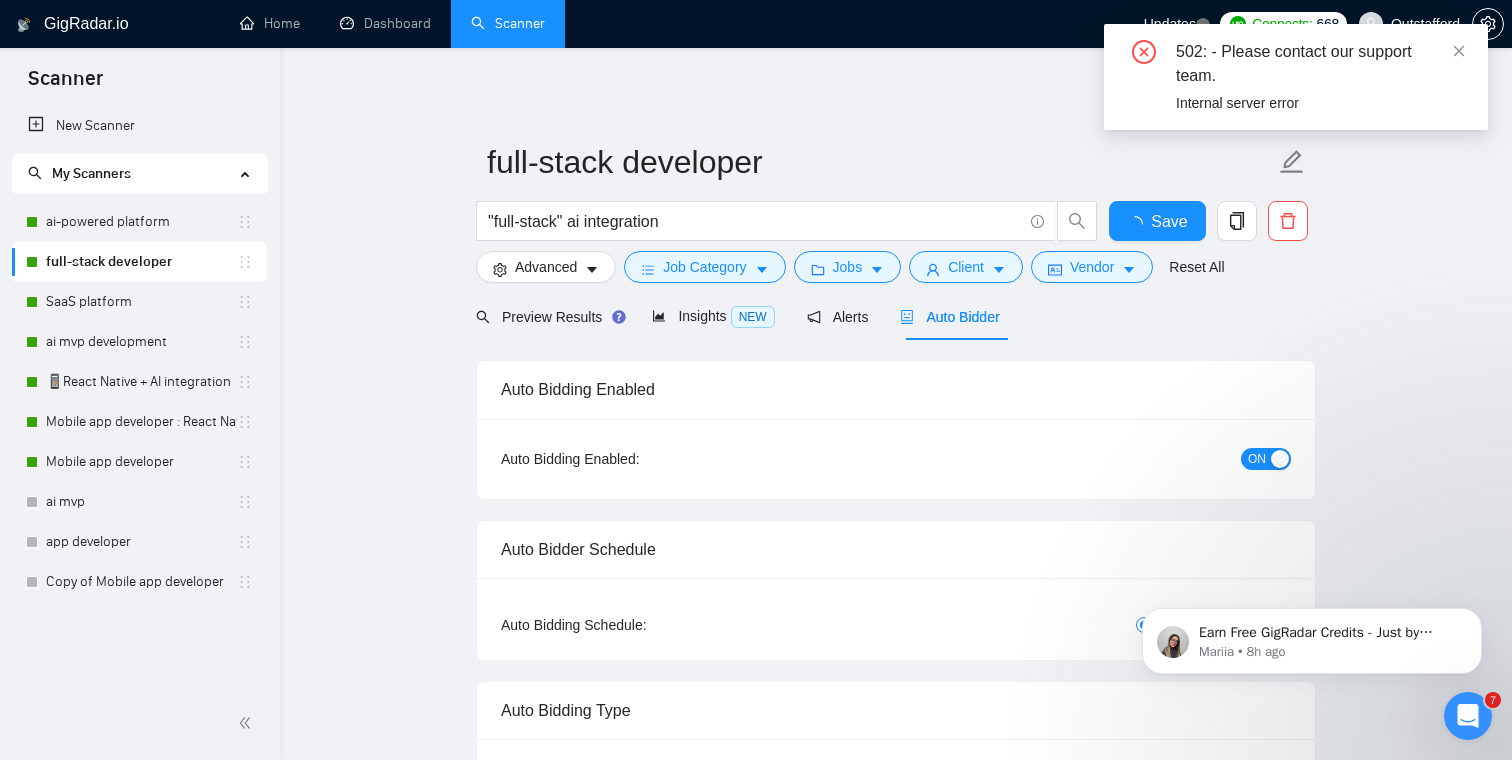 type 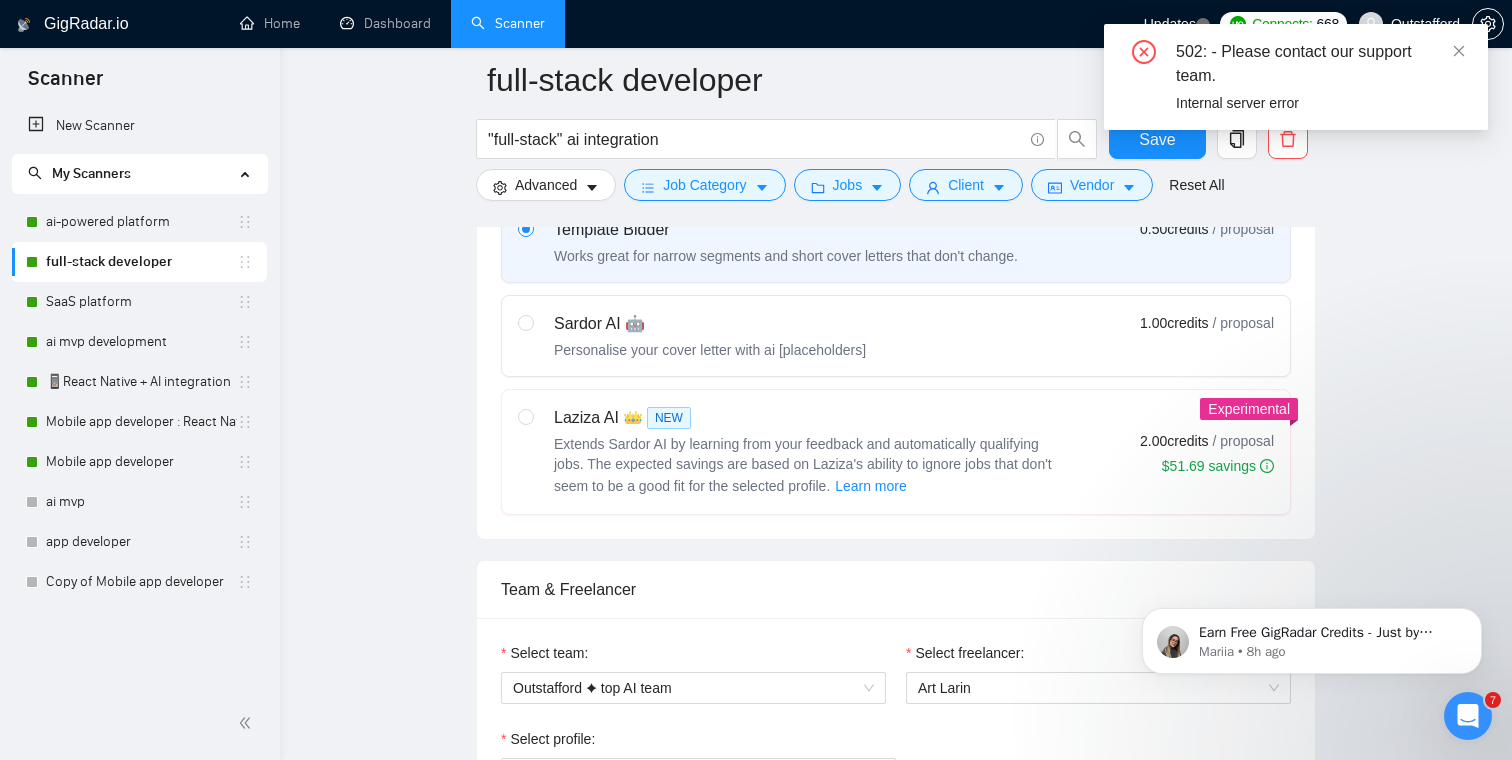 scroll, scrollTop: 726, scrollLeft: 0, axis: vertical 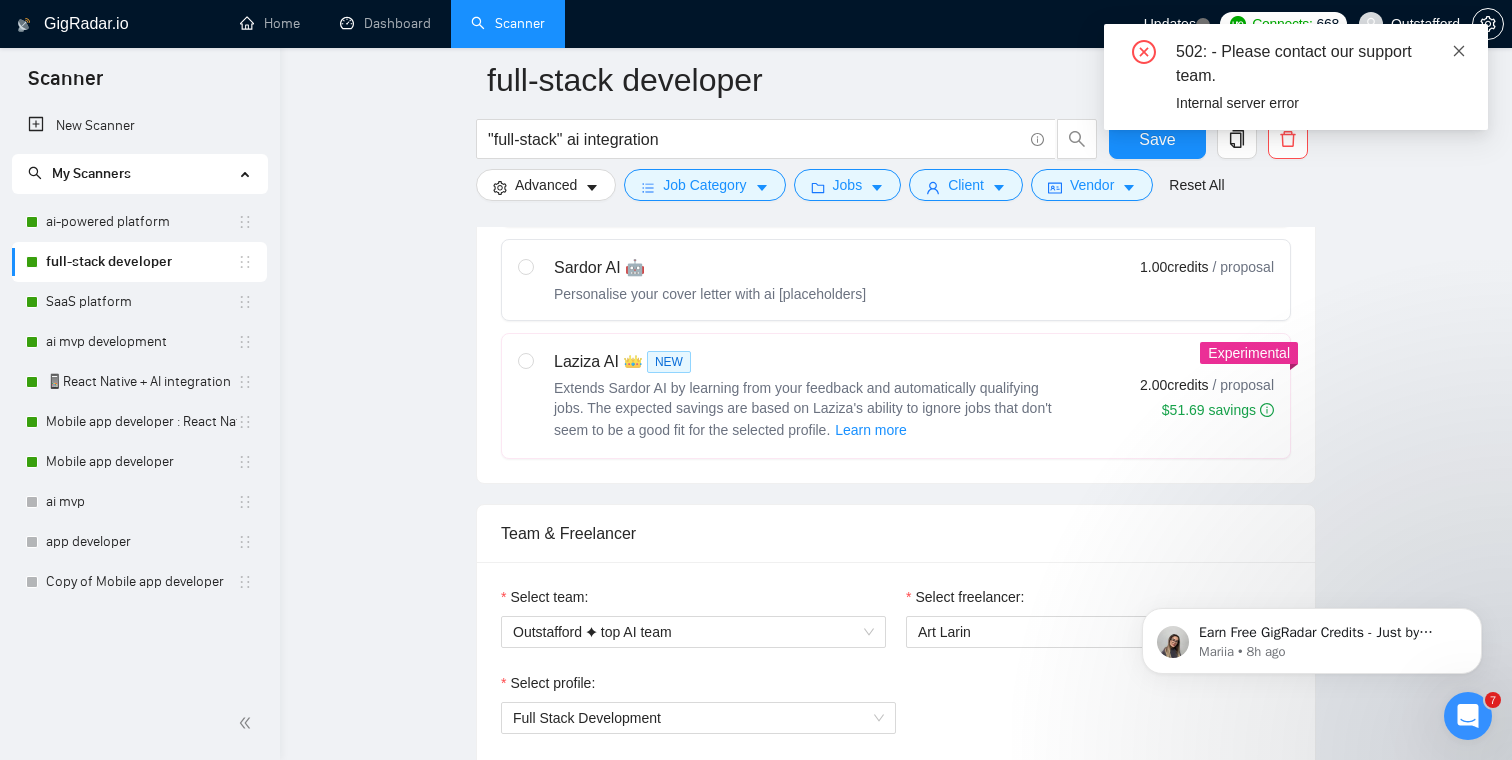 click 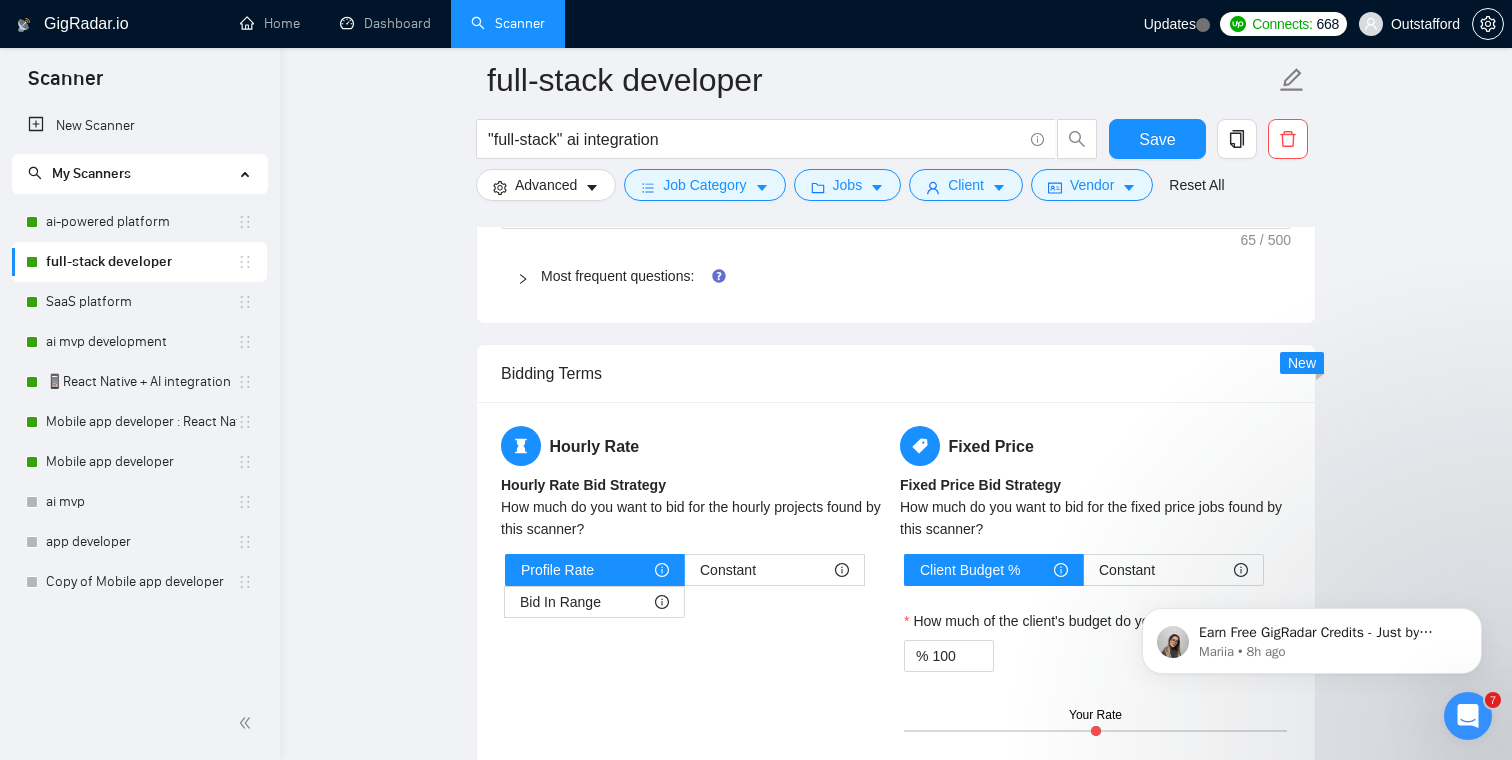 scroll, scrollTop: 1937, scrollLeft: 0, axis: vertical 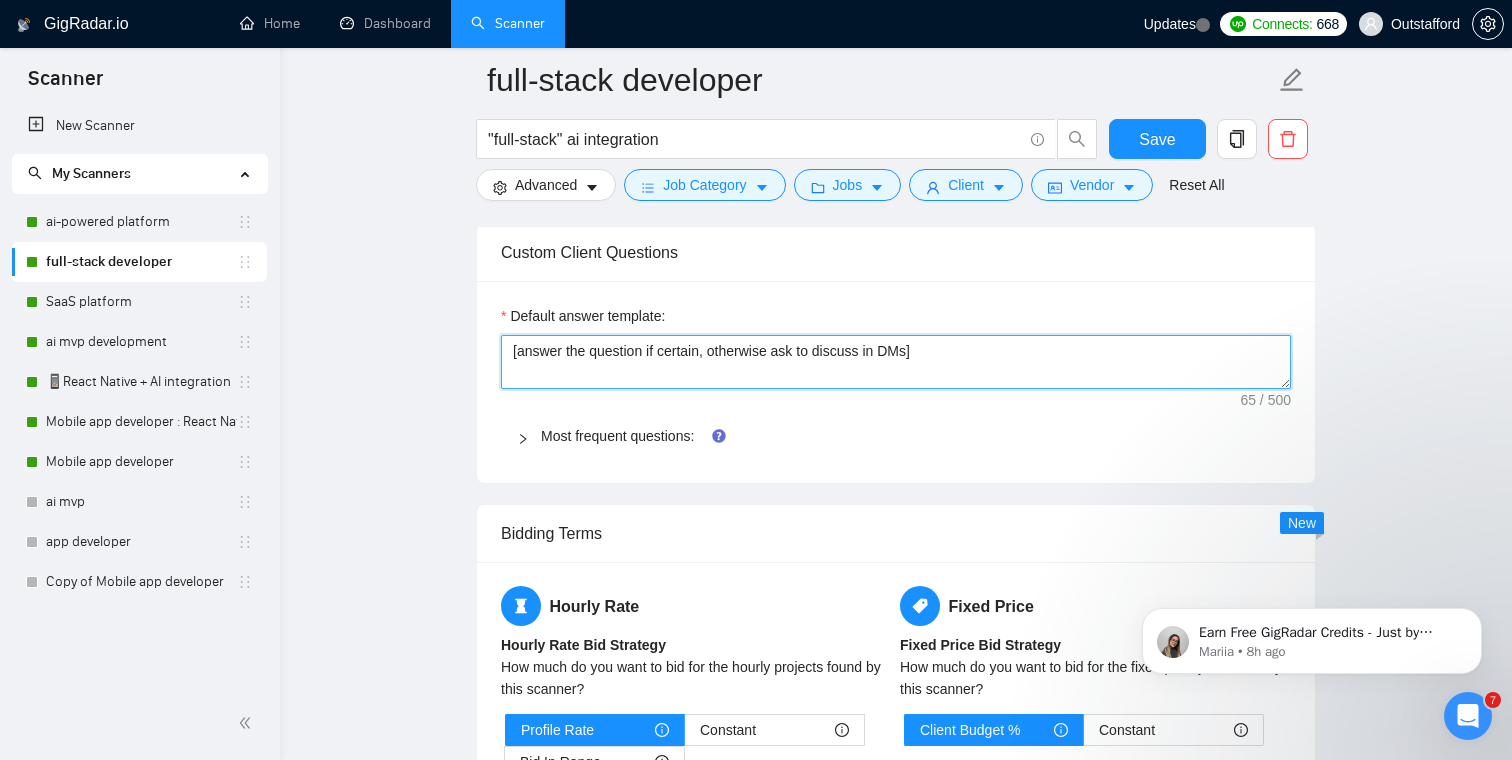 drag, startPoint x: 939, startPoint y: 354, endPoint x: 352, endPoint y: 368, distance: 587.16693 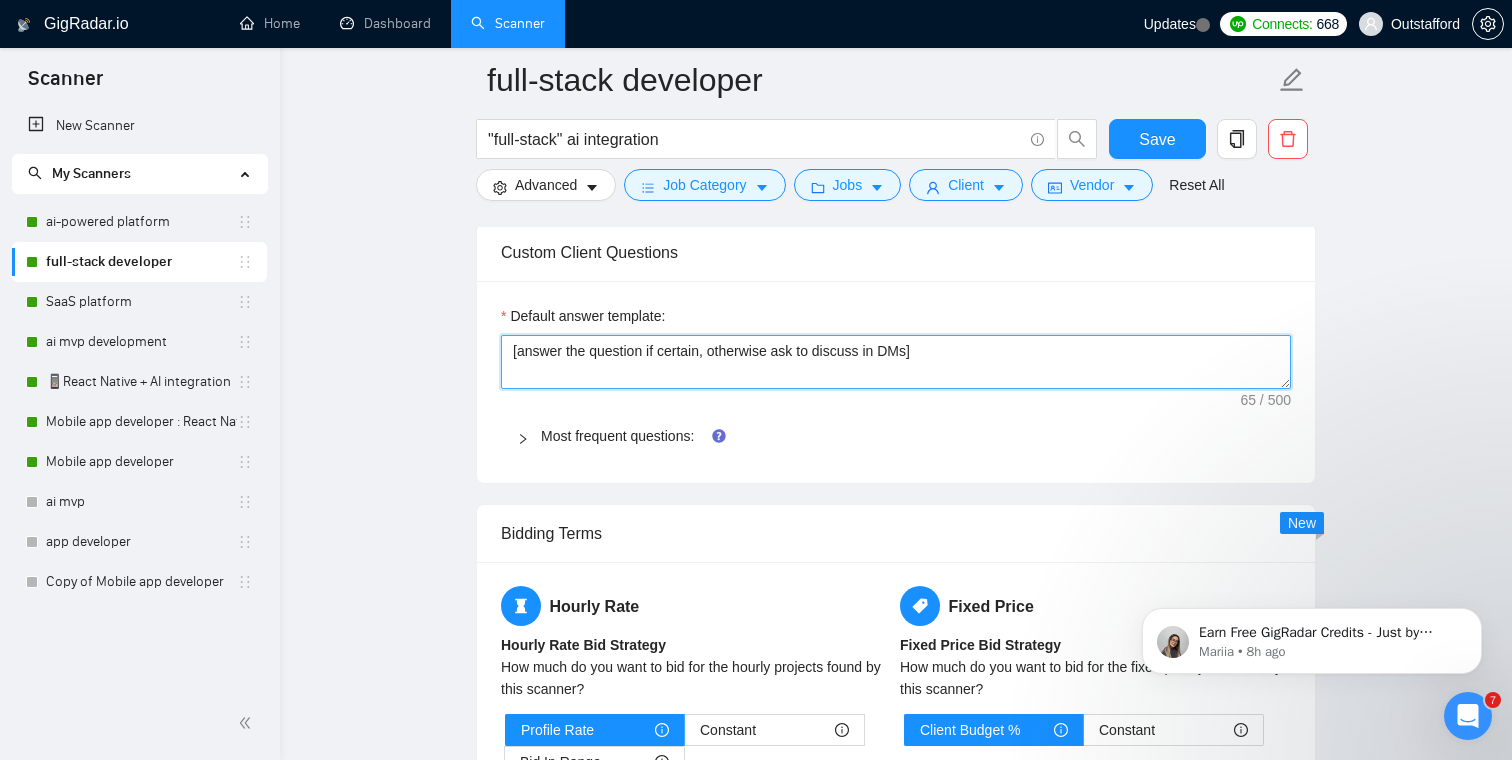 drag, startPoint x: 946, startPoint y: 352, endPoint x: 336, endPoint y: 352, distance: 610 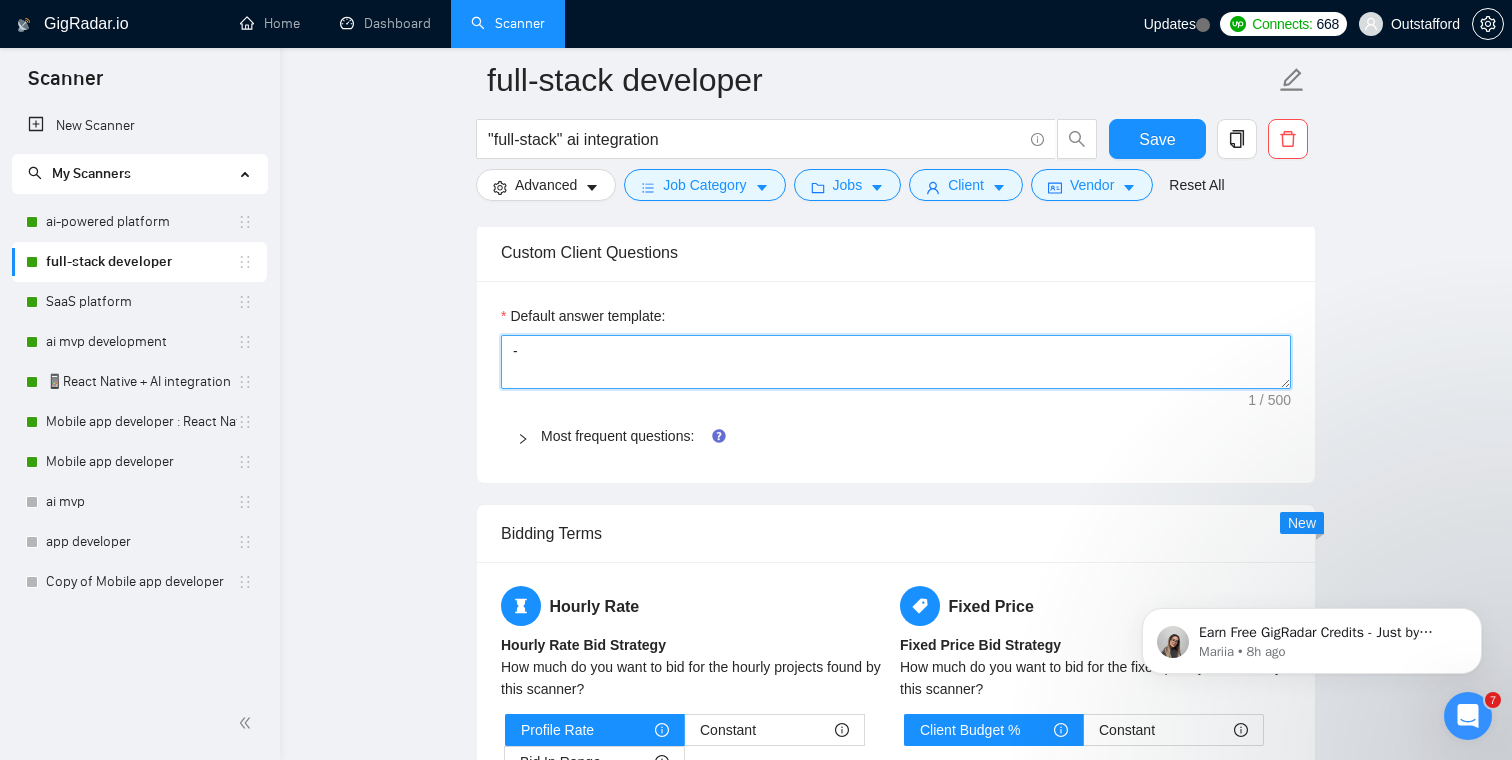 type on "-" 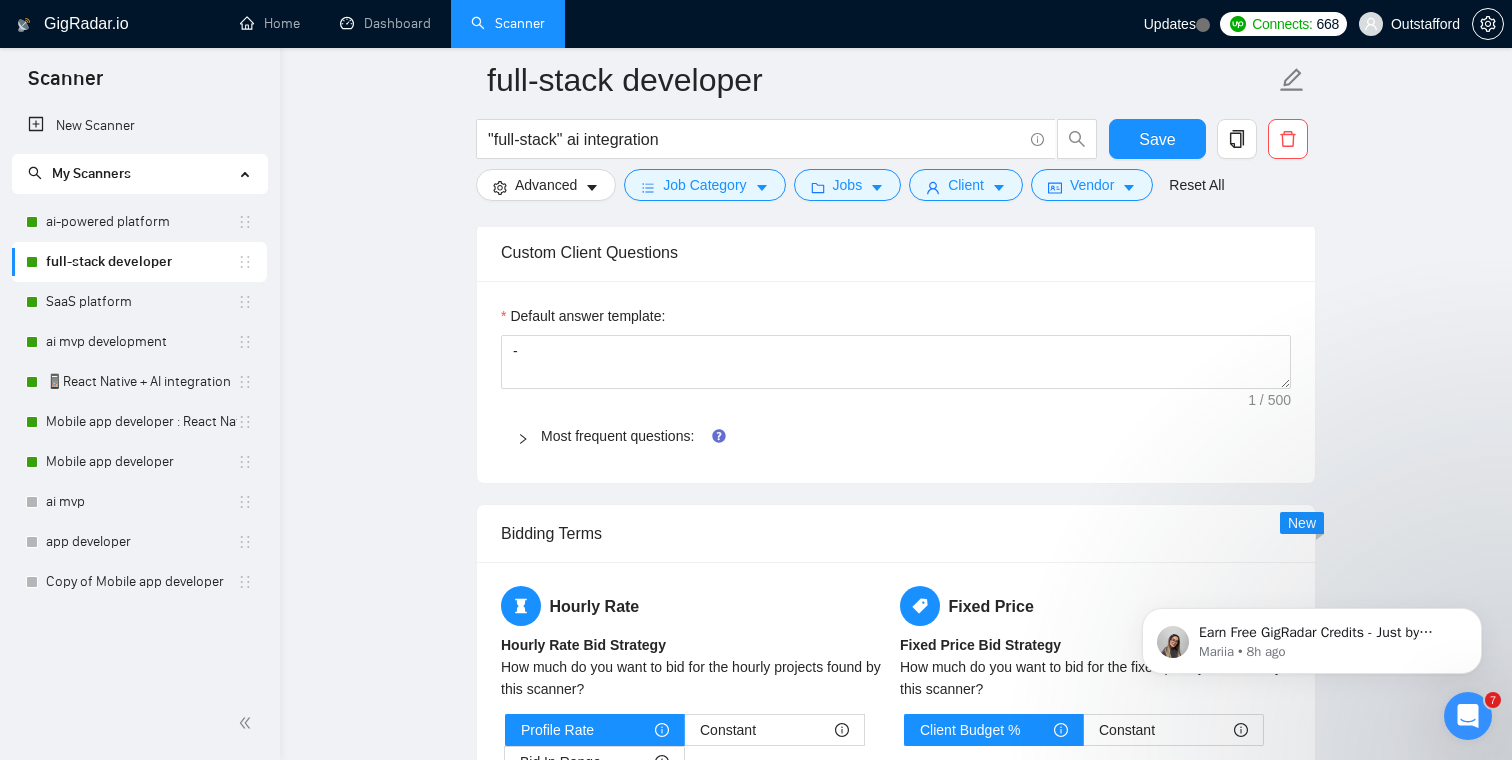 click at bounding box center [529, 436] 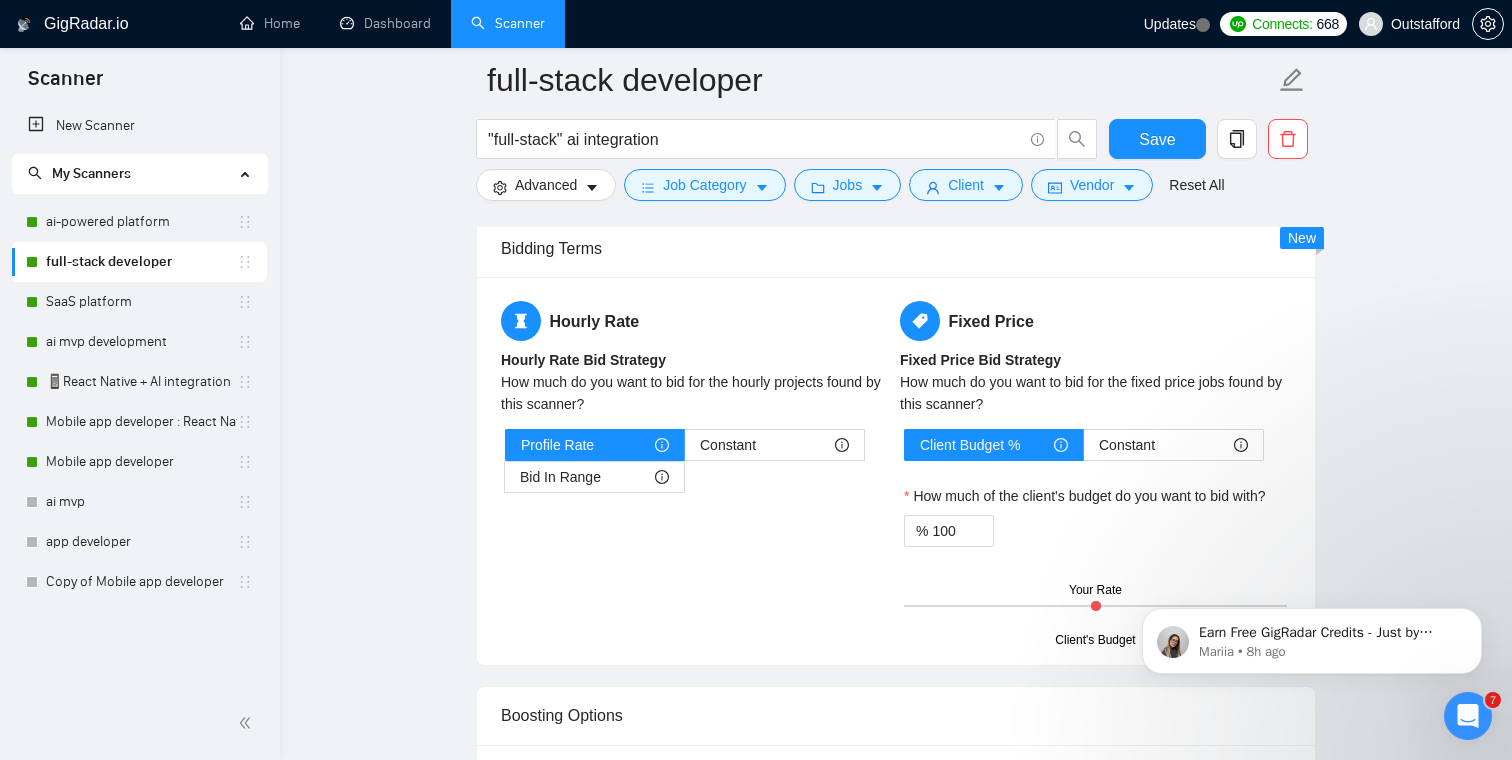 scroll, scrollTop: 2505, scrollLeft: 0, axis: vertical 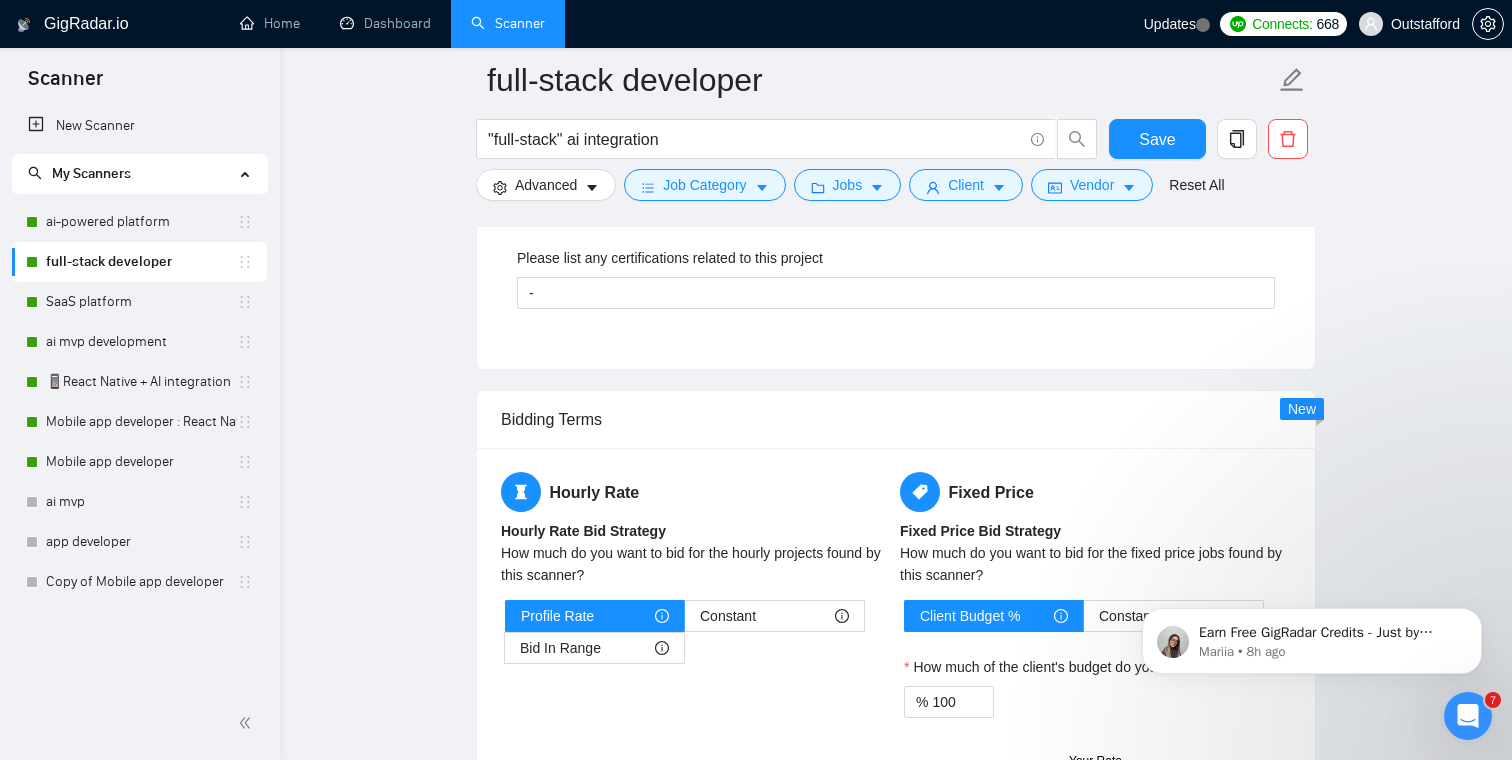 click on ""full-stack" ai integration Save" at bounding box center [892, 144] 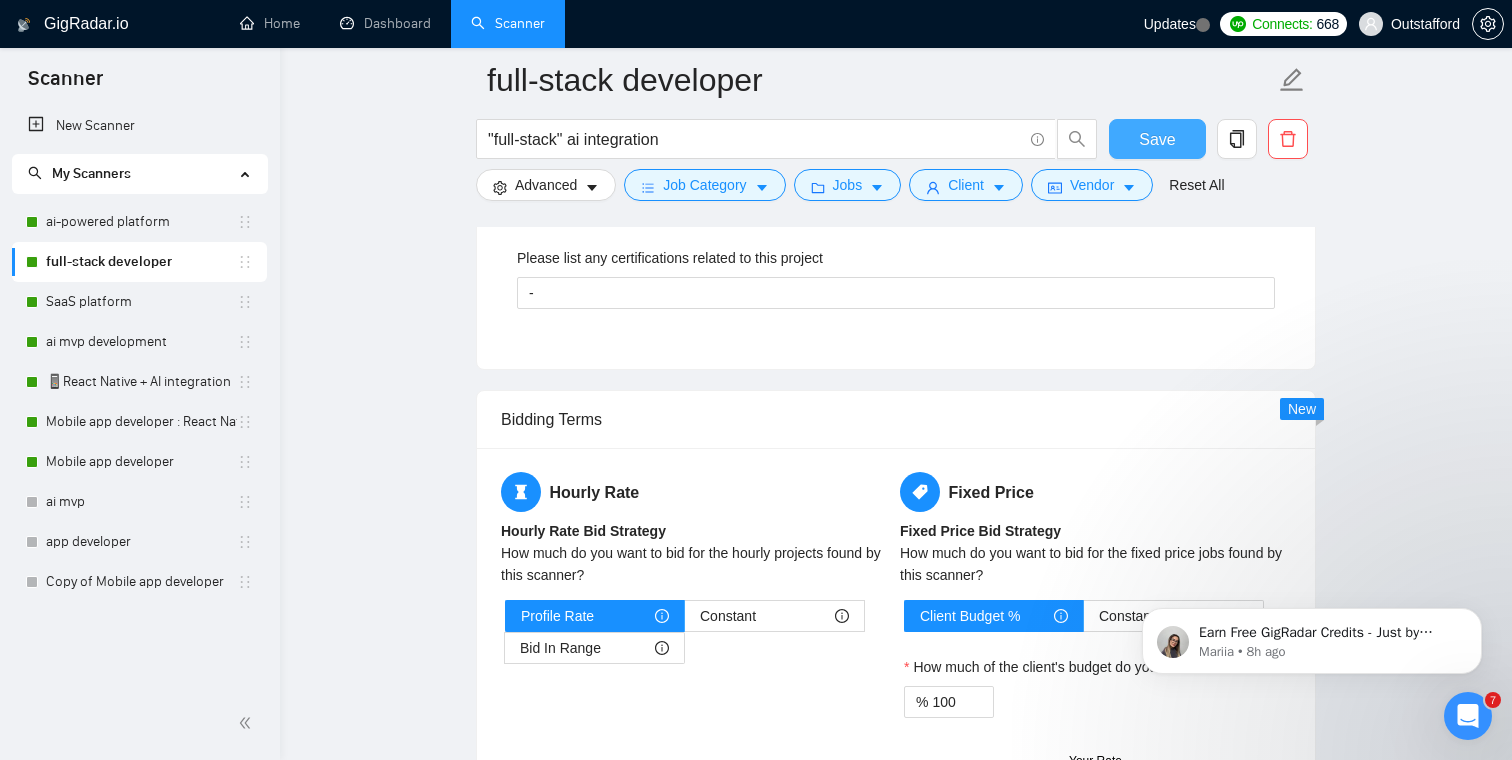 click on "Save" at bounding box center (1157, 139) 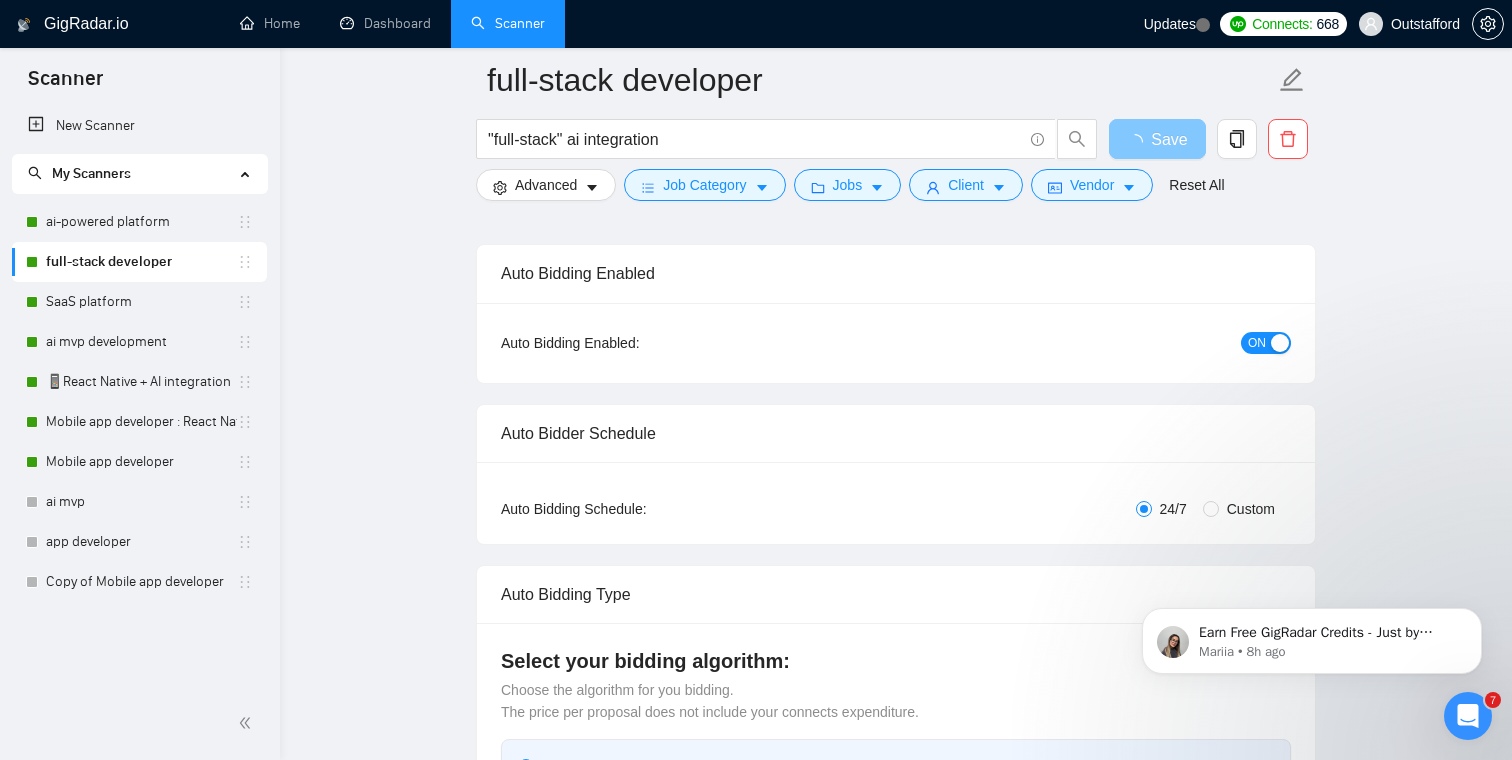 scroll, scrollTop: 0, scrollLeft: 0, axis: both 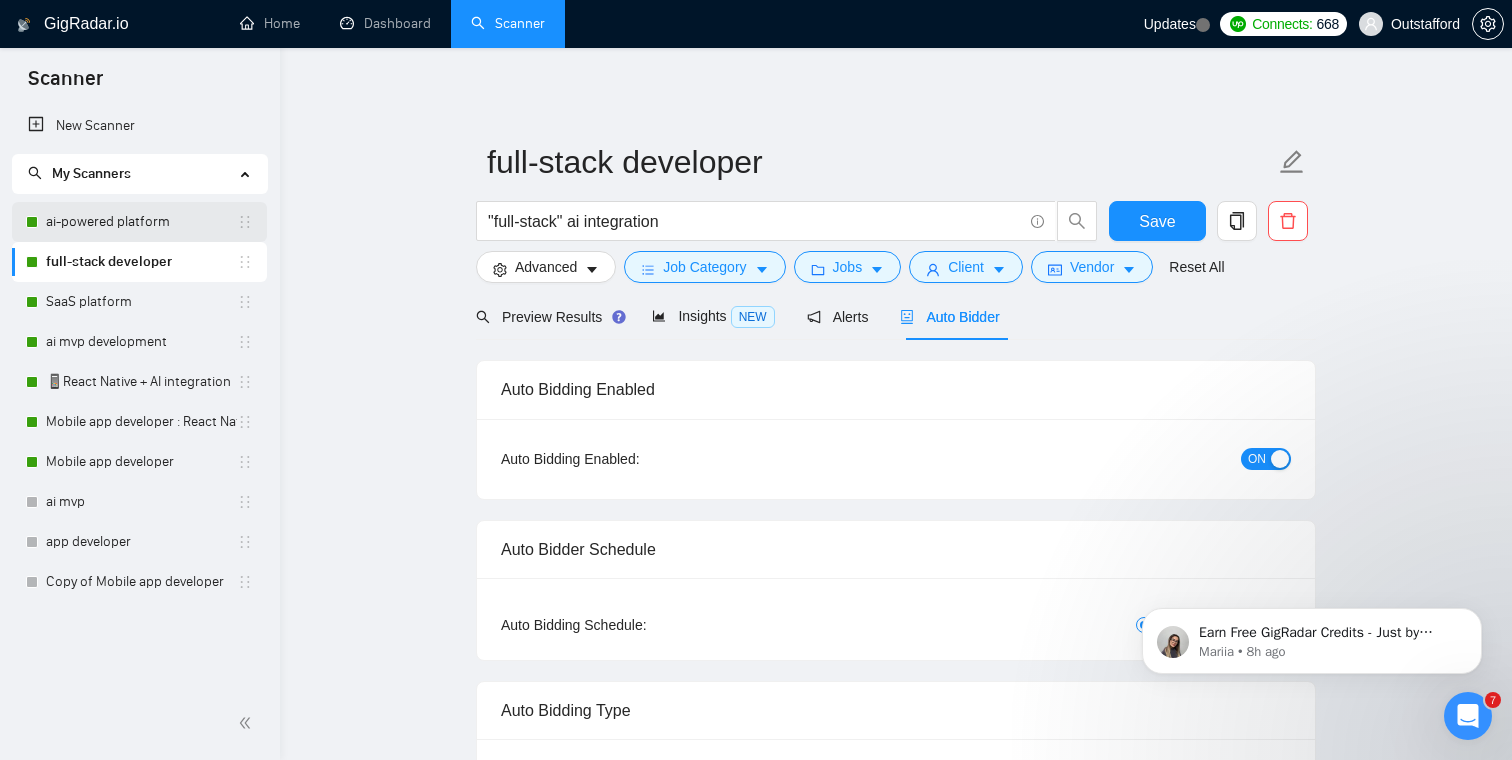 click on "ai-powered platform" at bounding box center [141, 222] 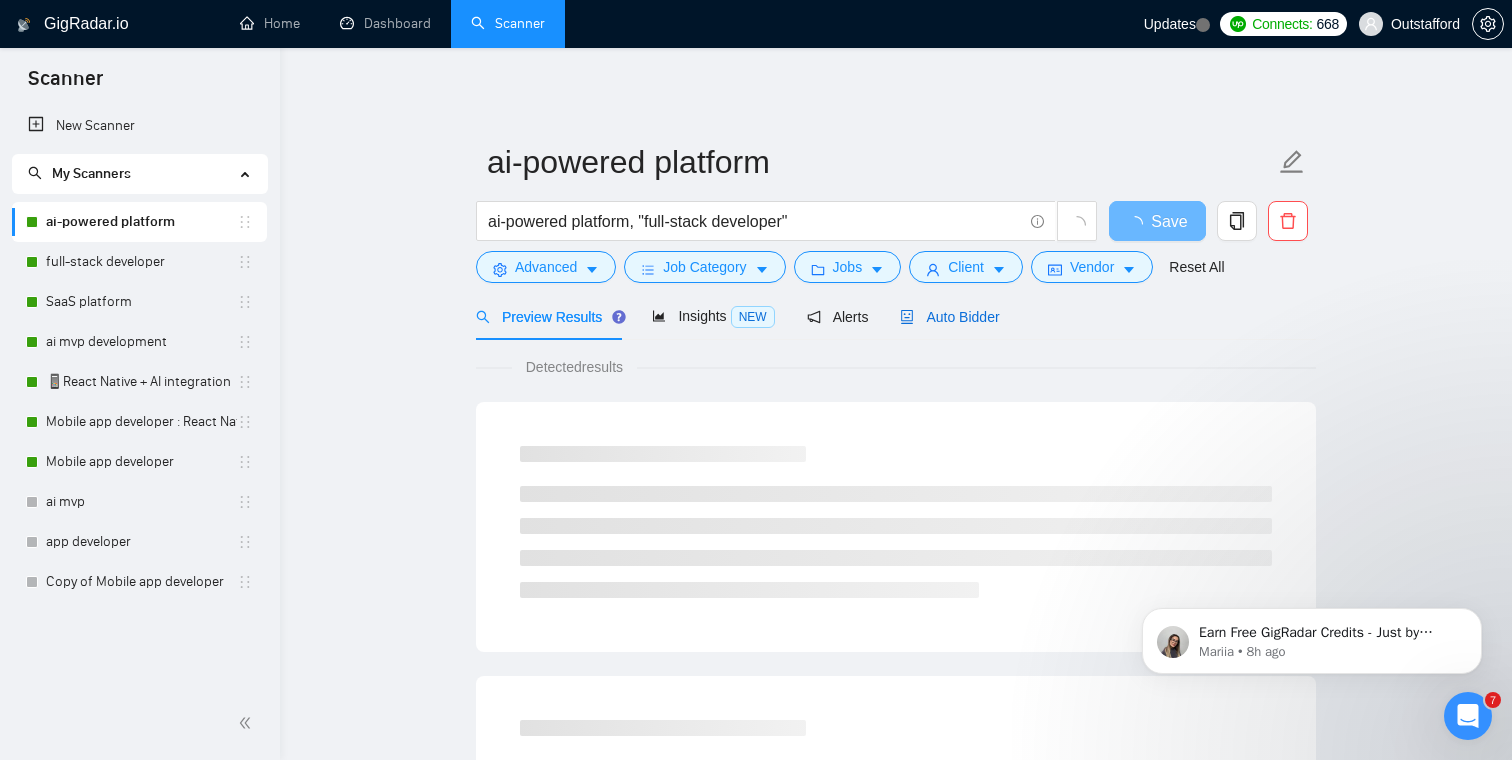 click on "Auto Bidder" at bounding box center [949, 317] 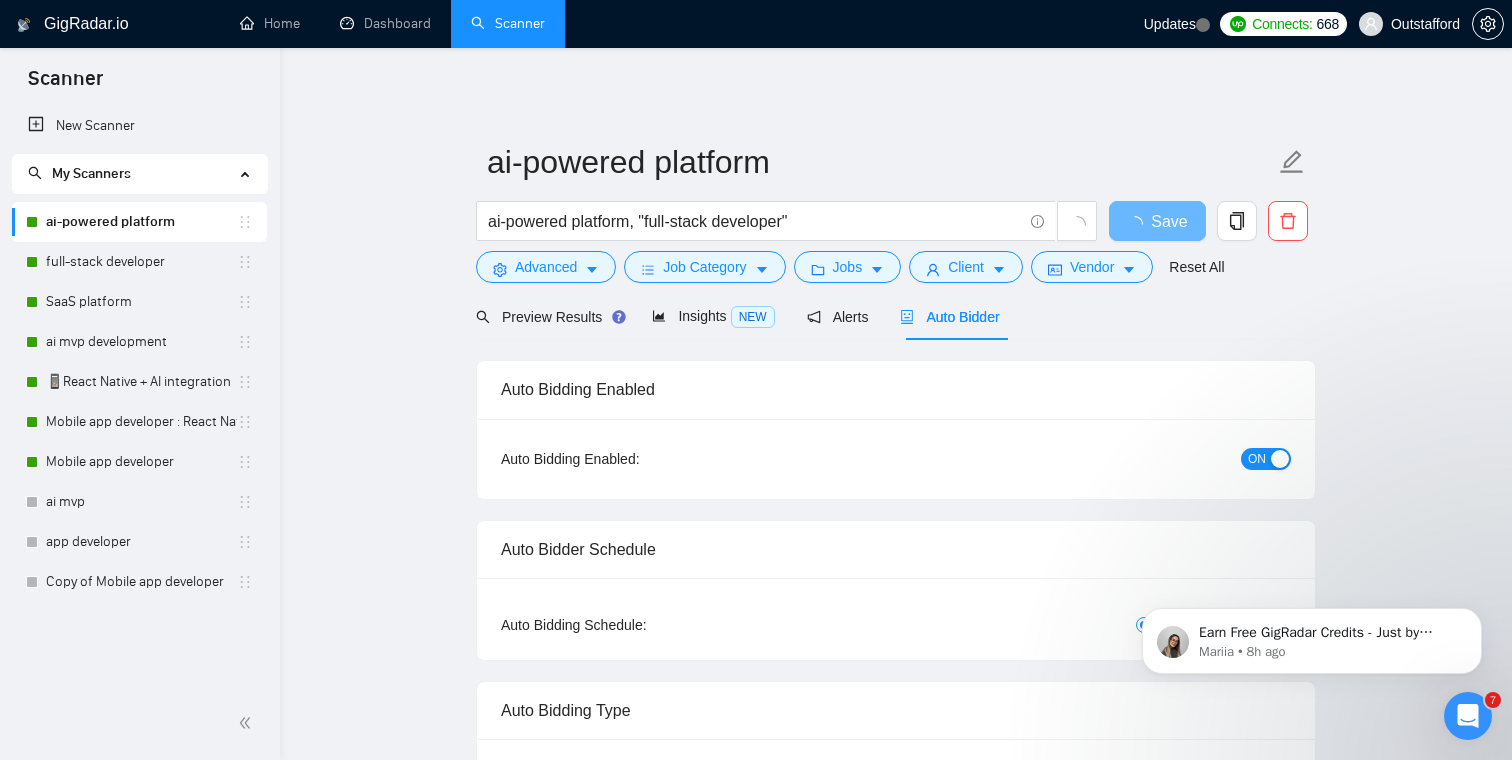 type 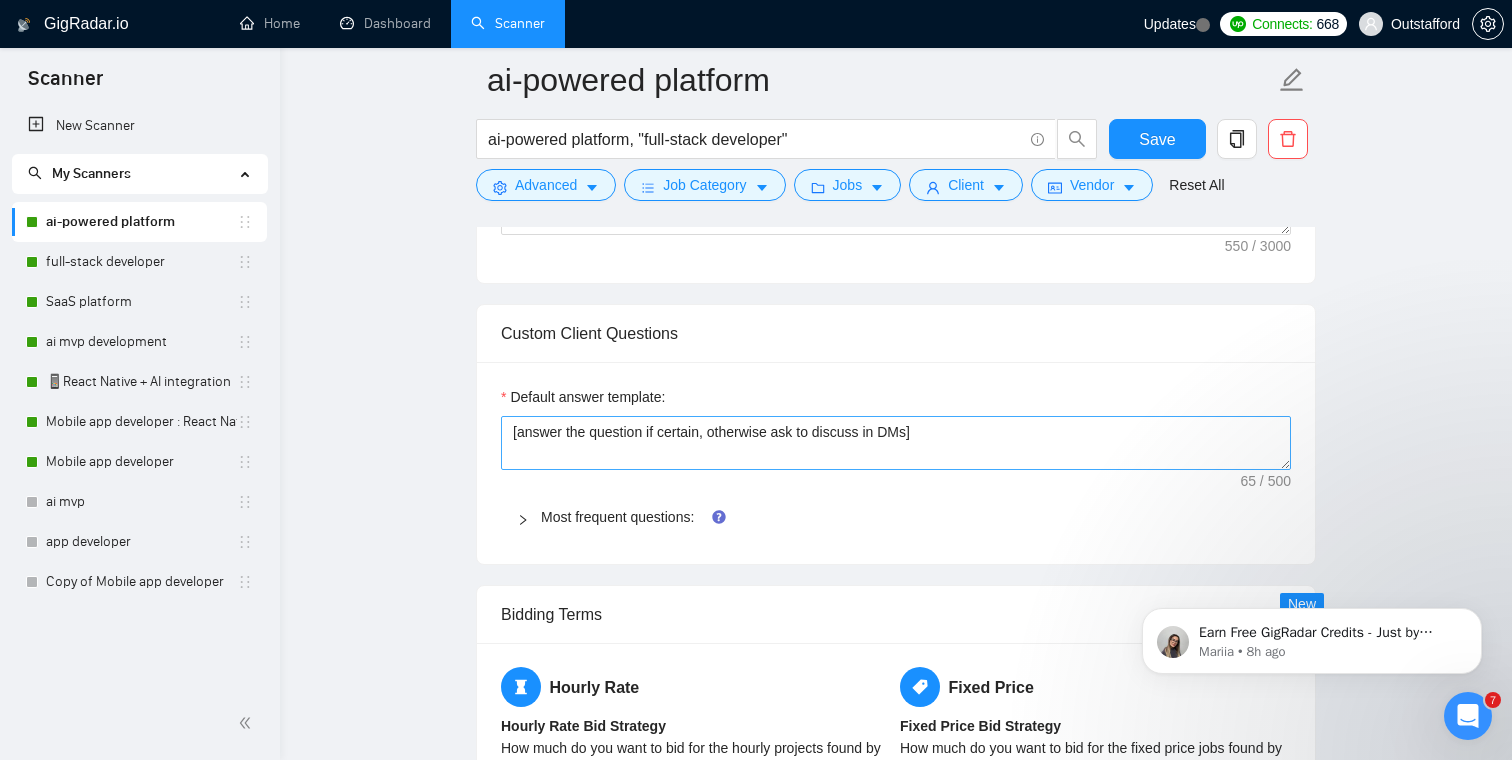scroll, scrollTop: 1864, scrollLeft: 0, axis: vertical 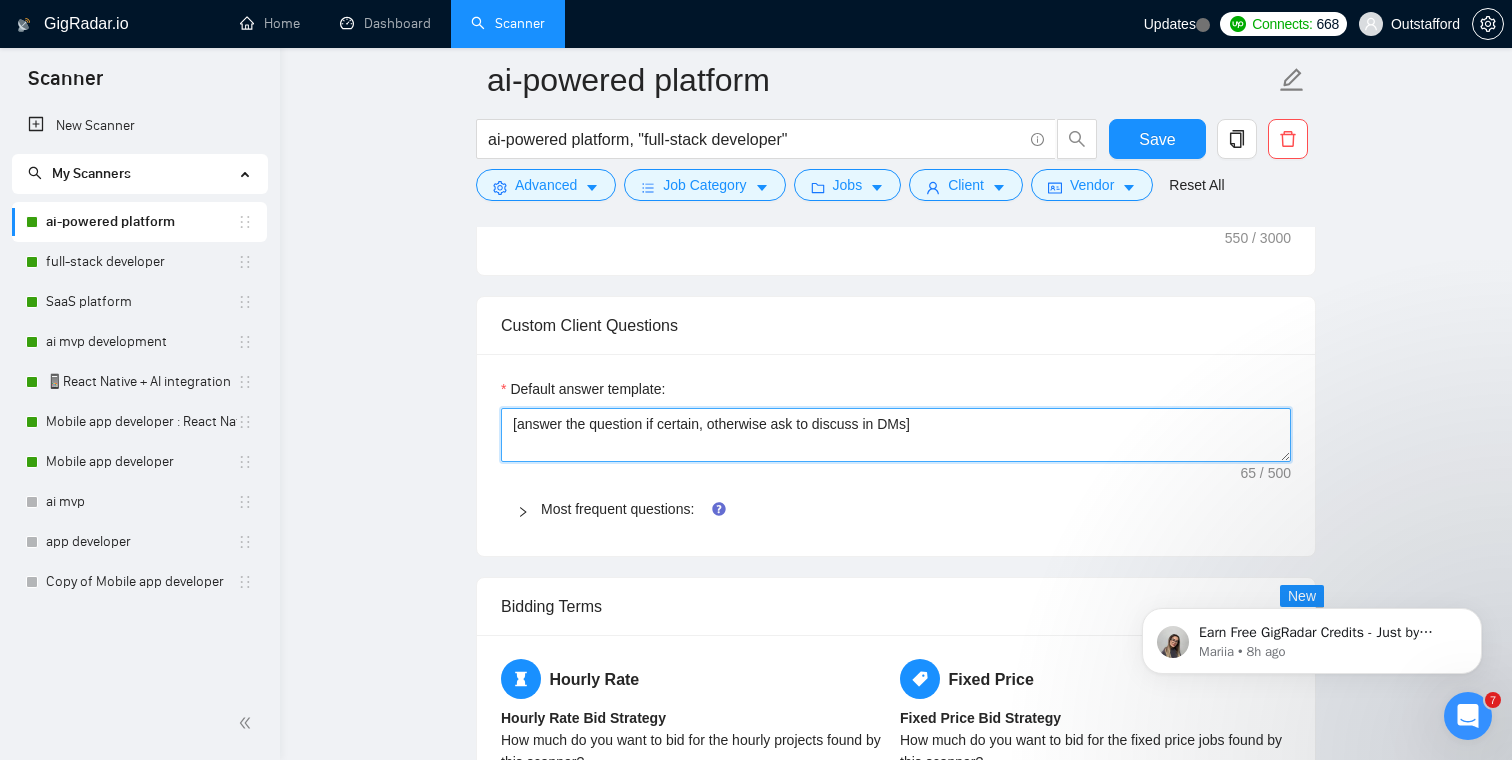 drag, startPoint x: 982, startPoint y: 426, endPoint x: 455, endPoint y: 426, distance: 527 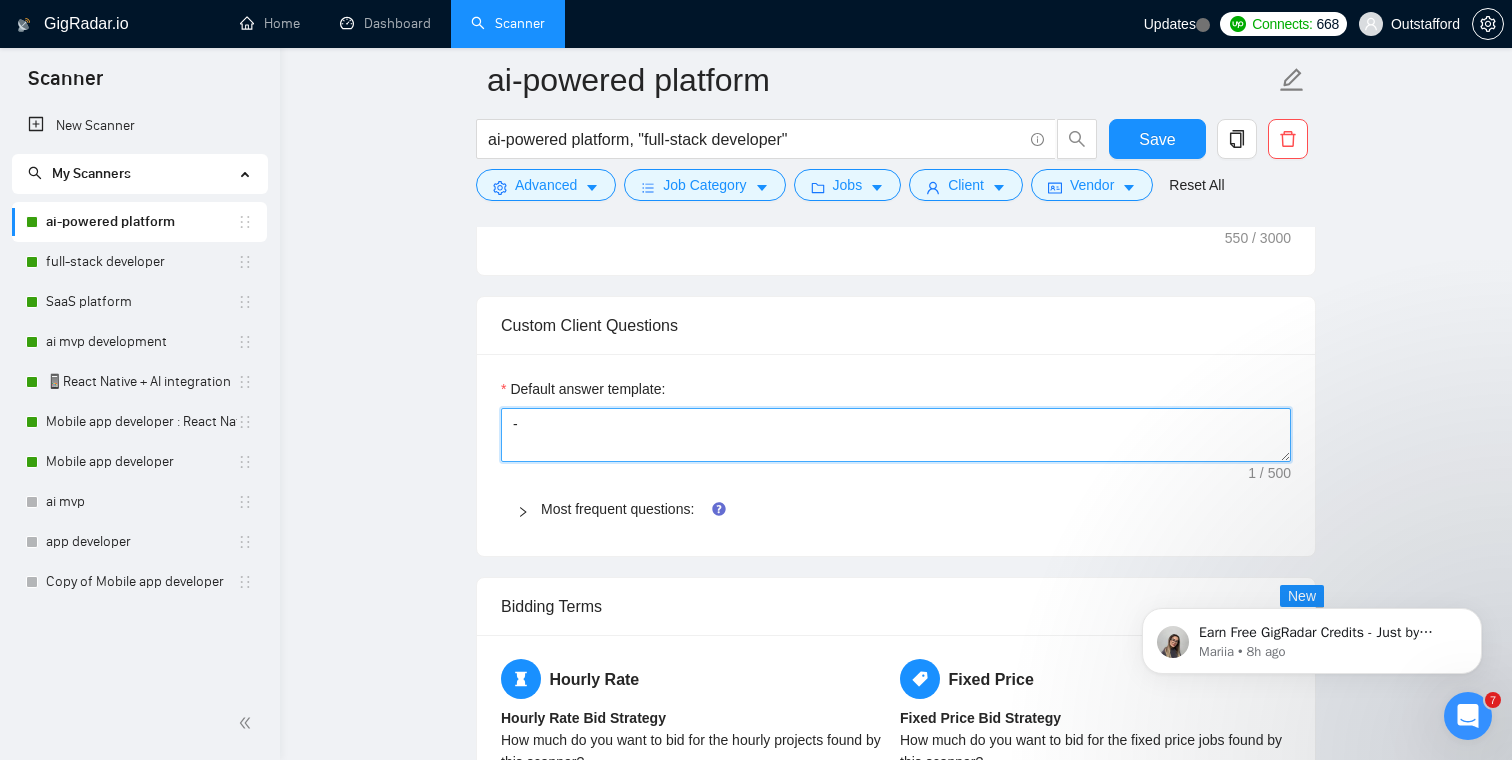 type on "-" 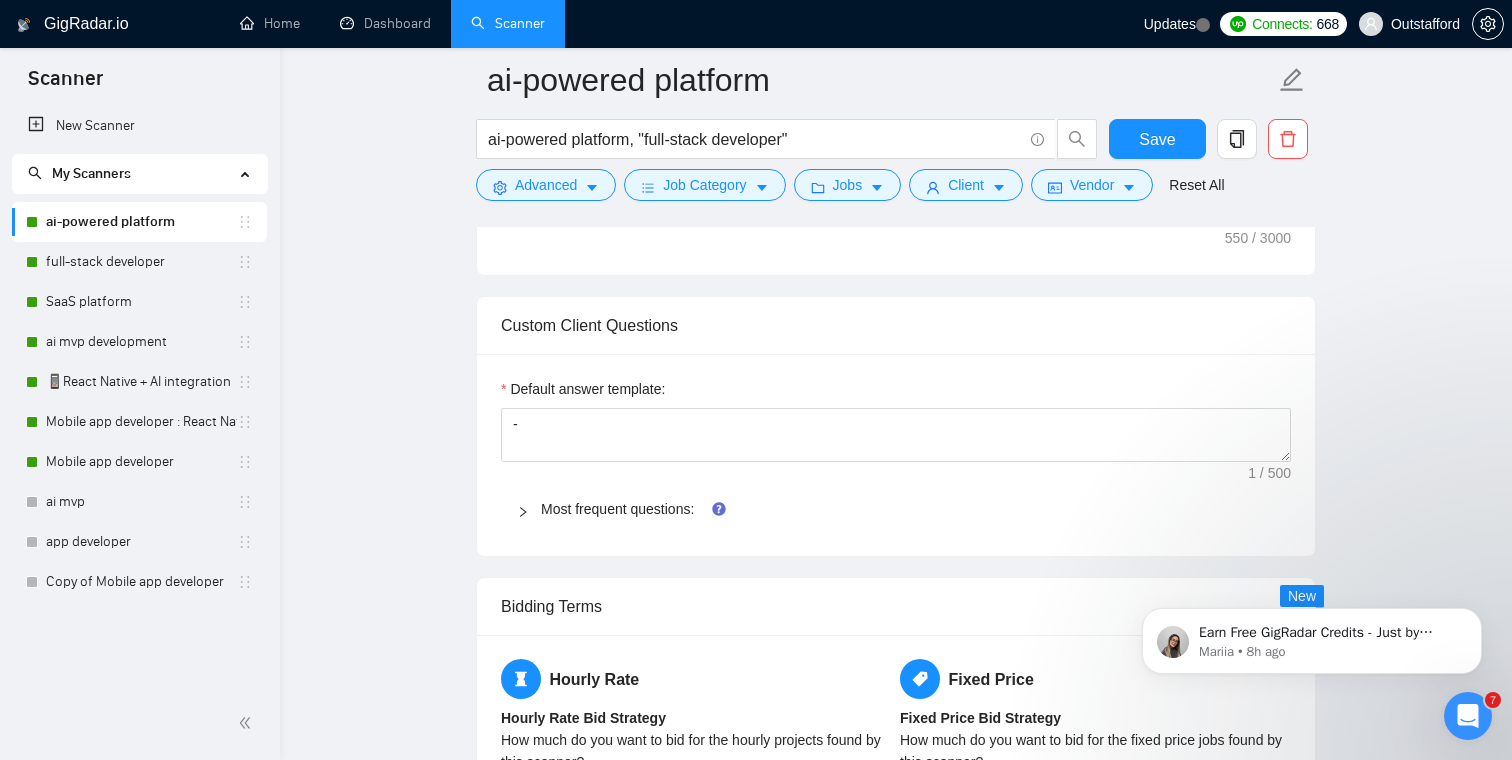 click 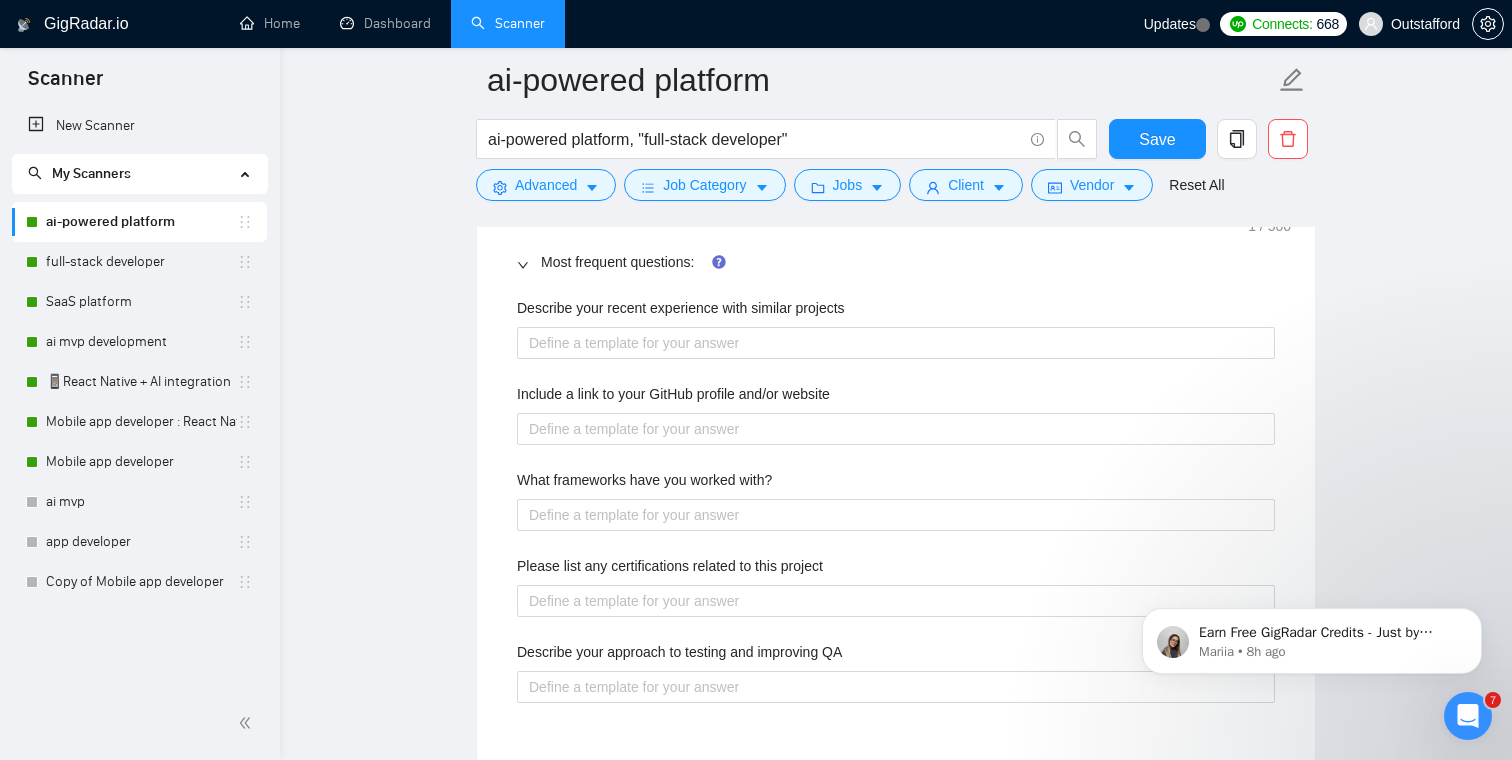 scroll, scrollTop: 2165, scrollLeft: 0, axis: vertical 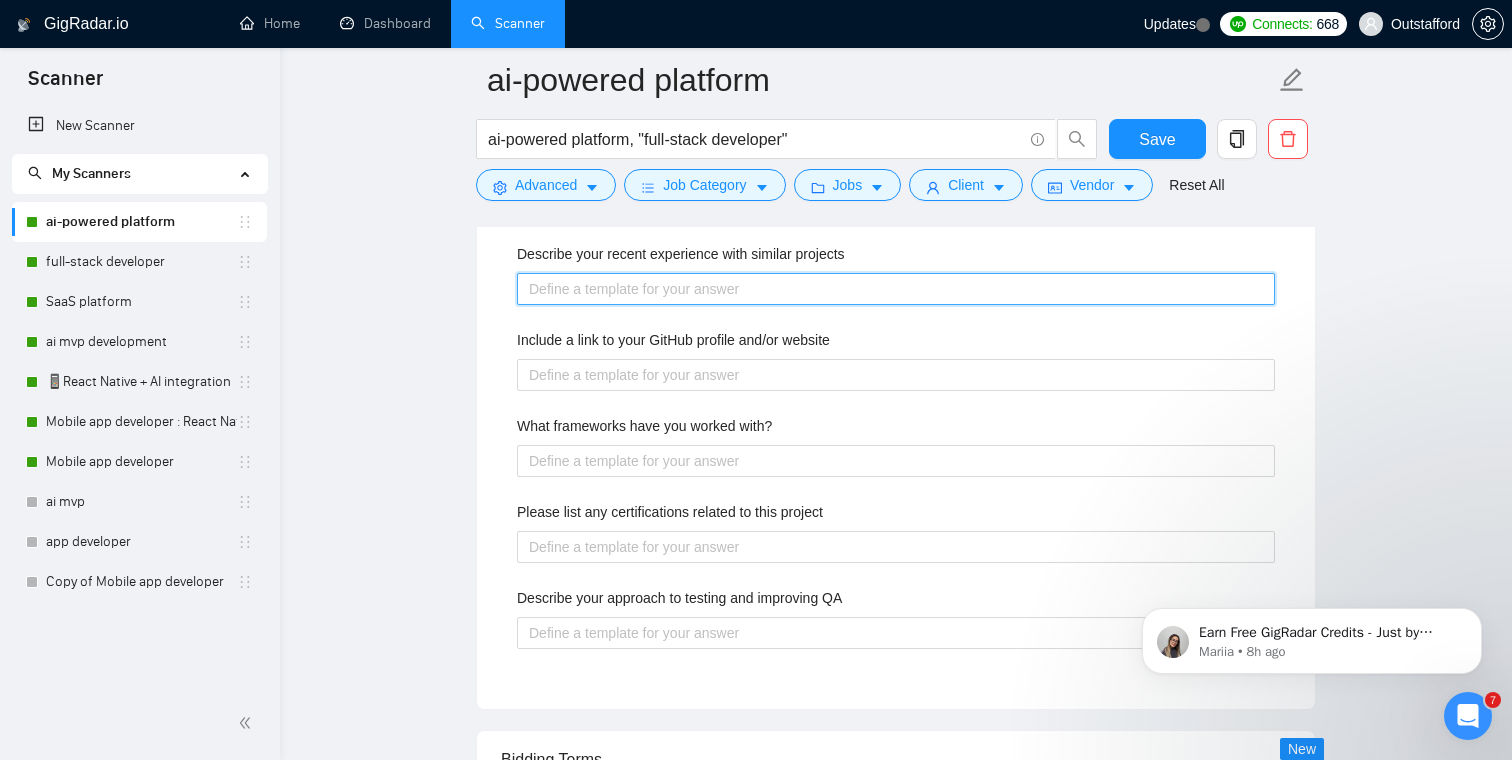 click on "Describe your recent experience with similar projects" at bounding box center (896, 289) 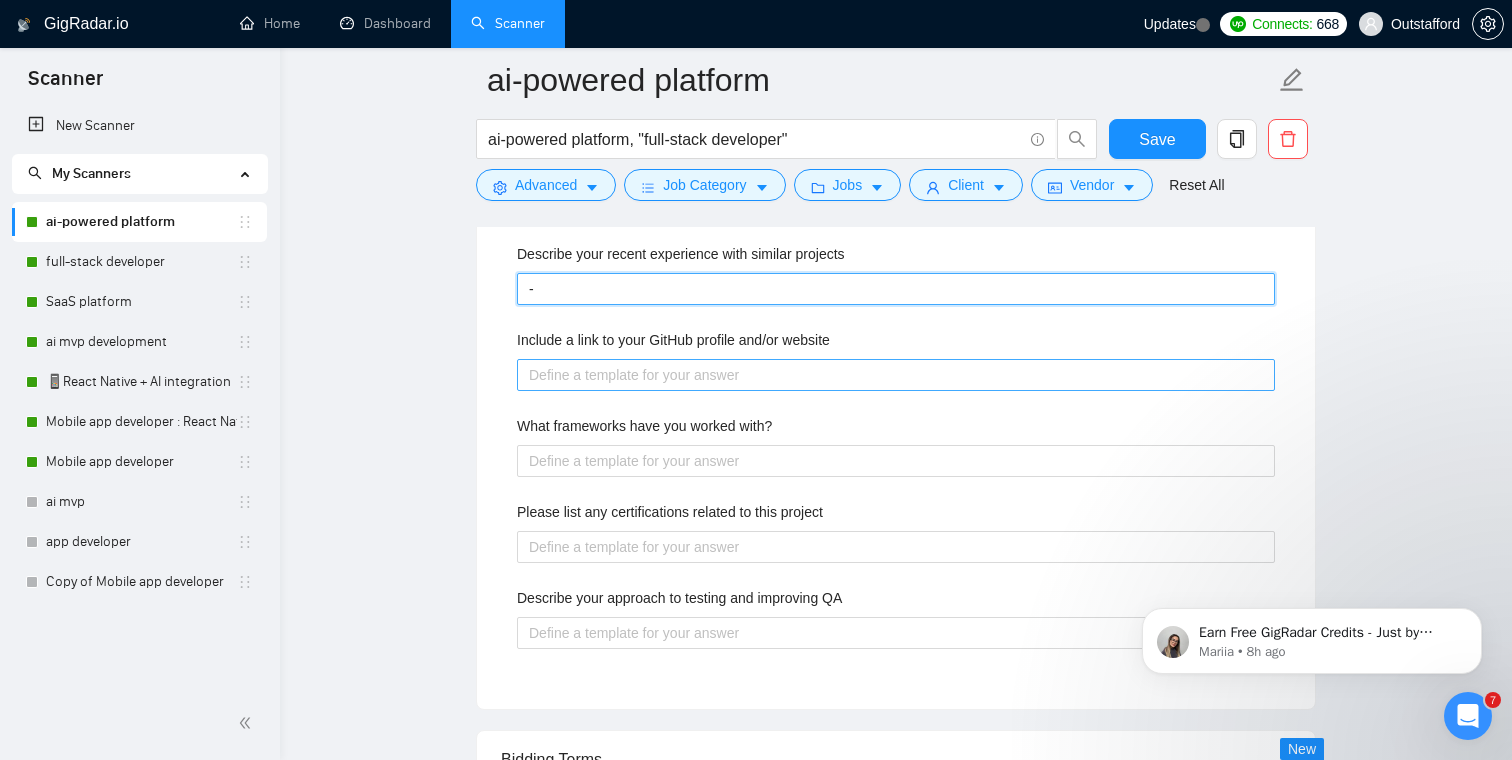 type on "-" 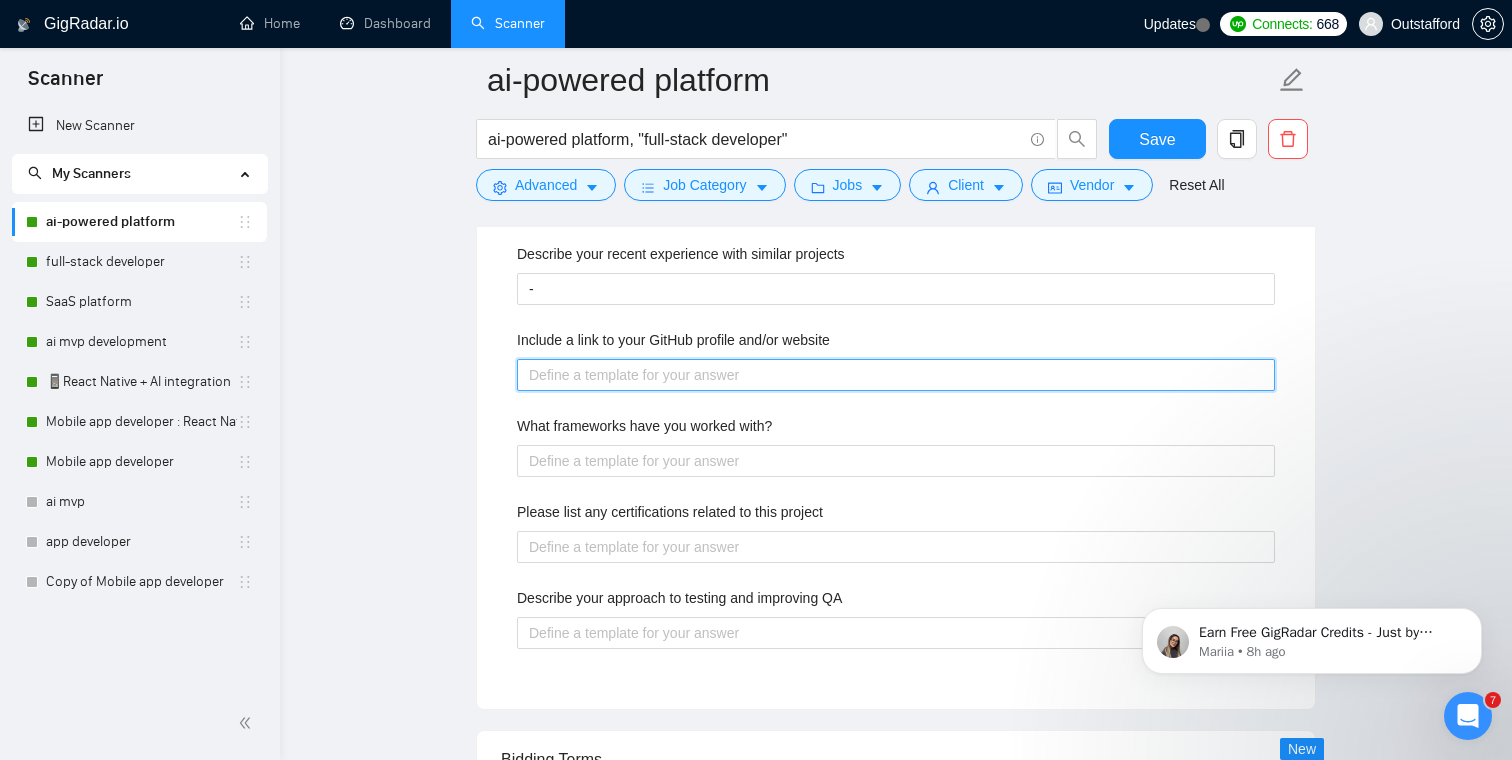 click on "Include a link to your GitHub profile and/or website" at bounding box center (896, 375) 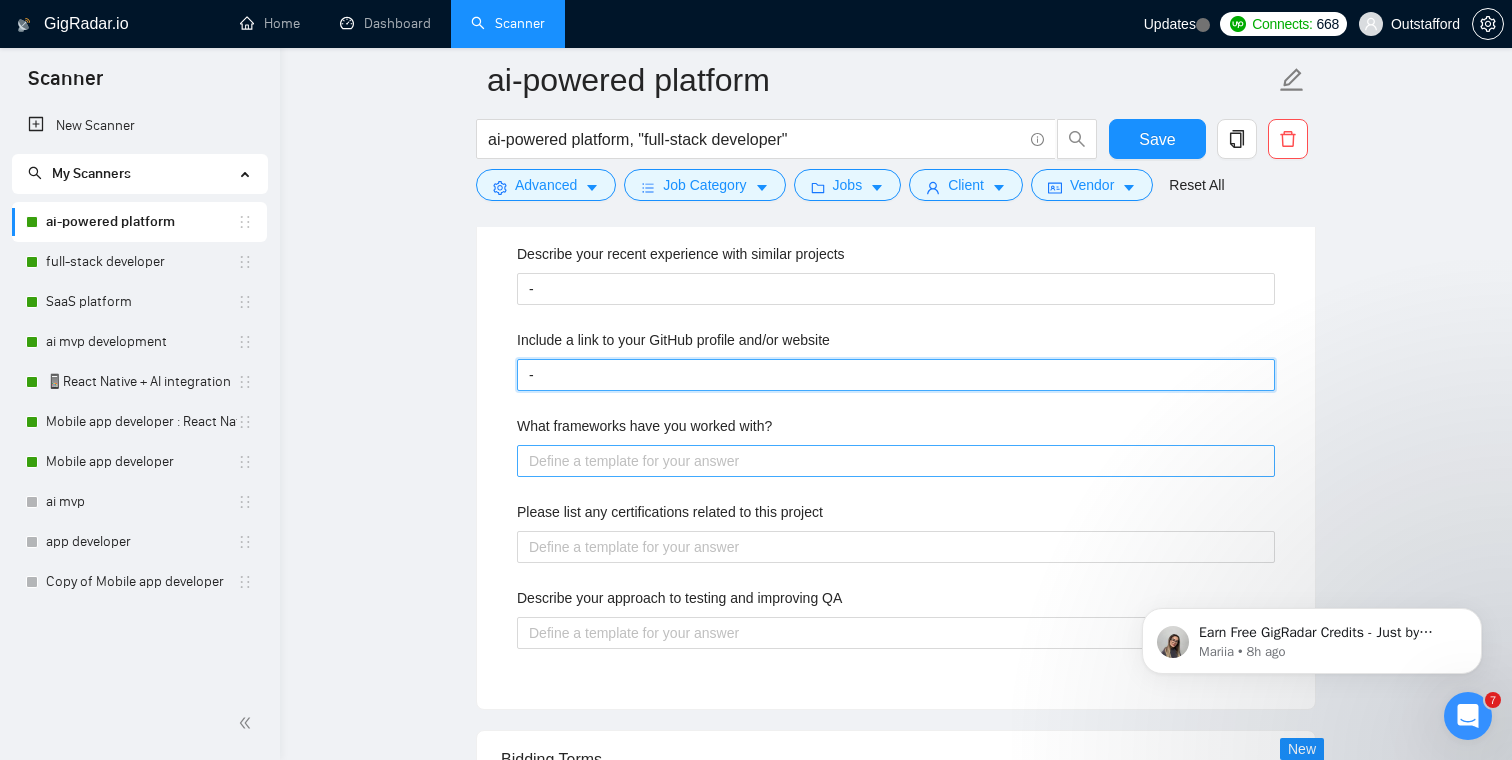 type on "-" 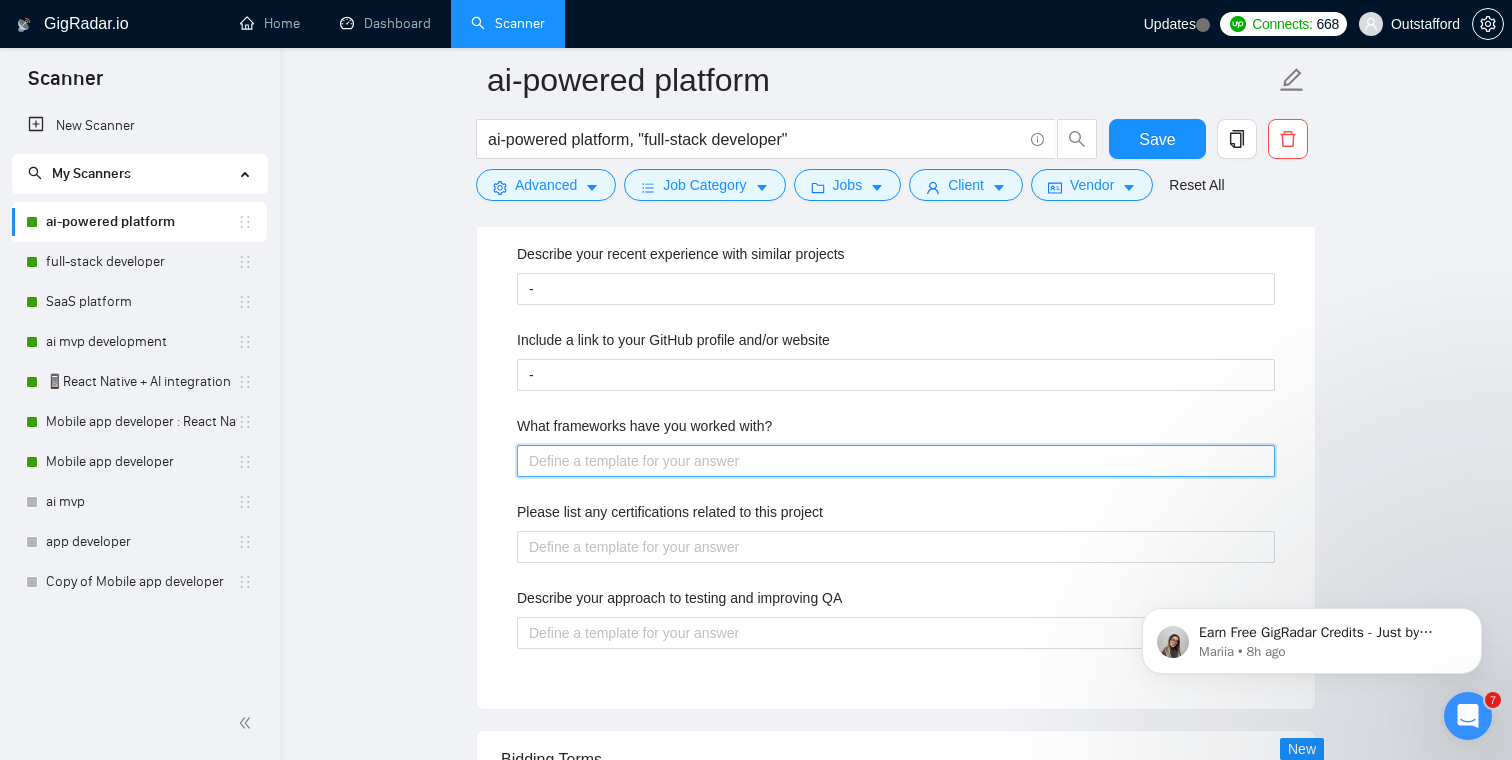 click on "What frameworks have you worked with?" at bounding box center (896, 461) 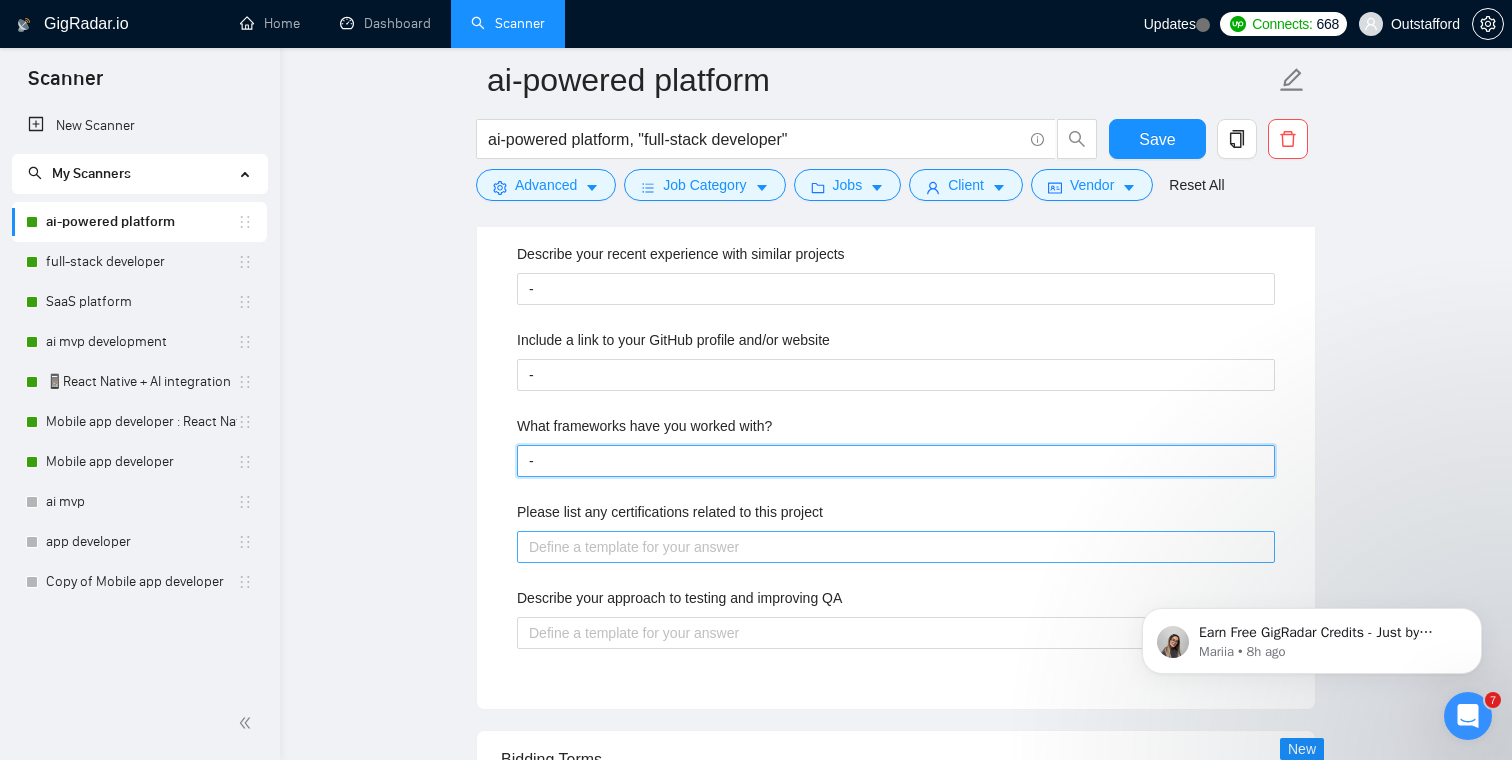 type on "-" 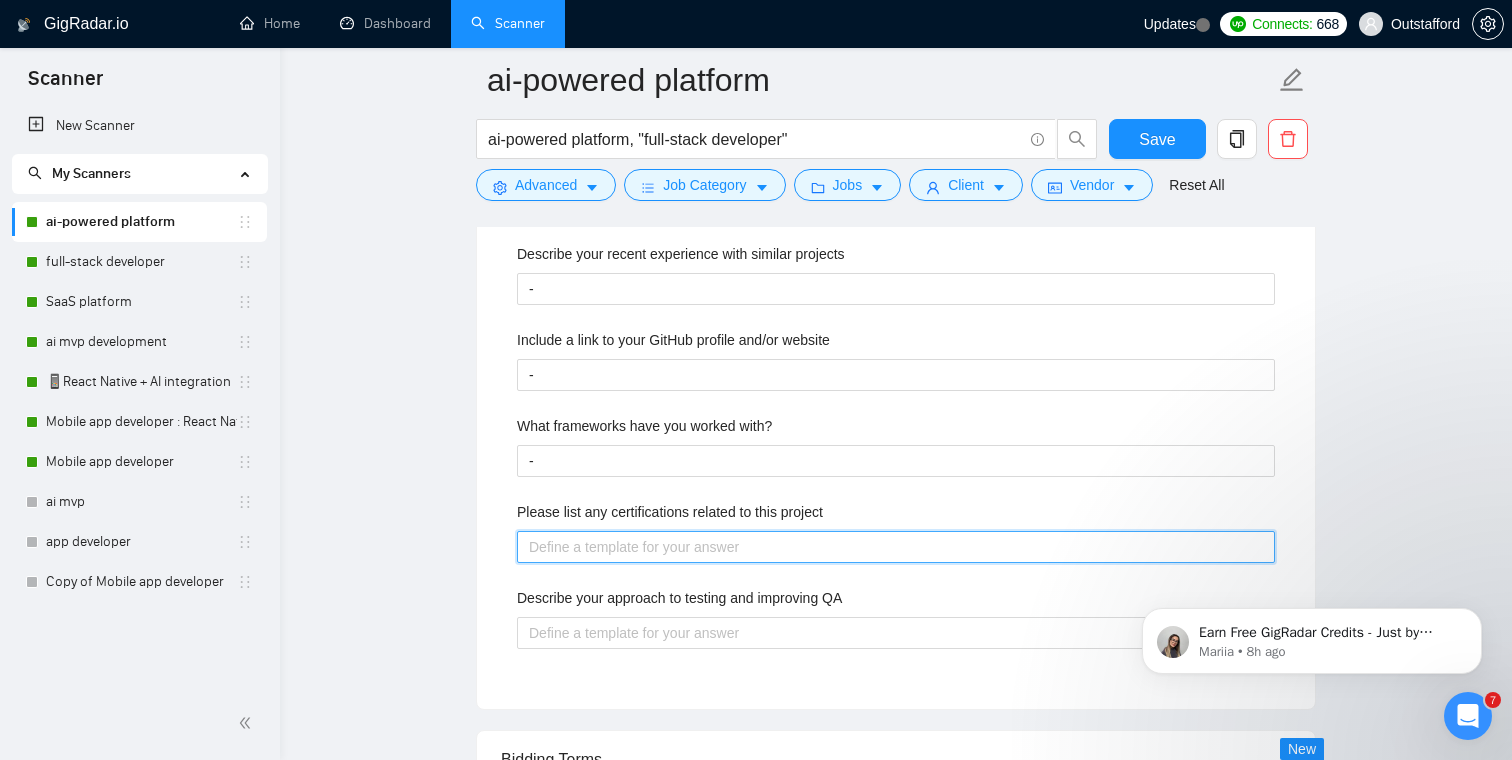 click on "Please list any certifications related to this project" at bounding box center [896, 547] 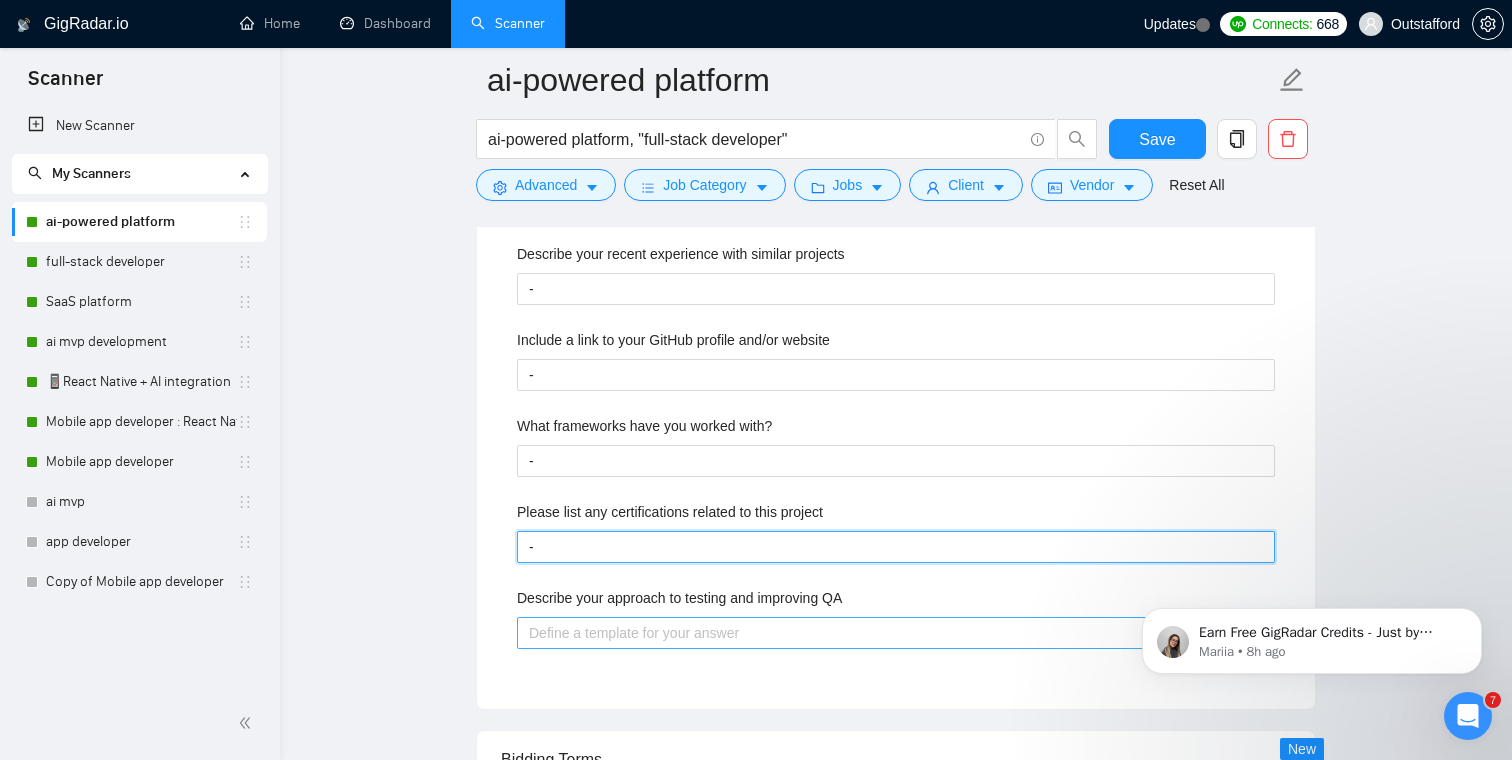 type on "-" 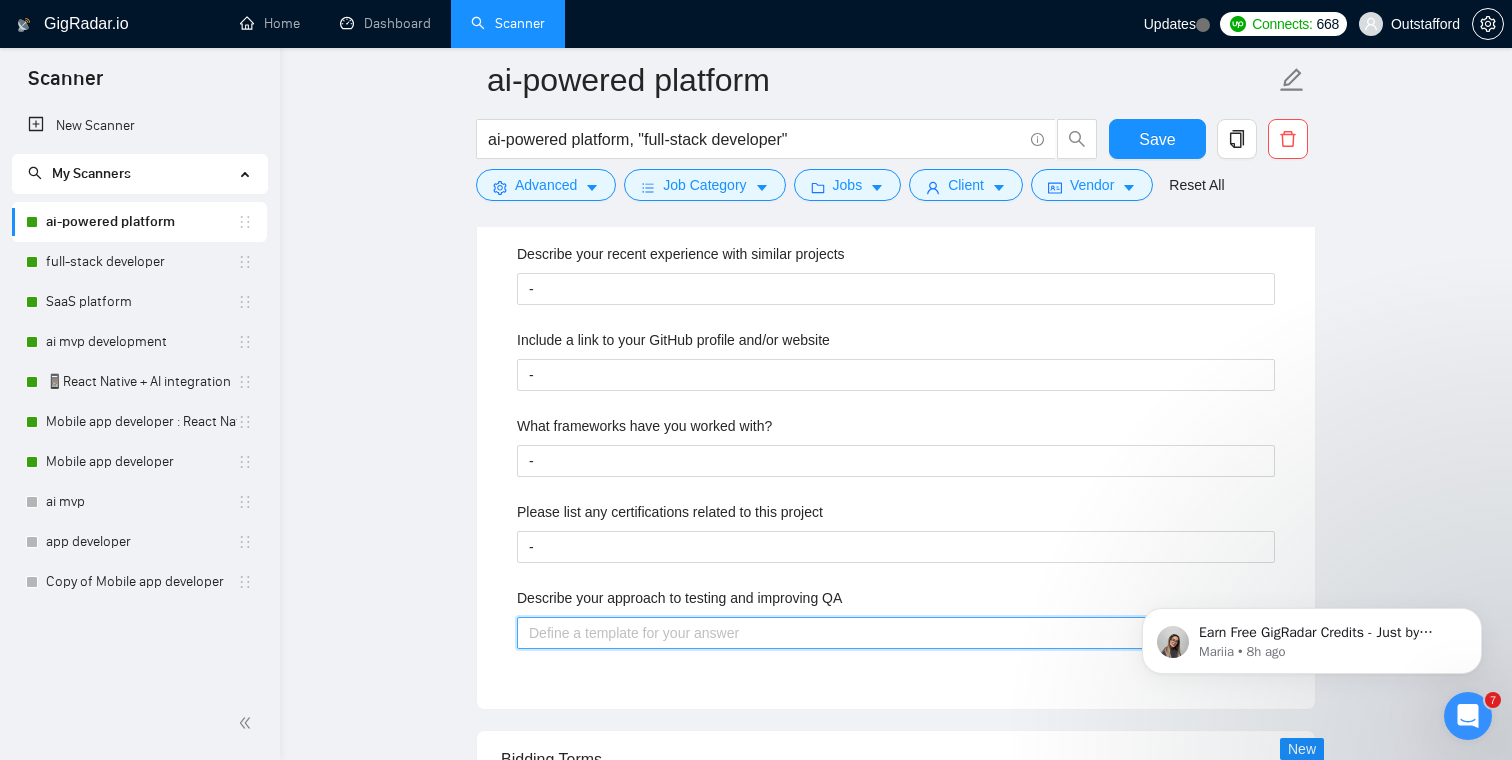 click on "Describe your approach to testing and improving QA" at bounding box center (896, 633) 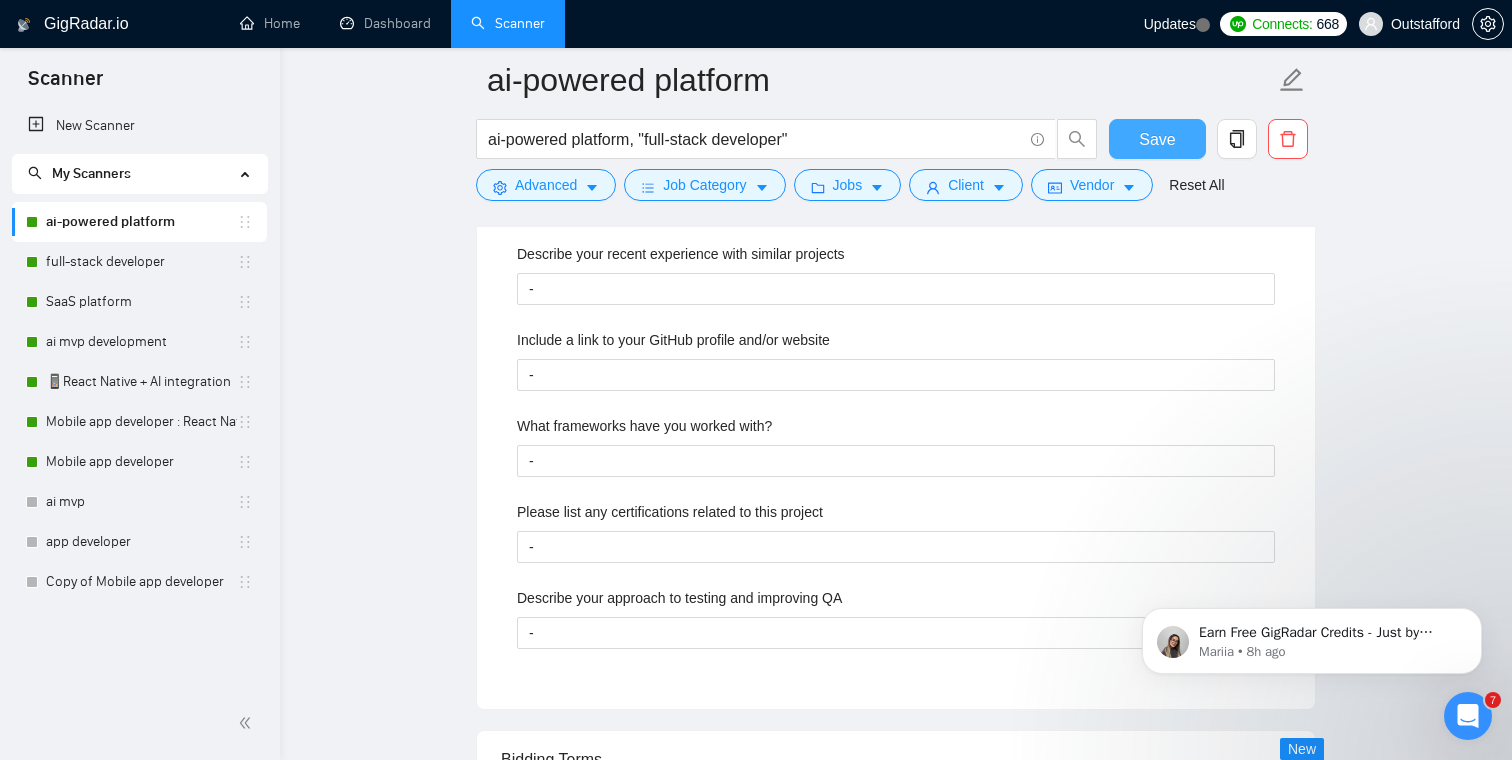 click on "Save" at bounding box center (1157, 139) 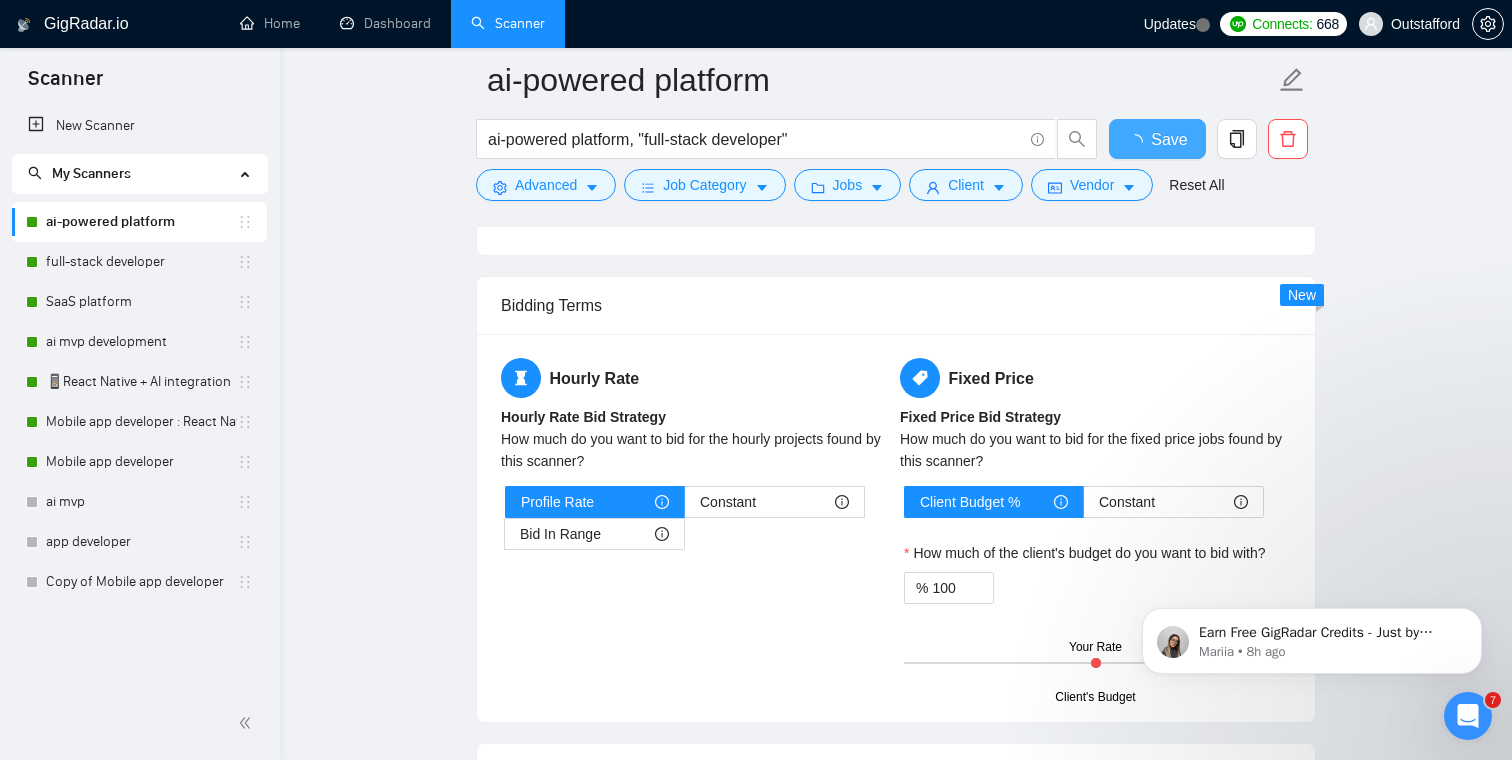 type 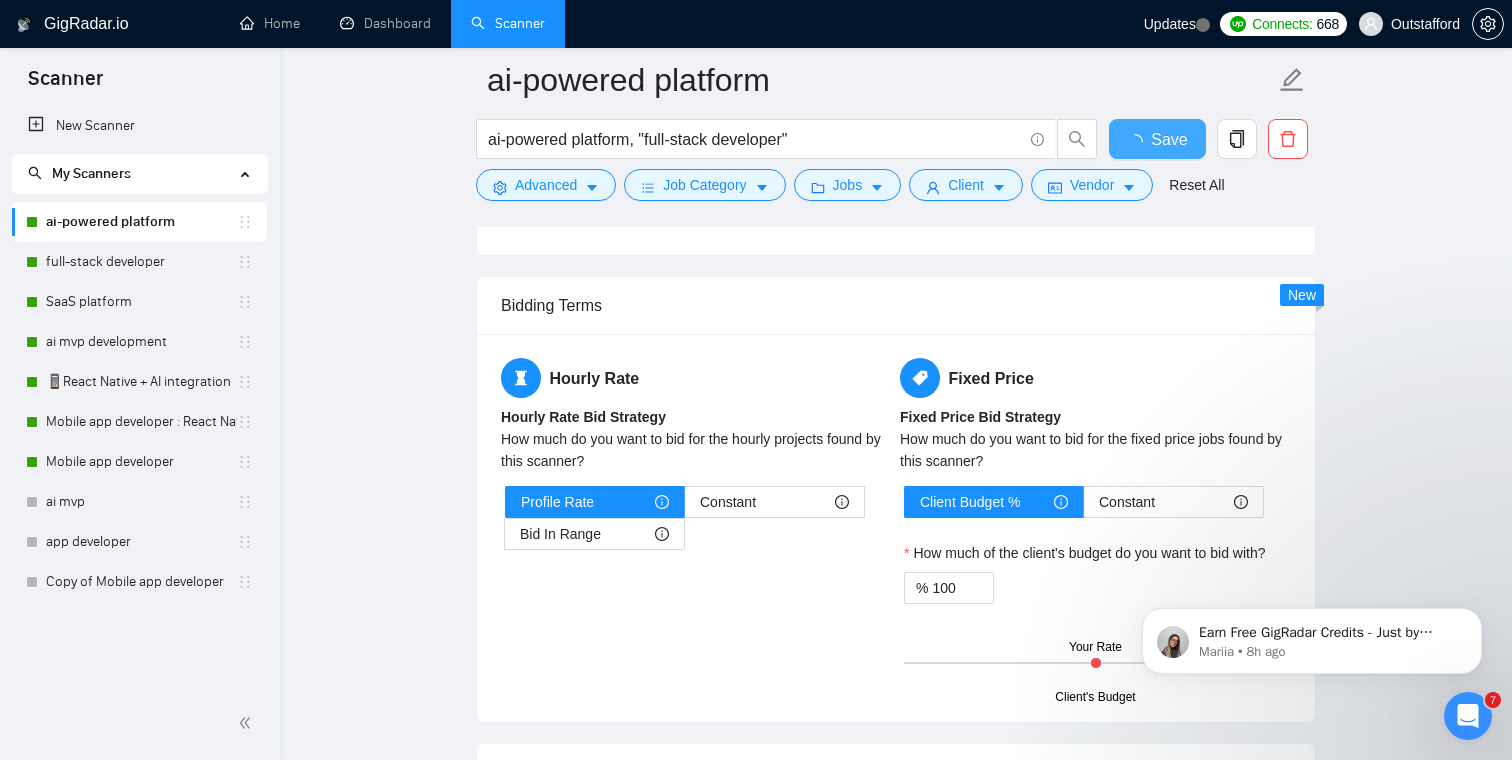 checkbox on "true" 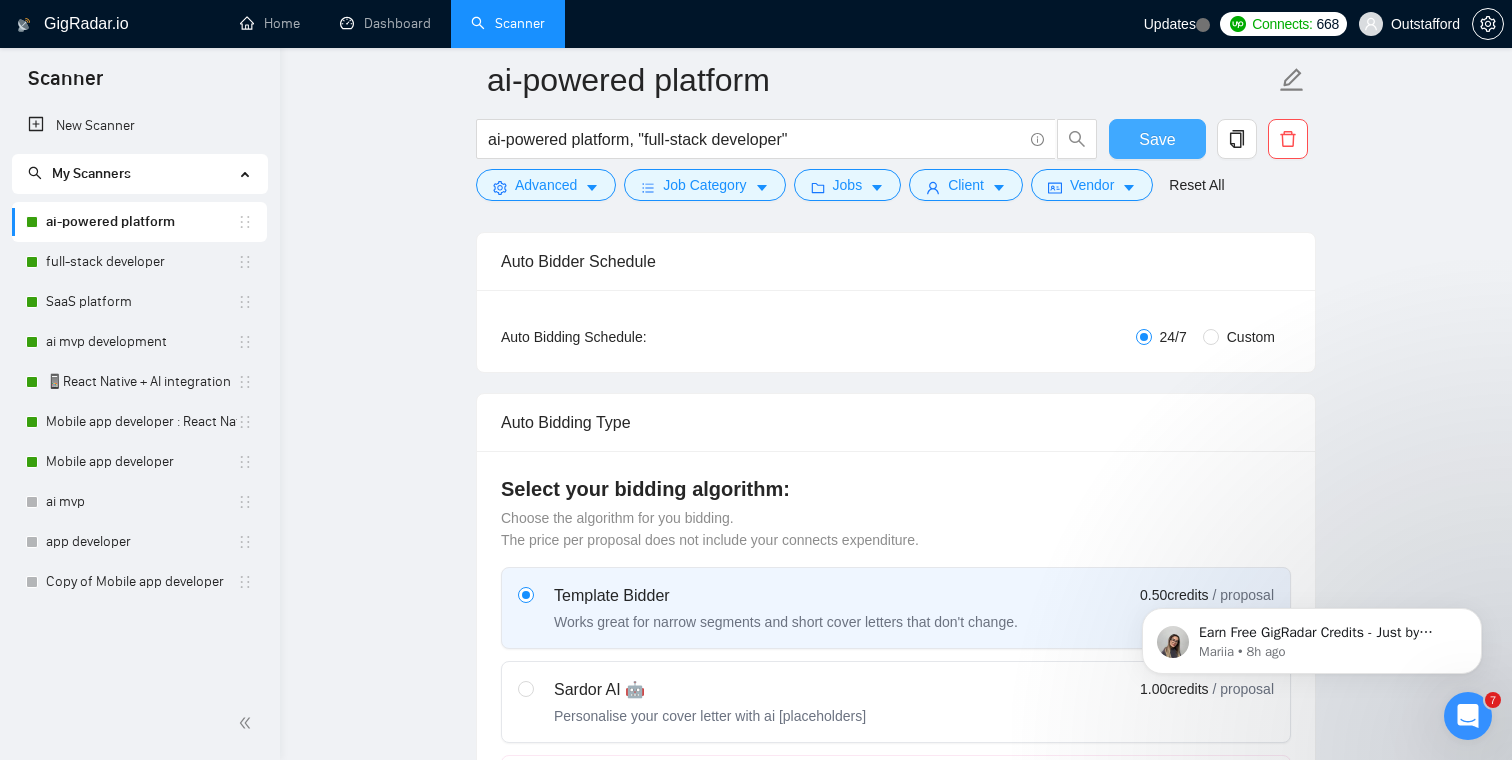 scroll, scrollTop: 294, scrollLeft: 0, axis: vertical 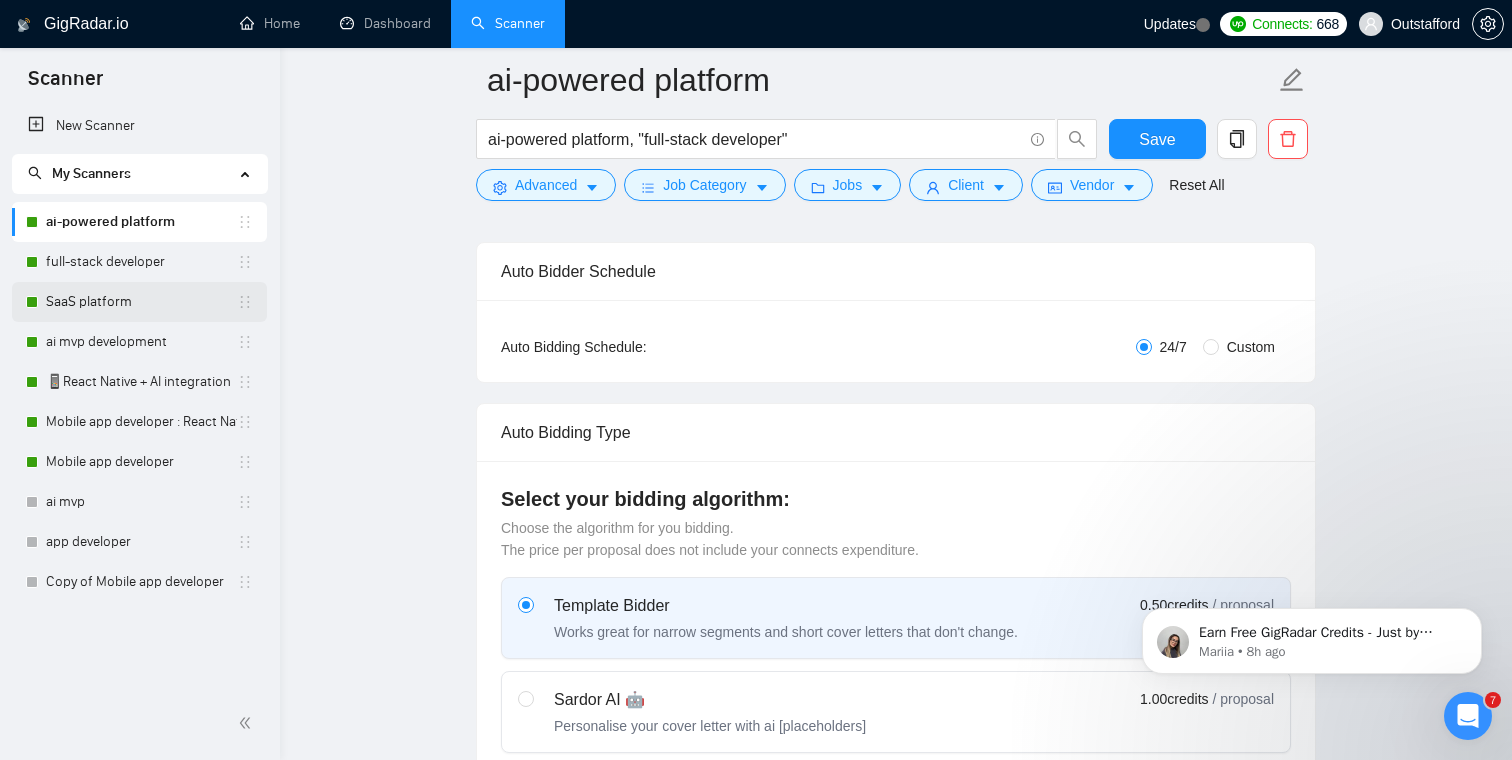 click on "SaaS platform" at bounding box center (141, 302) 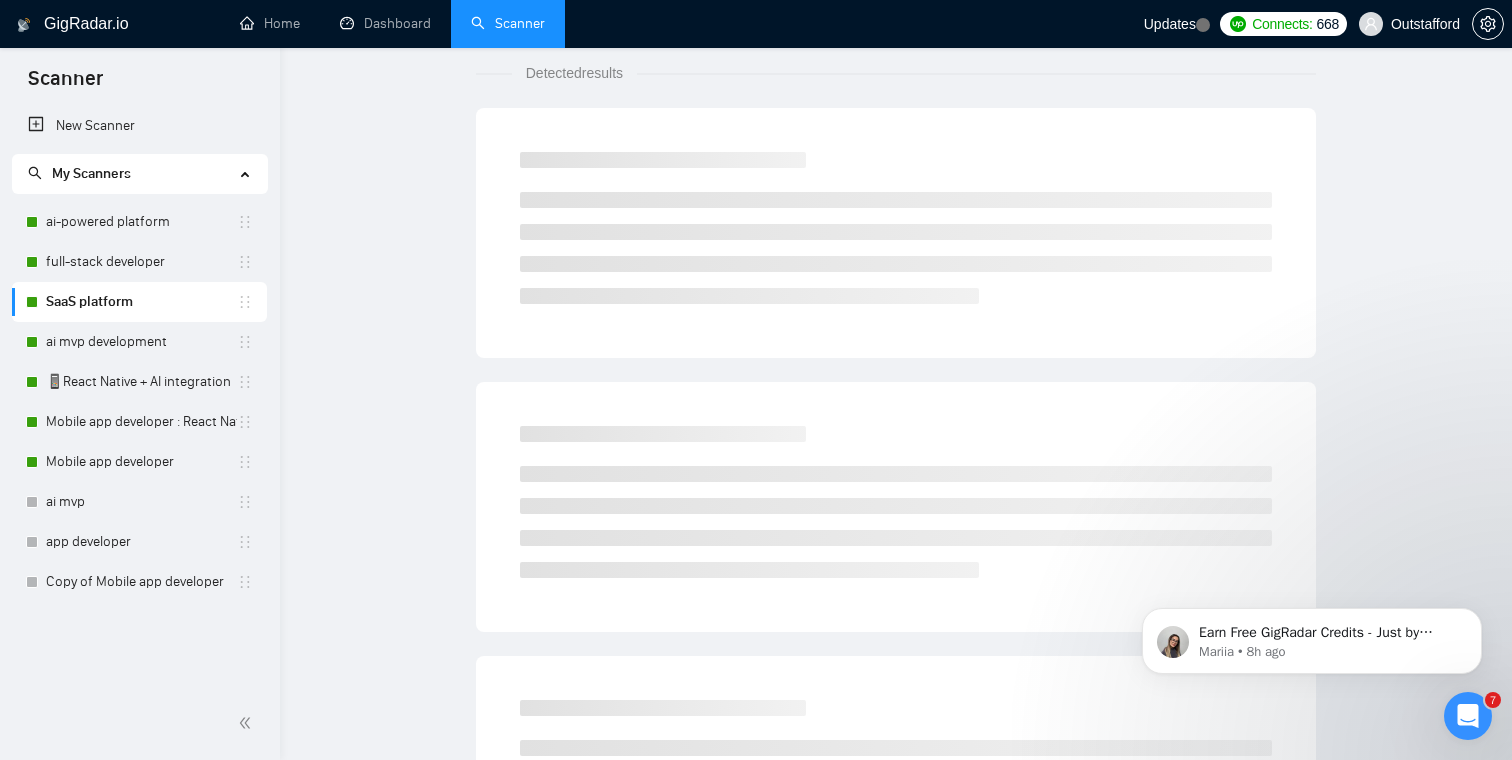 scroll, scrollTop: 0, scrollLeft: 0, axis: both 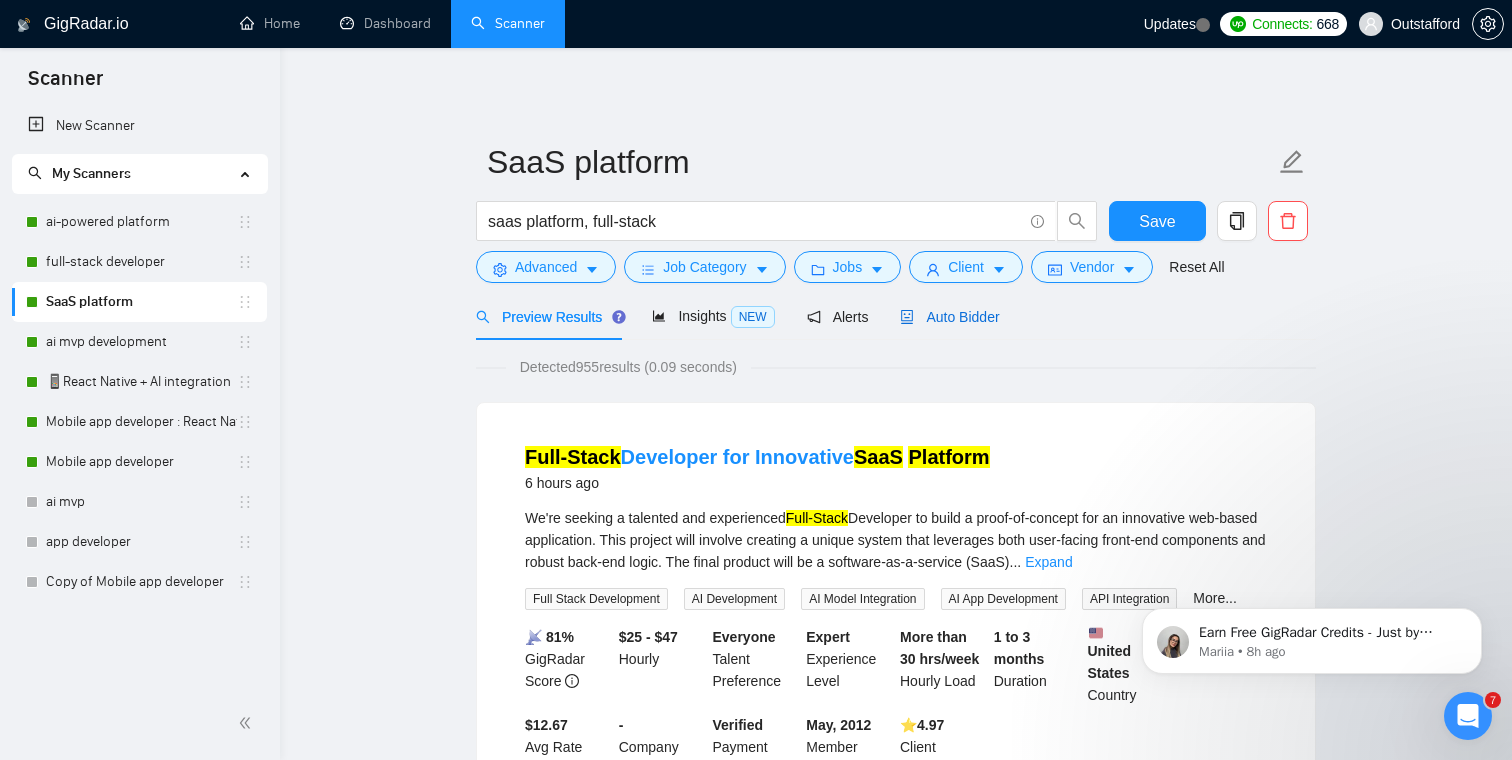 click on "Auto Bidder" at bounding box center (949, 317) 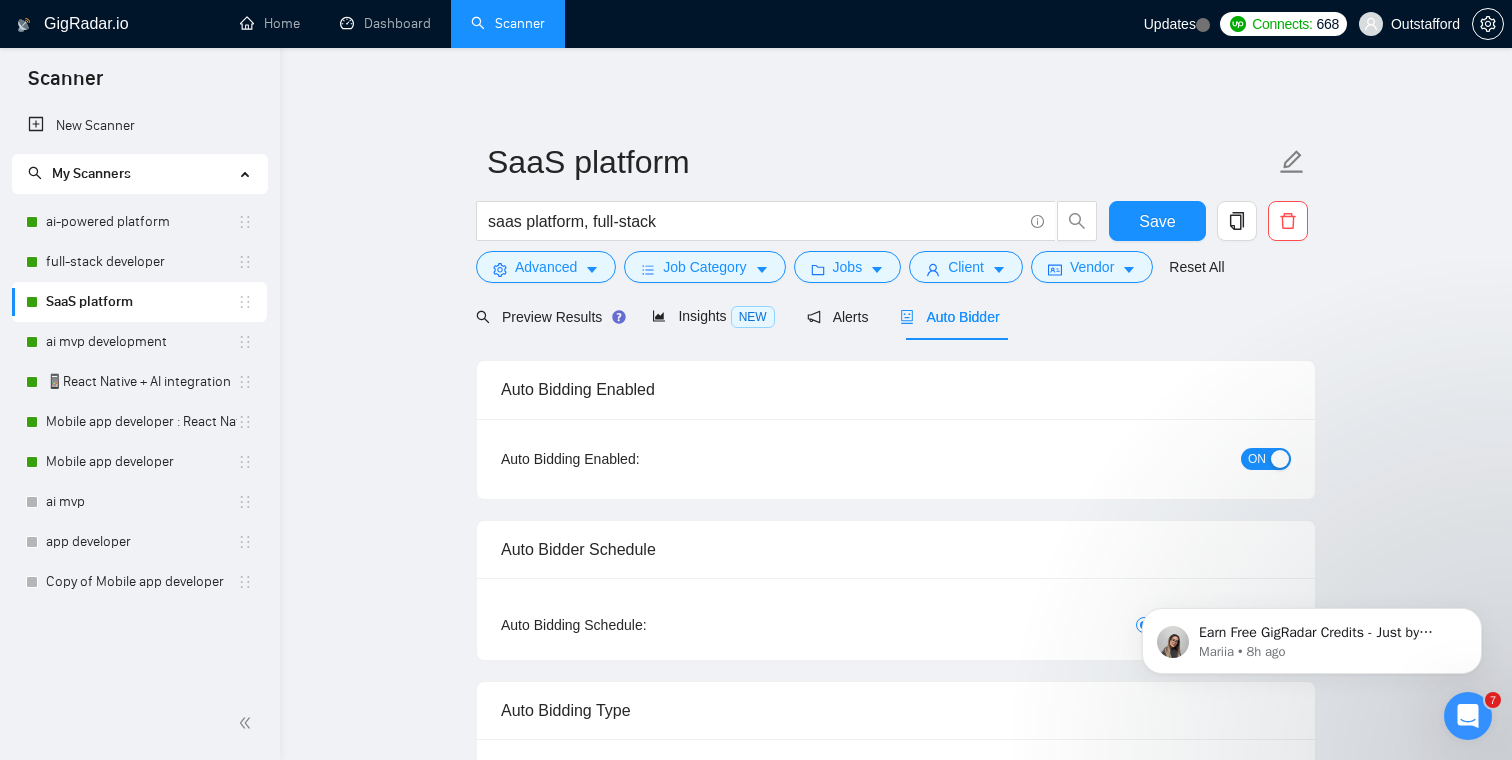 type 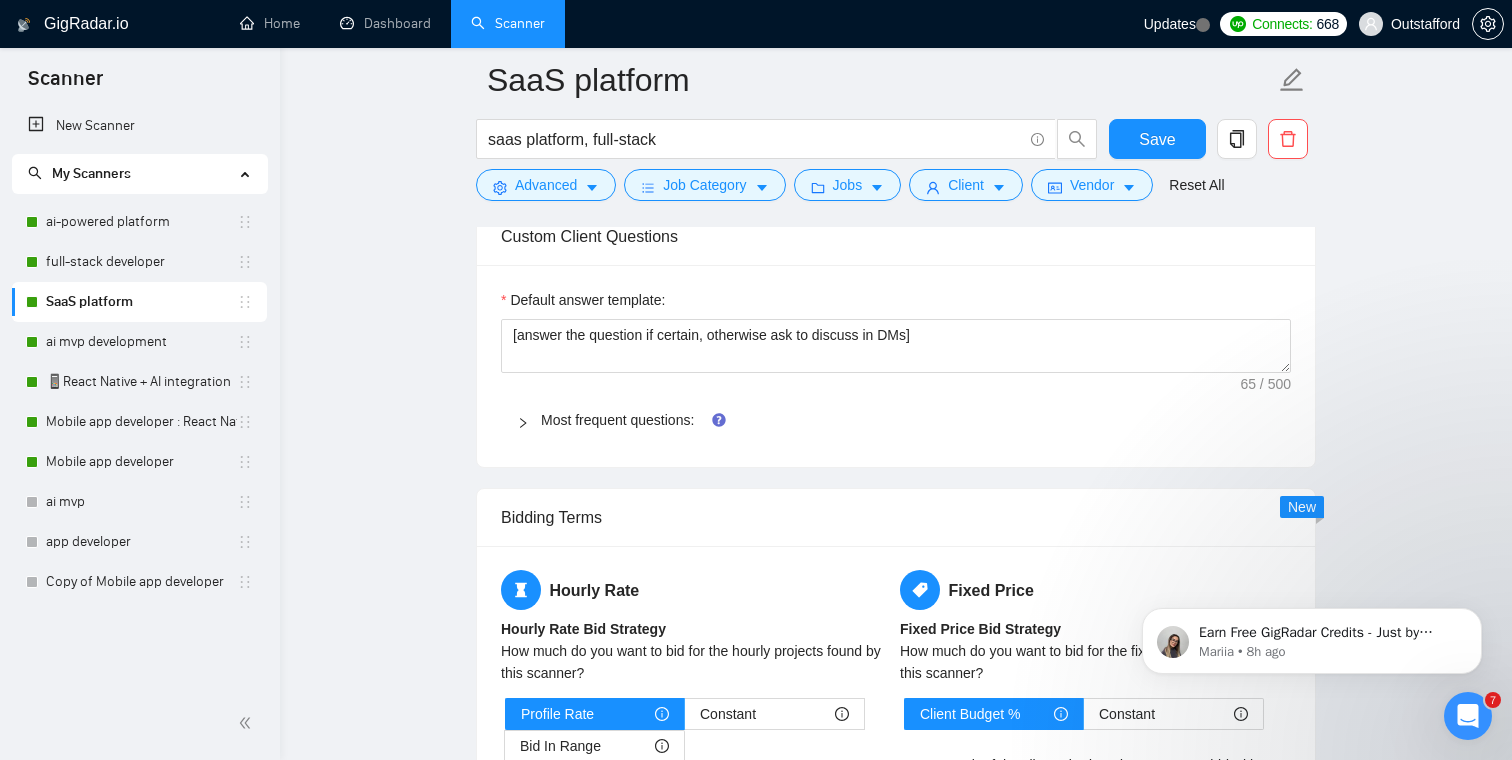 scroll, scrollTop: 1963, scrollLeft: 0, axis: vertical 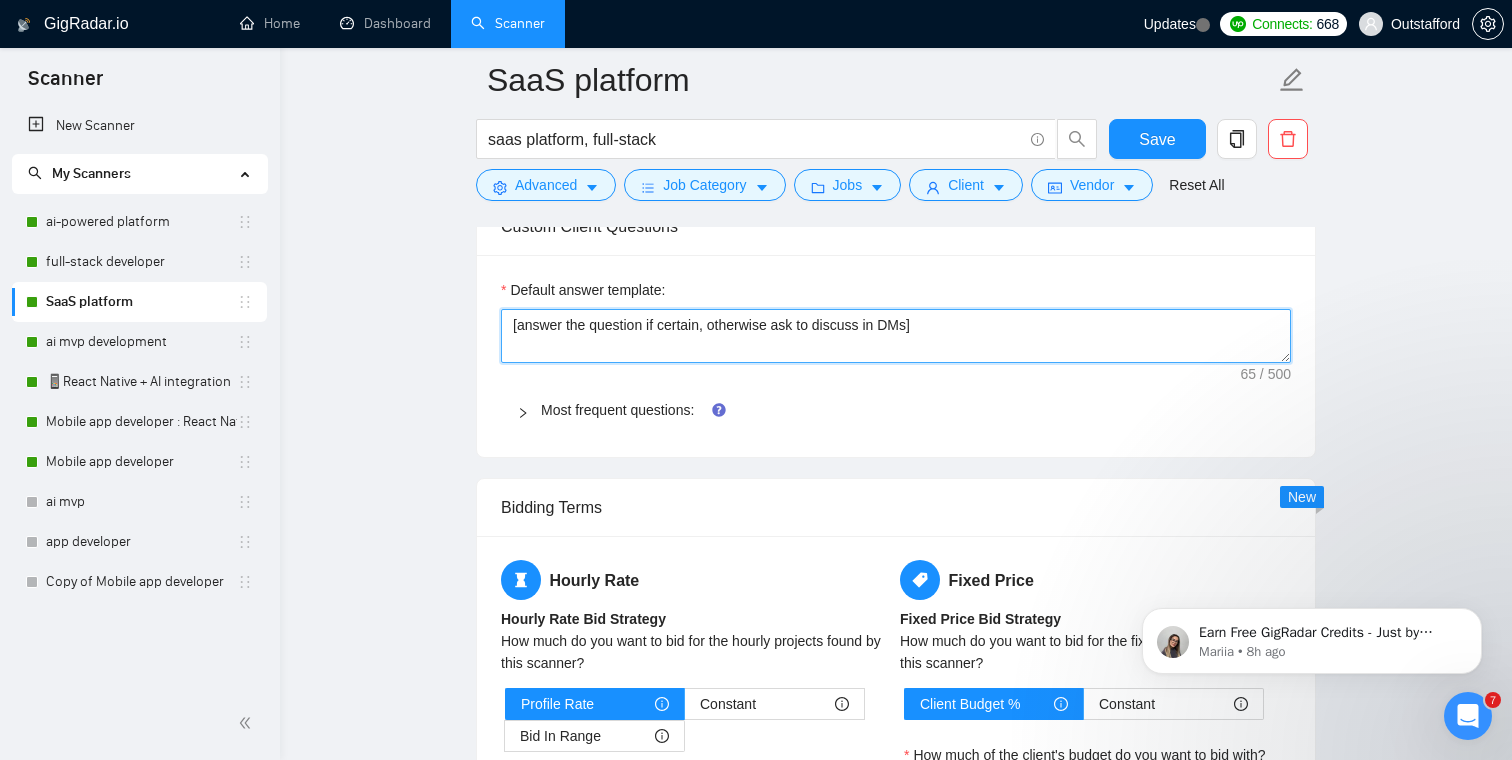 drag, startPoint x: 965, startPoint y: 329, endPoint x: 427, endPoint y: 326, distance: 538.00836 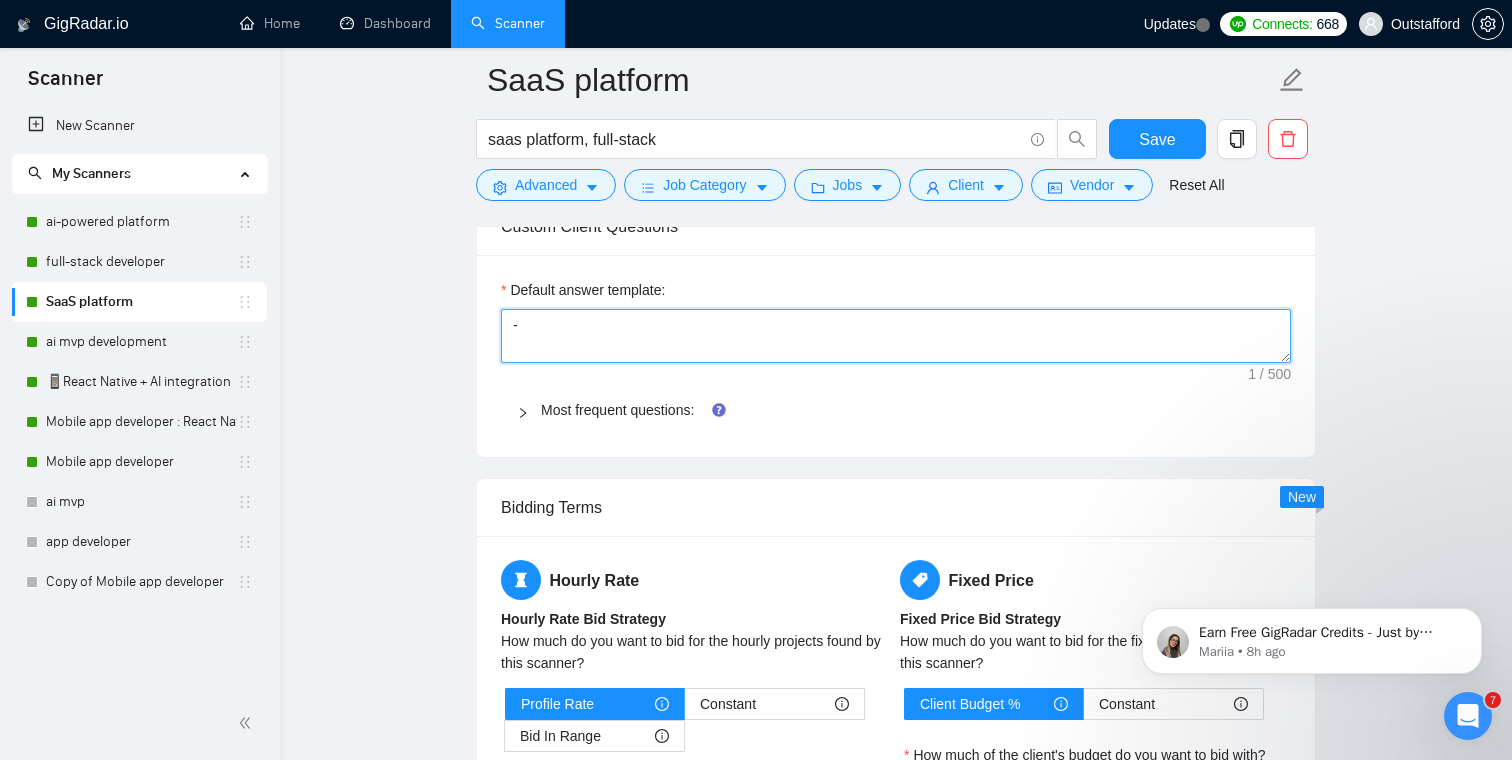 type on "-" 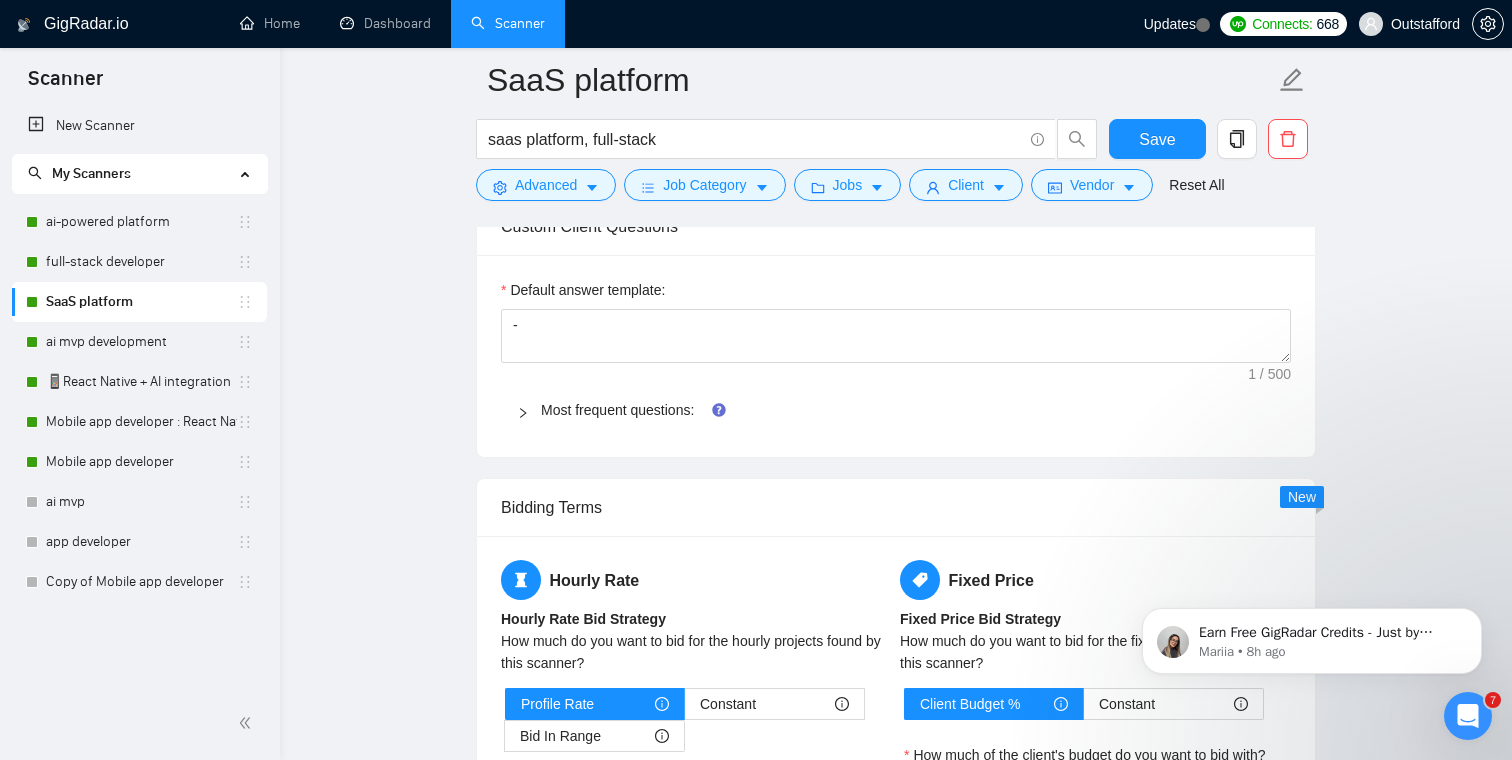 click on "Most frequent questions:" at bounding box center [908, 410] 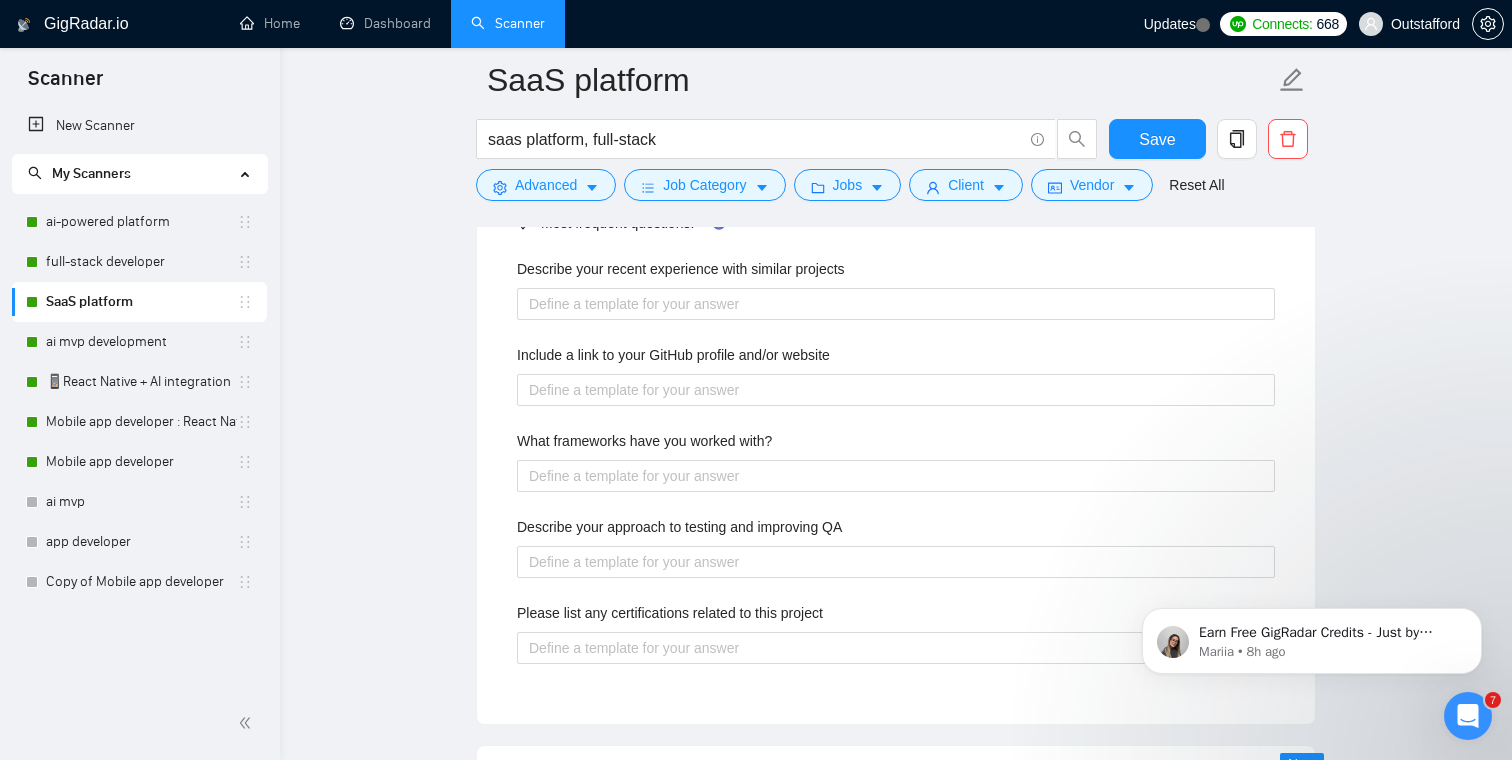 scroll, scrollTop: 2201, scrollLeft: 0, axis: vertical 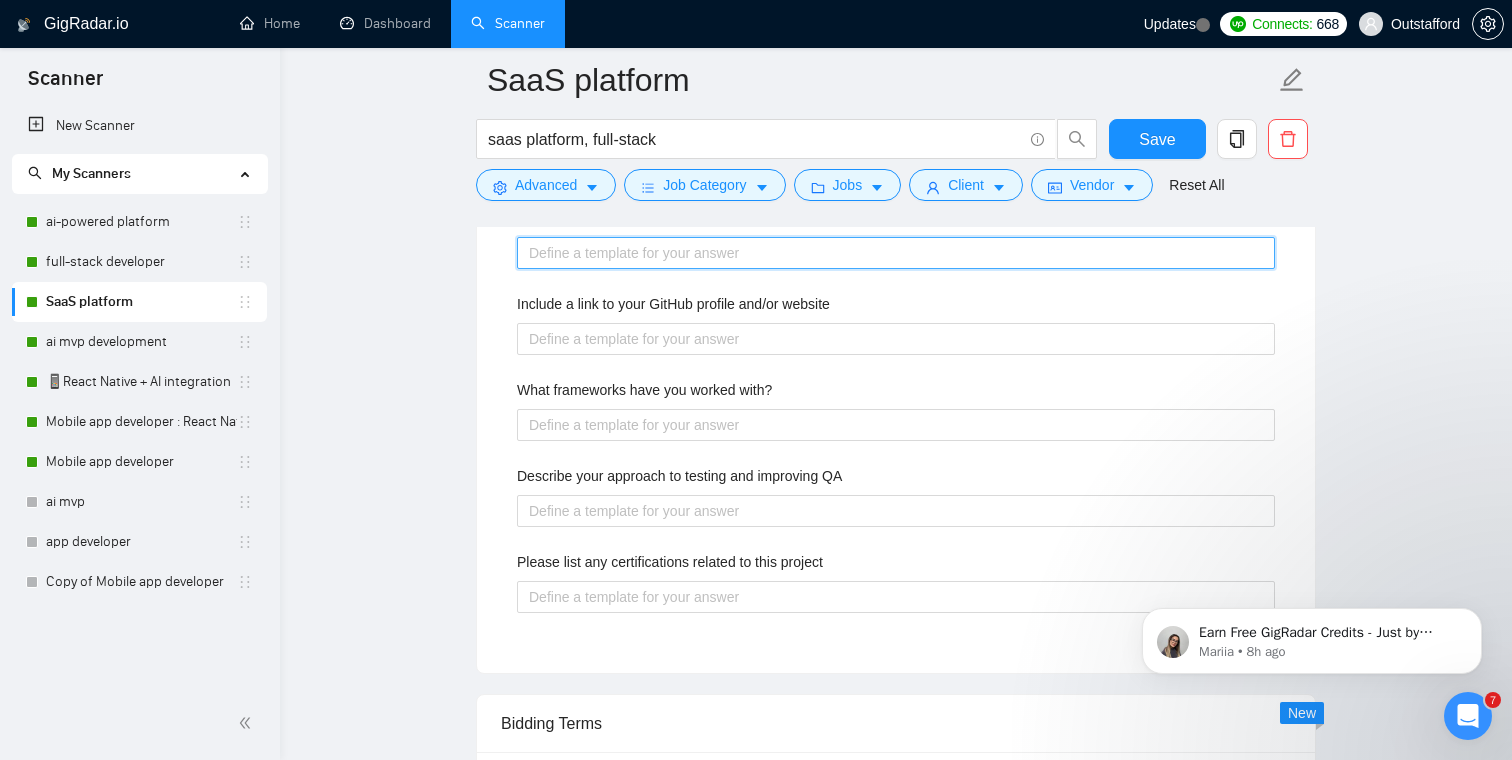 click on "Describe your recent experience with similar projects" at bounding box center (896, 253) 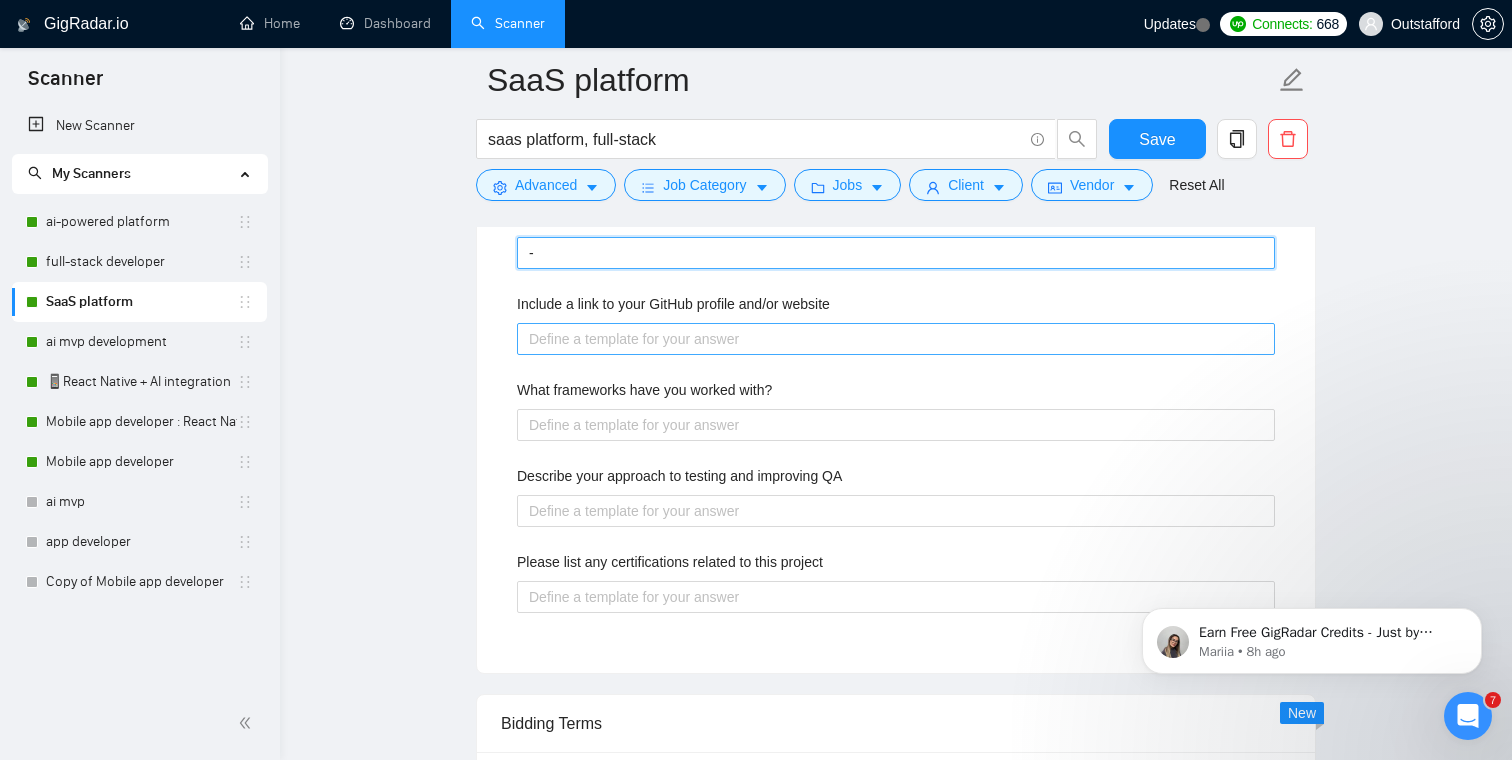 type on "-" 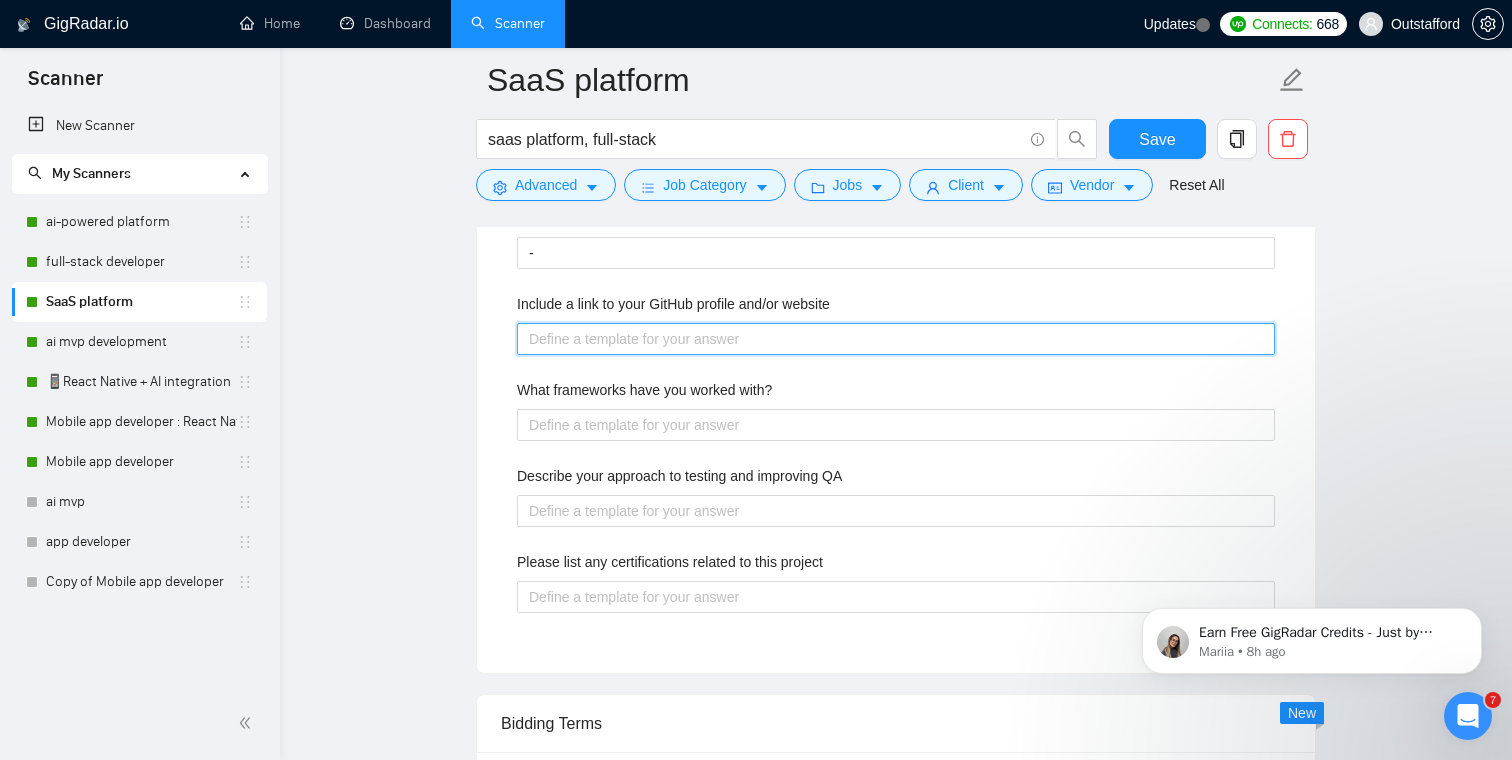 click on "Include a link to your GitHub profile and/or website" at bounding box center [896, 339] 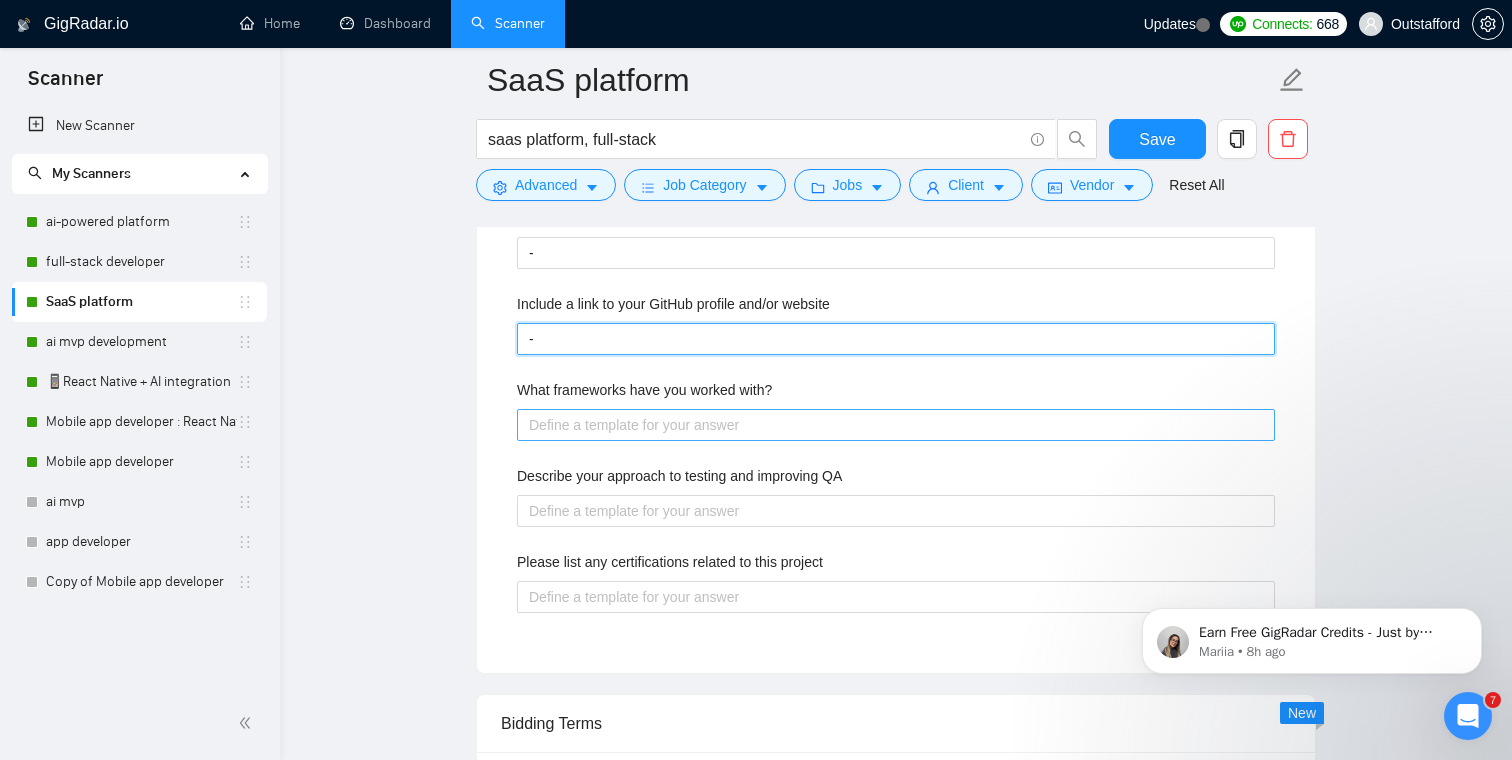 type on "-" 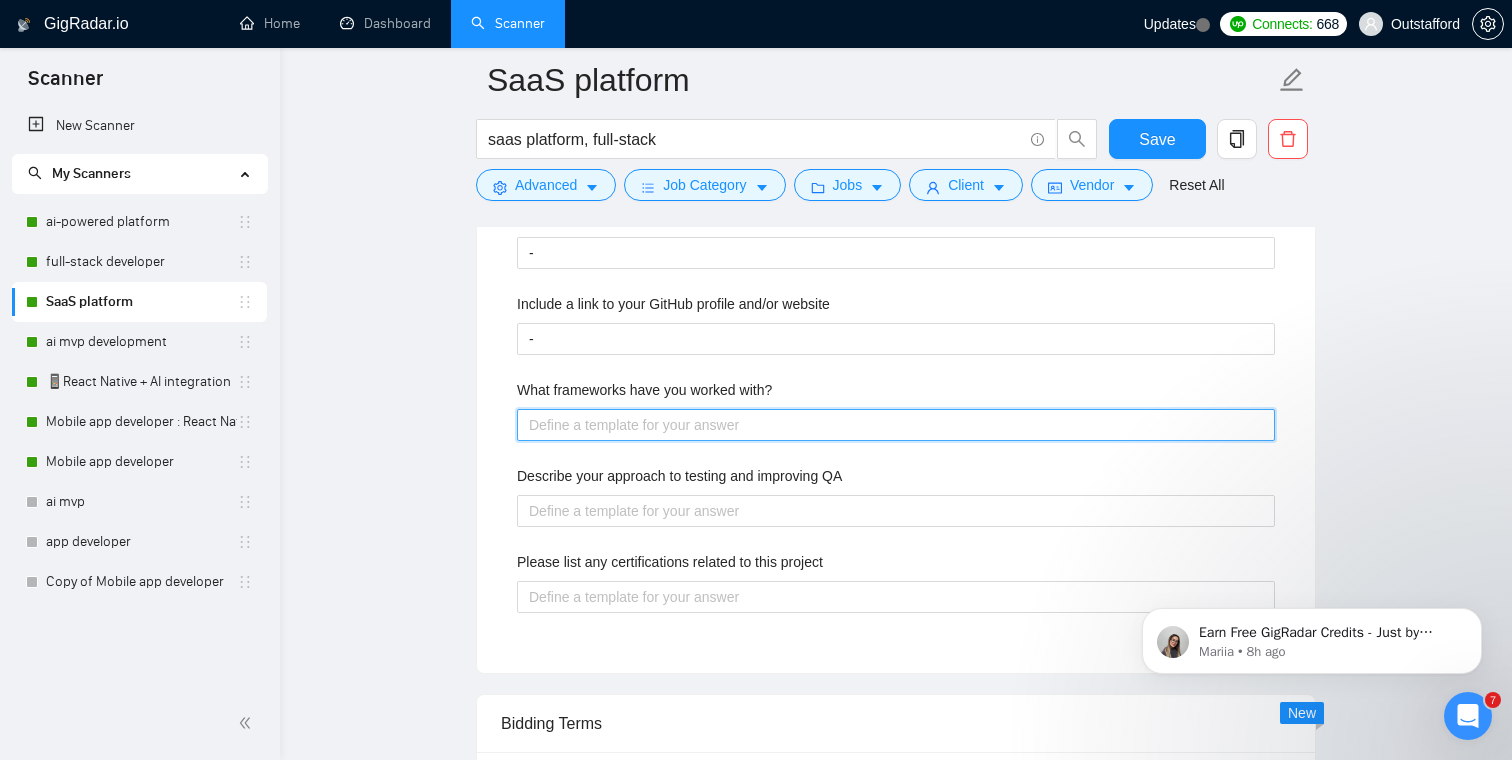 click on "What frameworks have you worked with?" at bounding box center [896, 425] 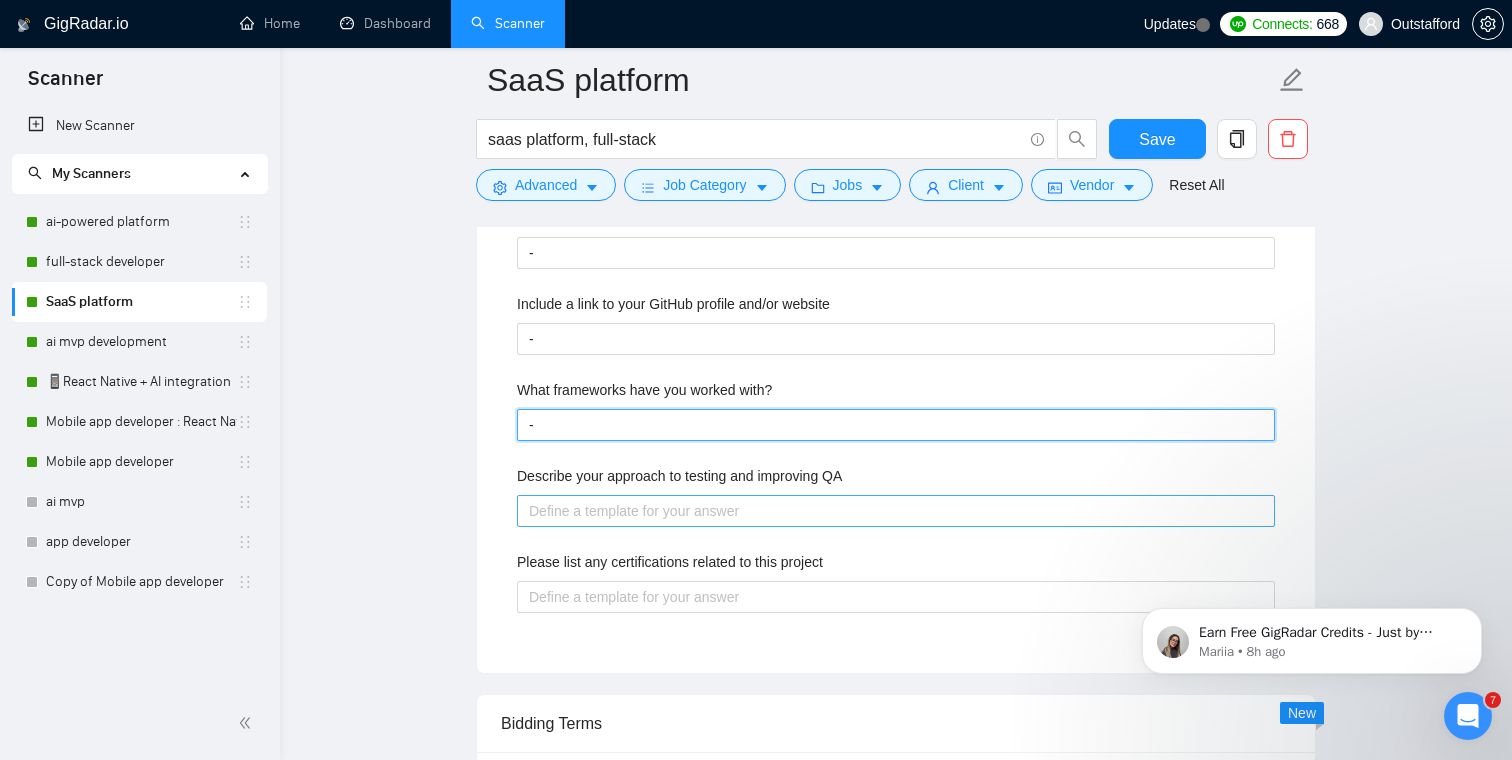 type on "-" 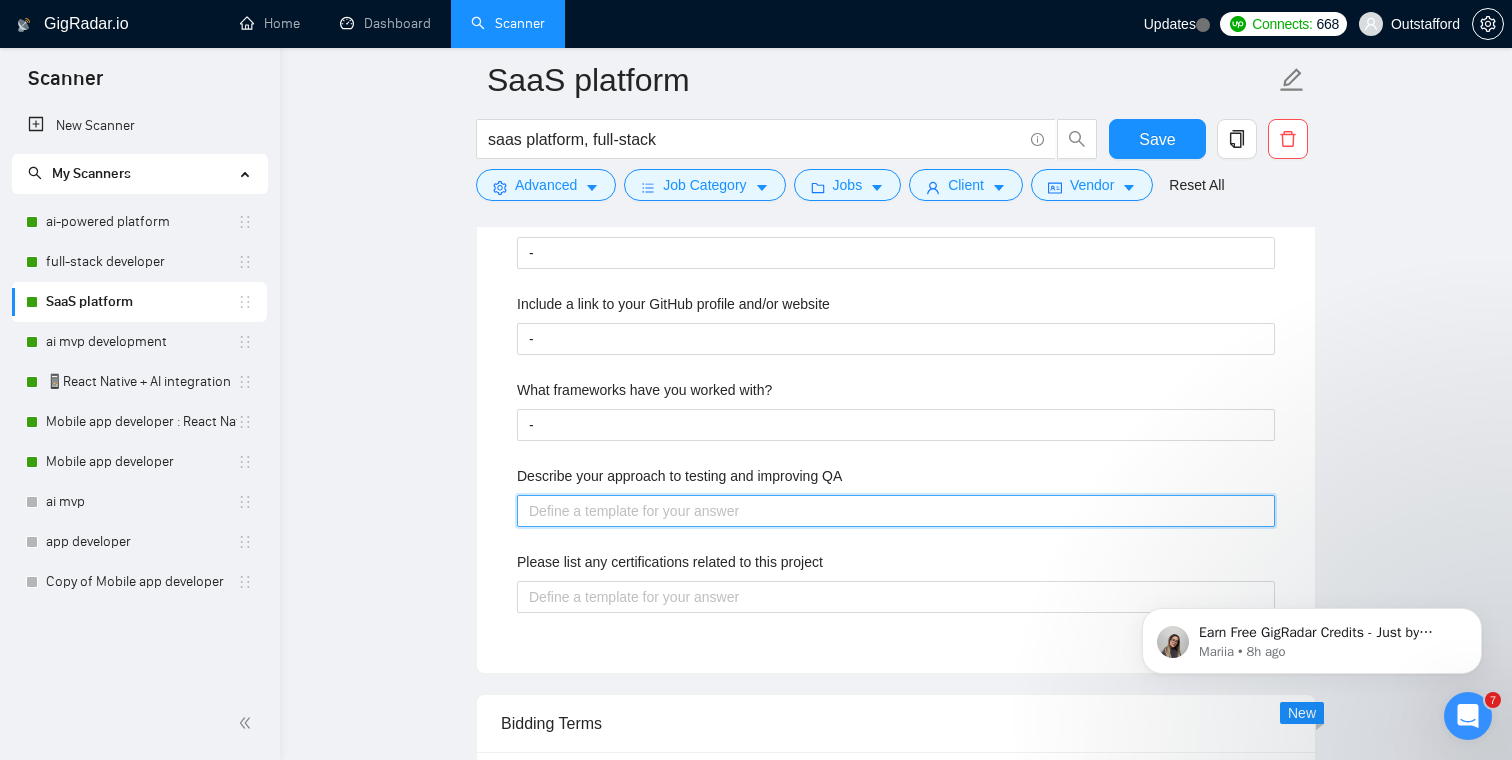 click on "Describe your approach to testing and improving QA" at bounding box center (896, 511) 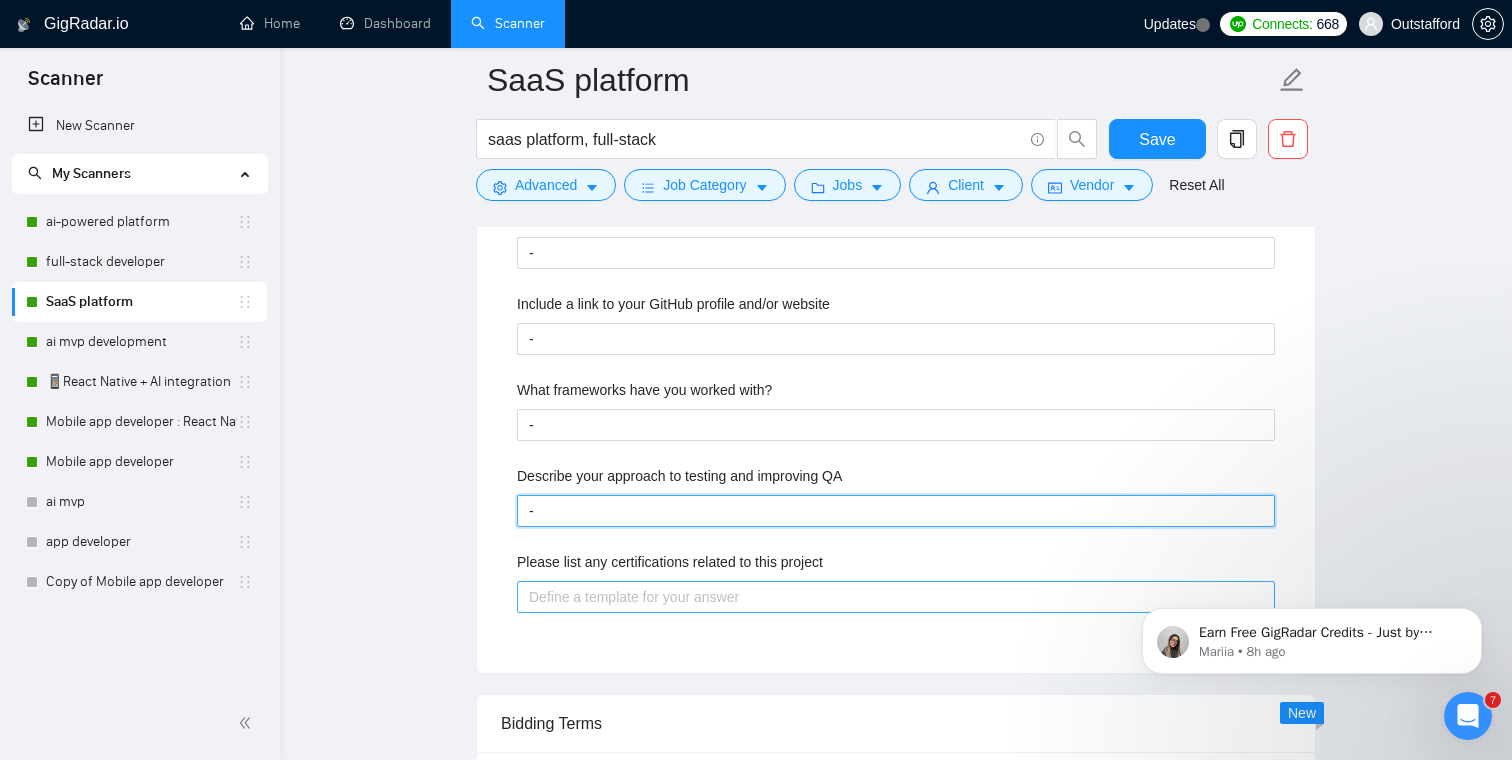 type on "-" 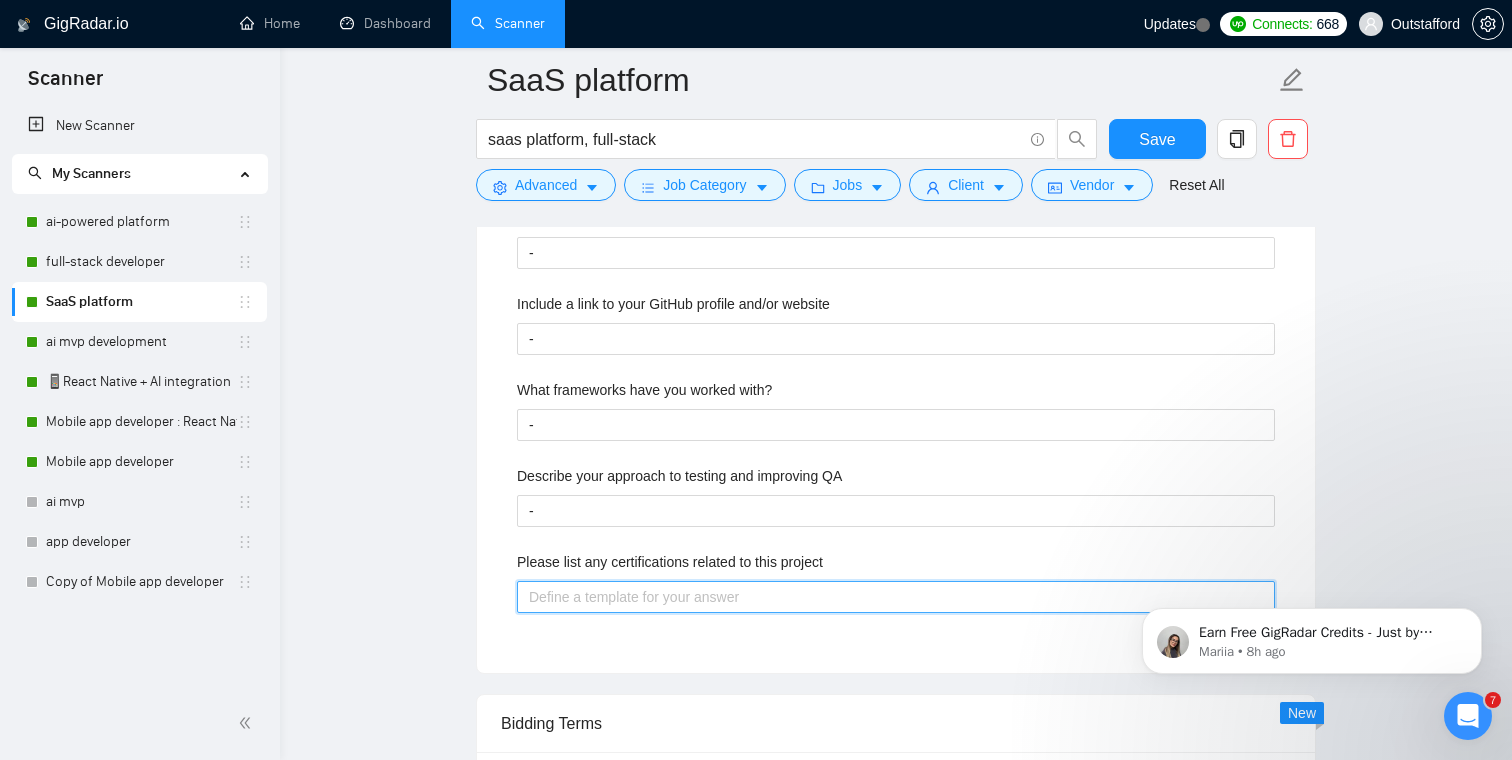 click on "Please list any certifications related to this project" at bounding box center (896, 597) 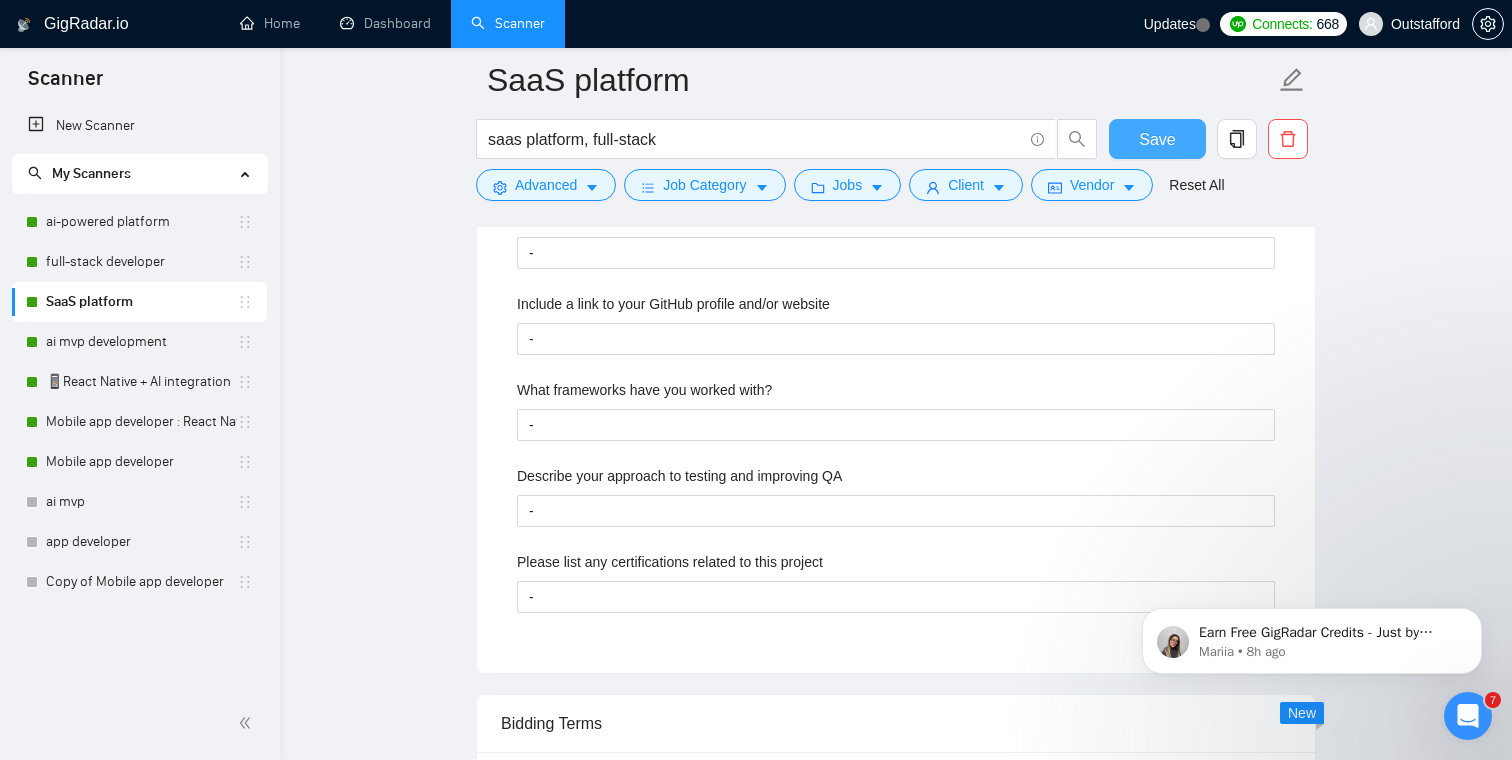click on "Save" at bounding box center [1157, 139] 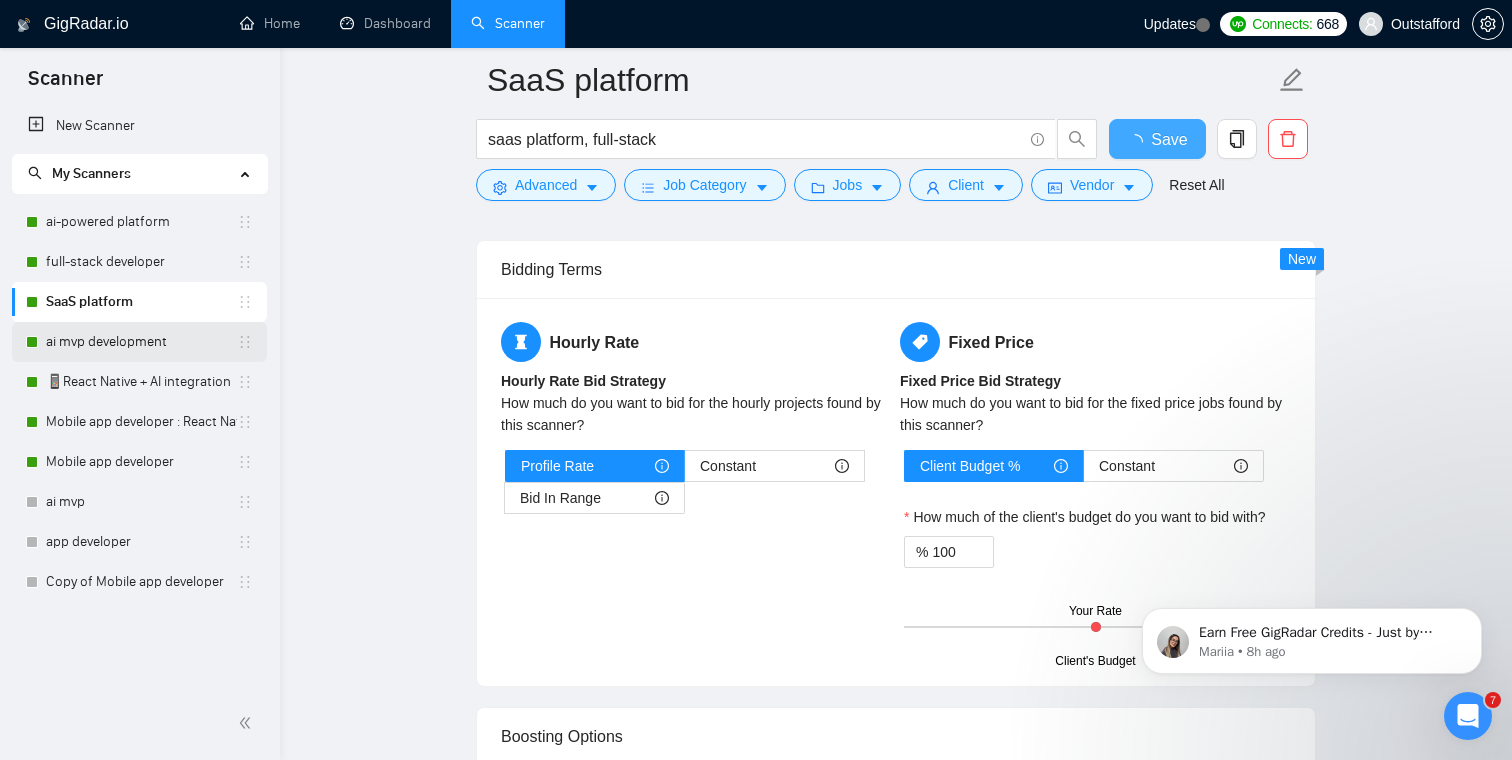 type 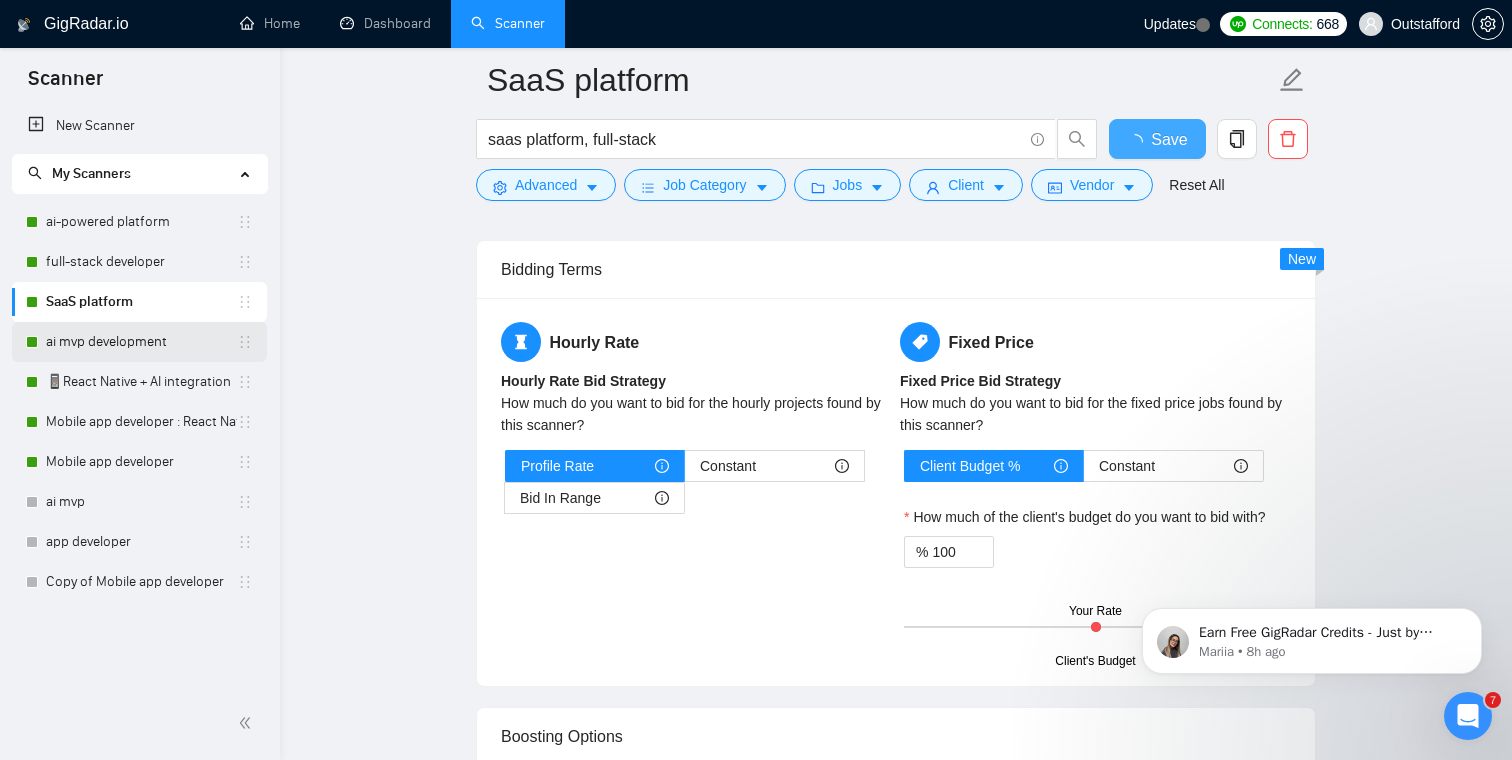 checkbox on "true" 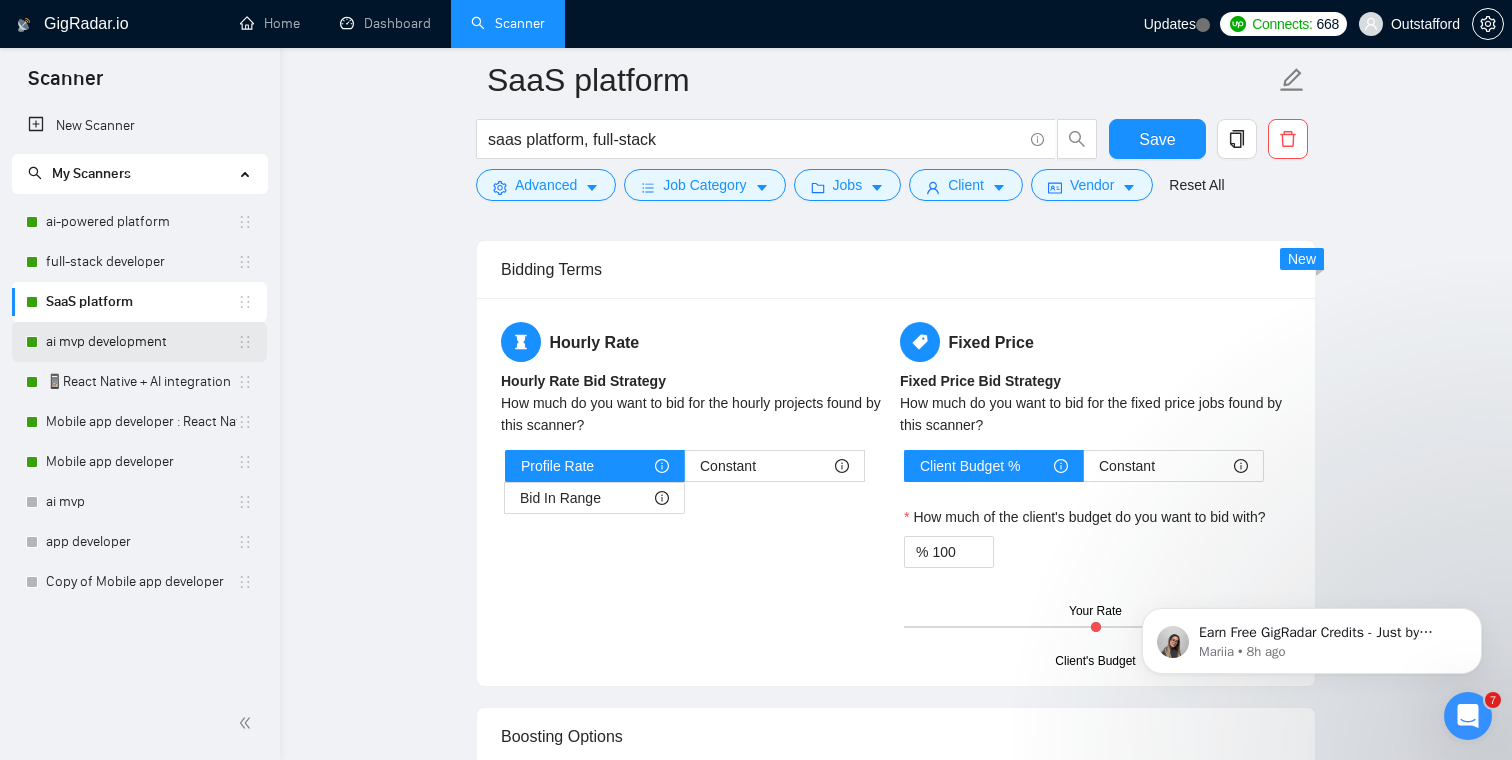 click on "ai mvp development" at bounding box center [141, 342] 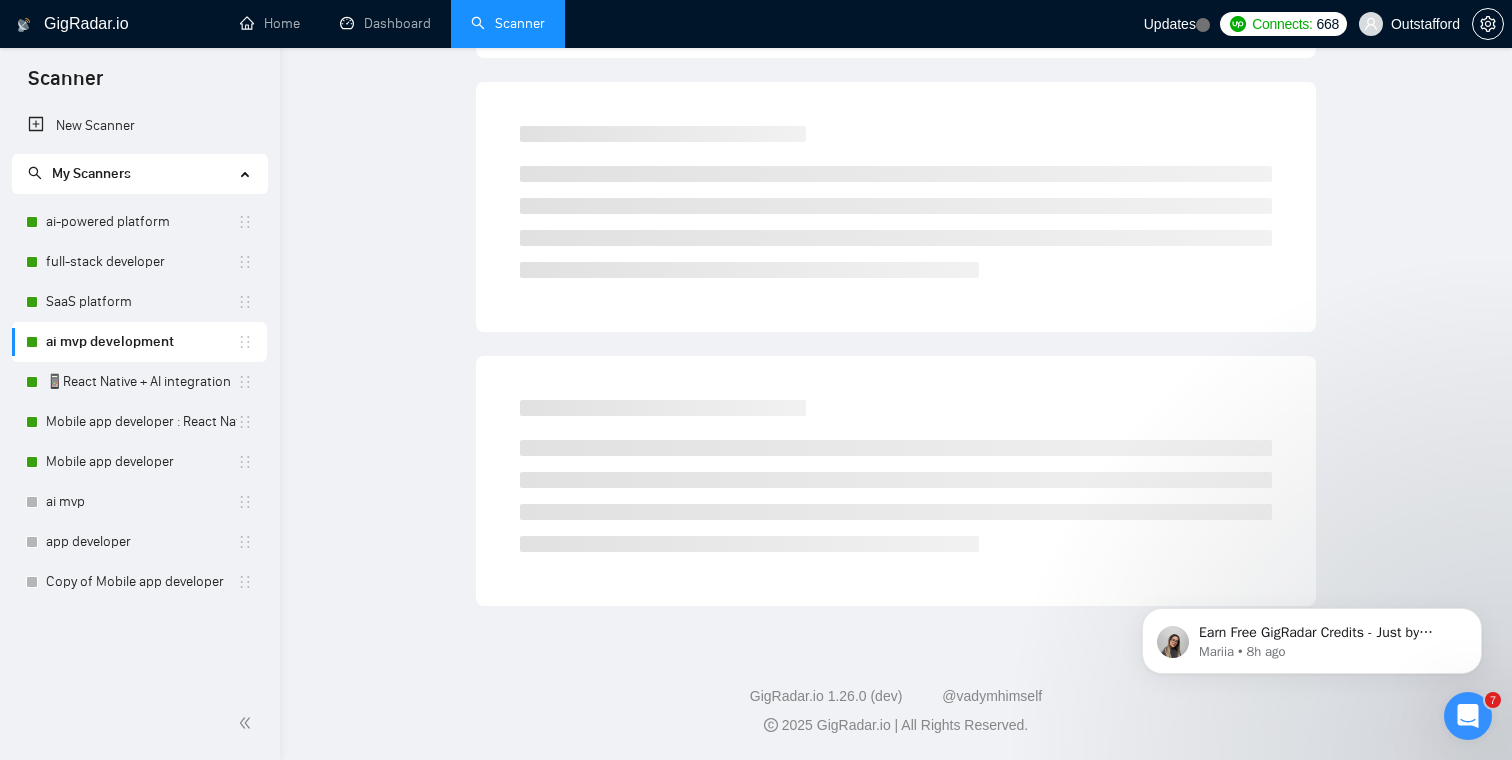 scroll, scrollTop: 0, scrollLeft: 0, axis: both 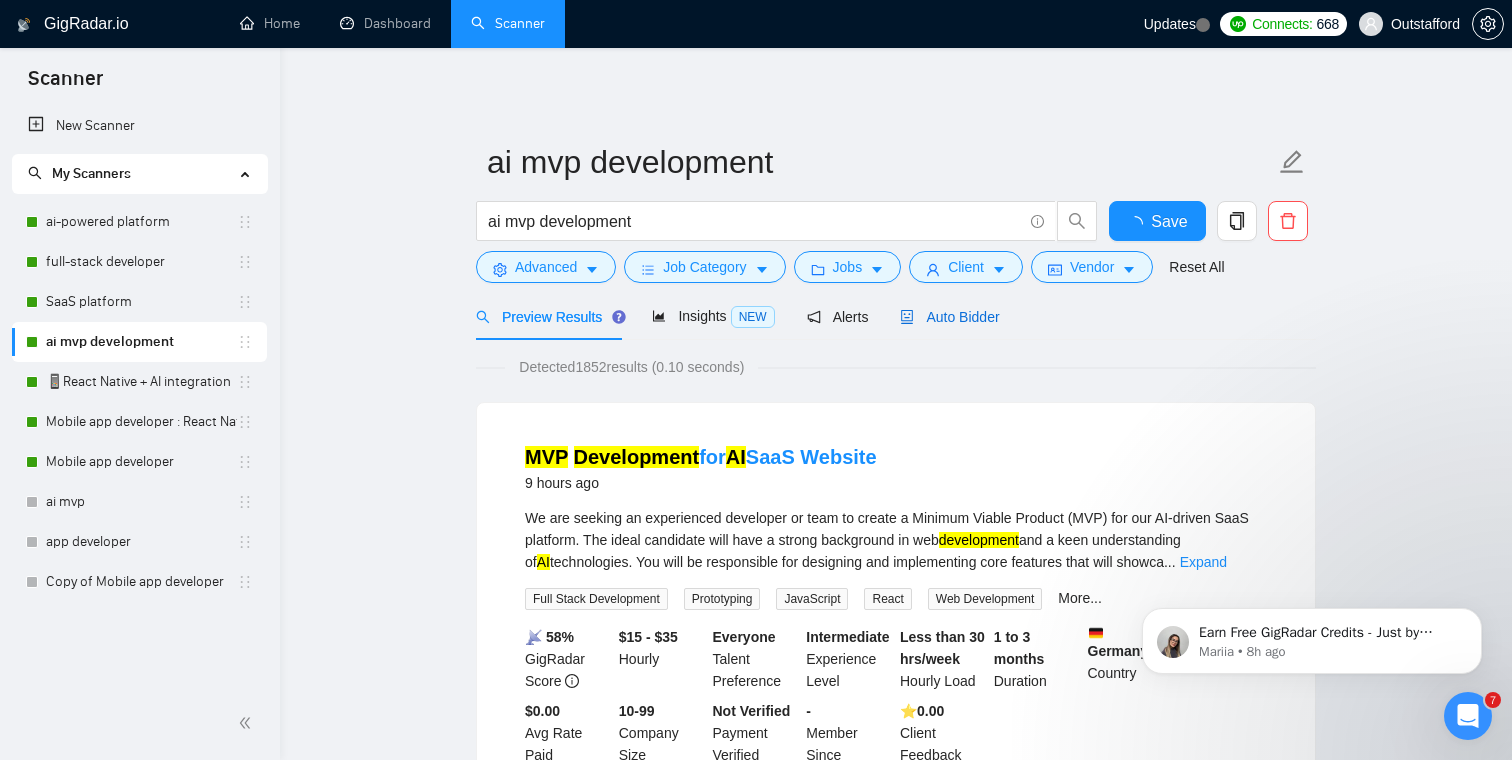 click on "Auto Bidder" at bounding box center (949, 317) 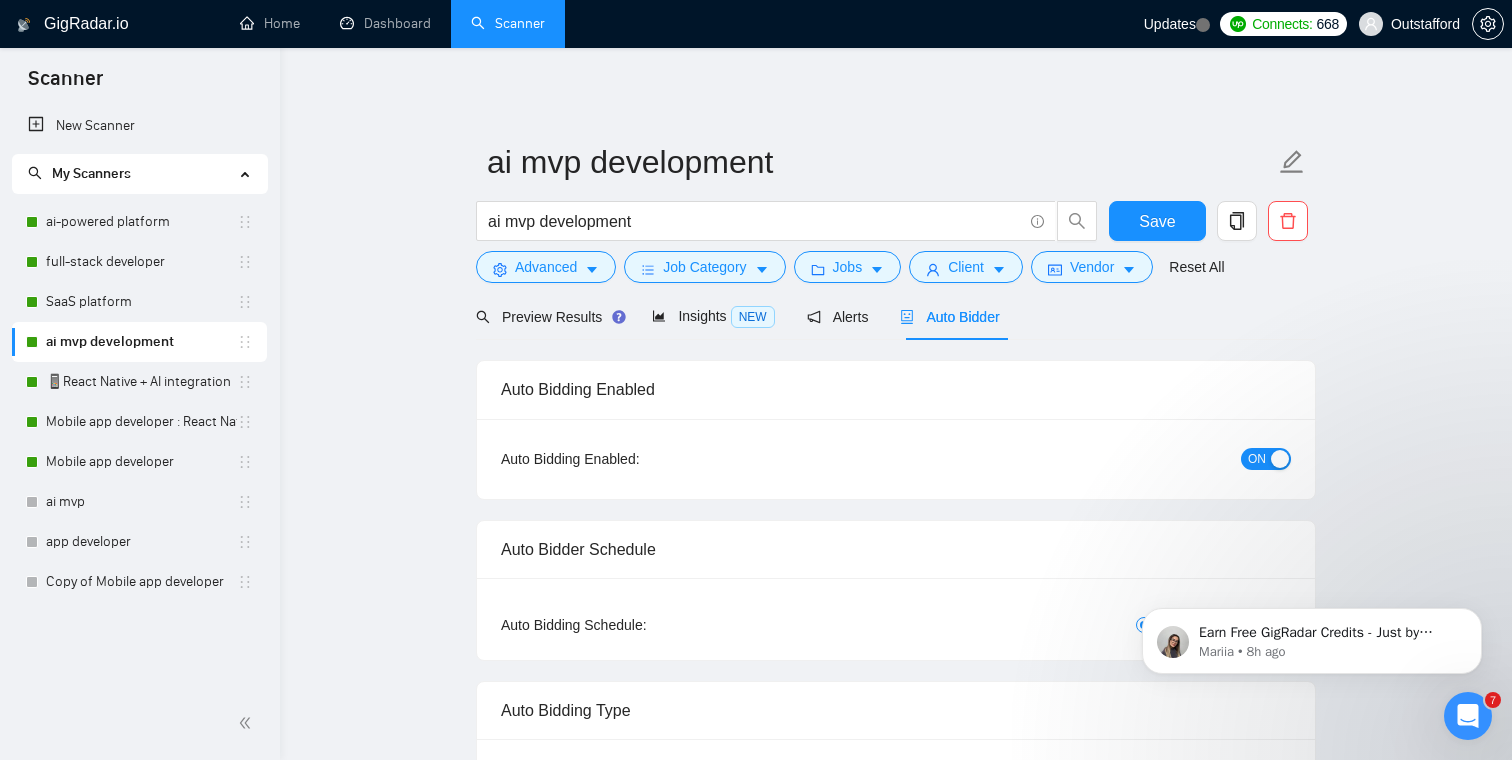 type 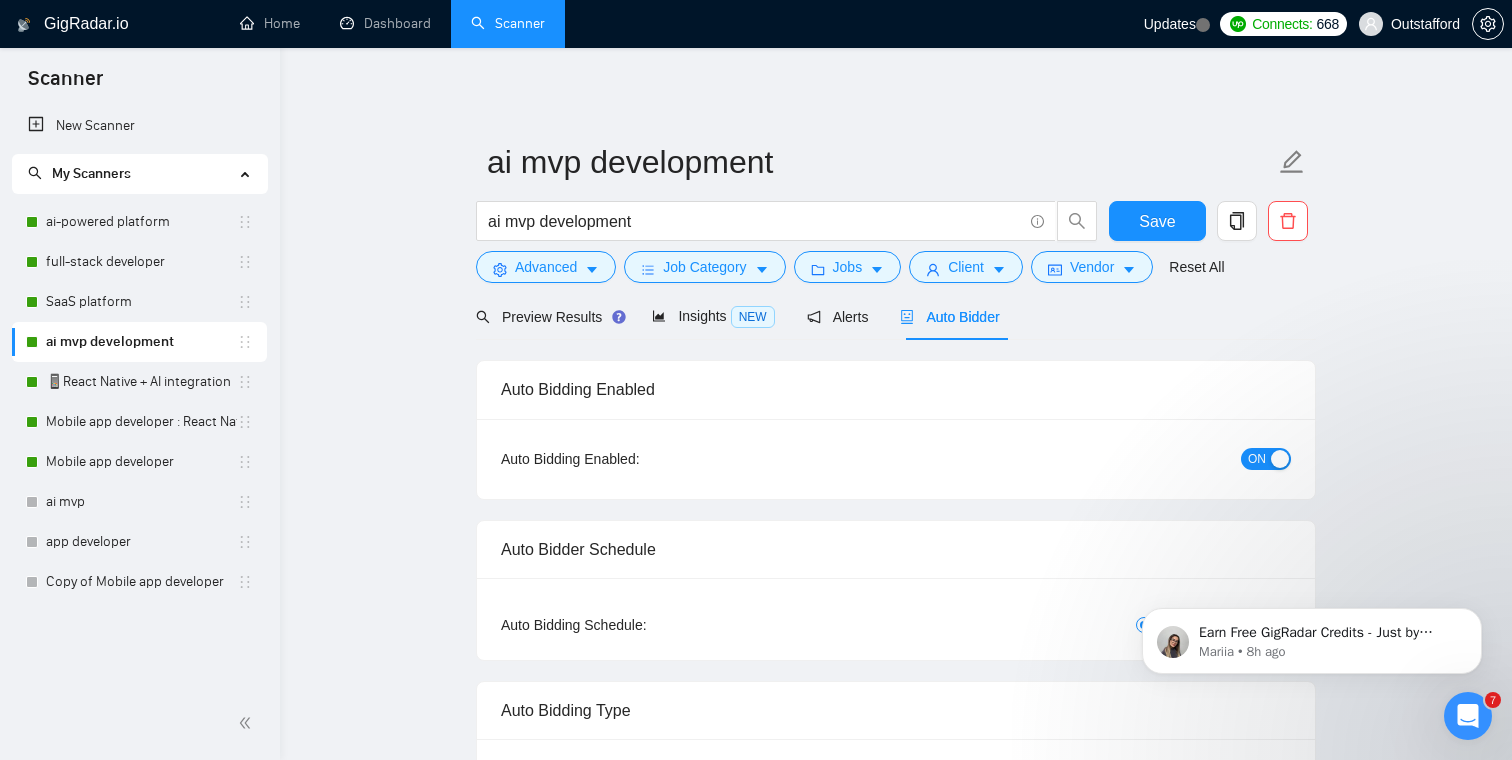 checkbox on "true" 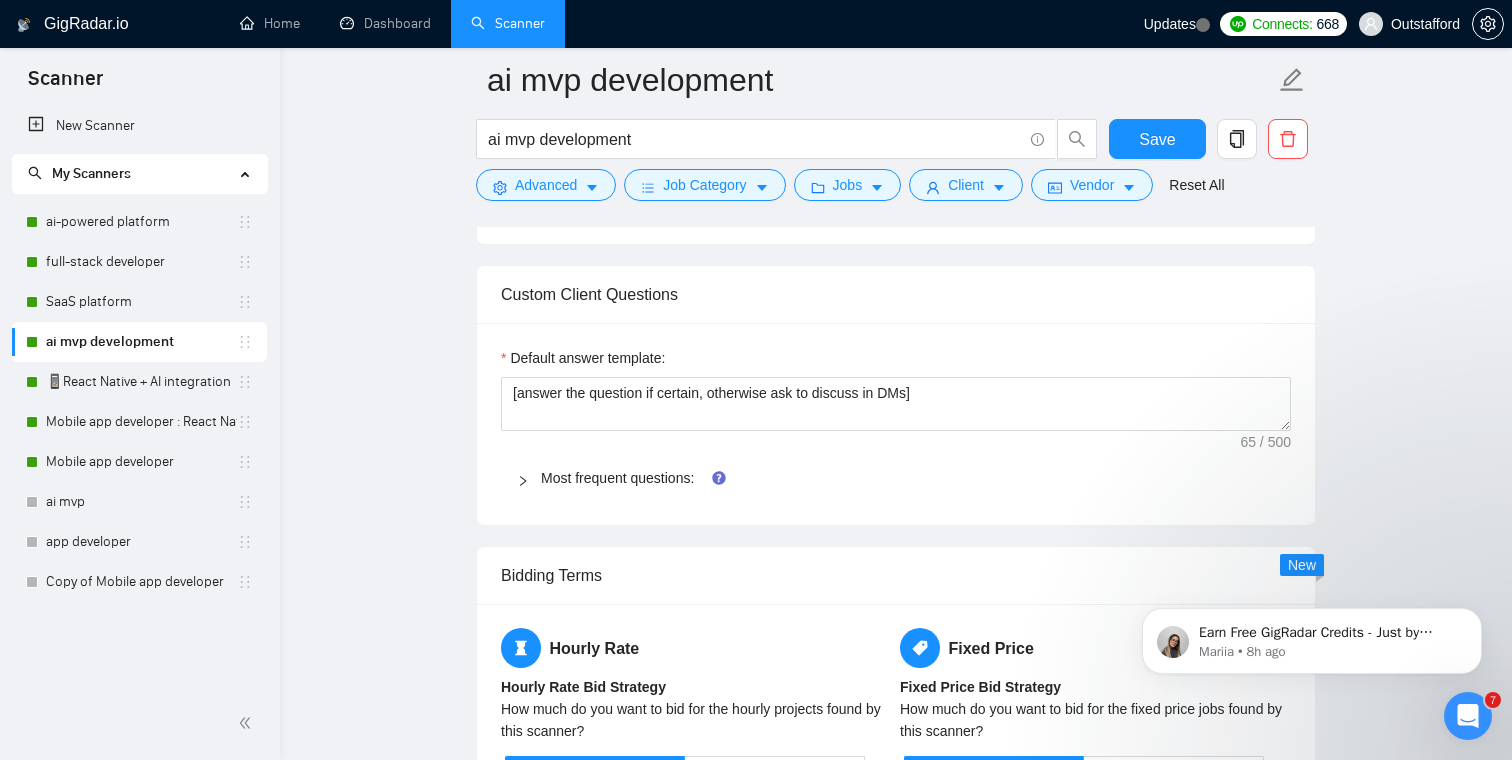 scroll, scrollTop: 1925, scrollLeft: 0, axis: vertical 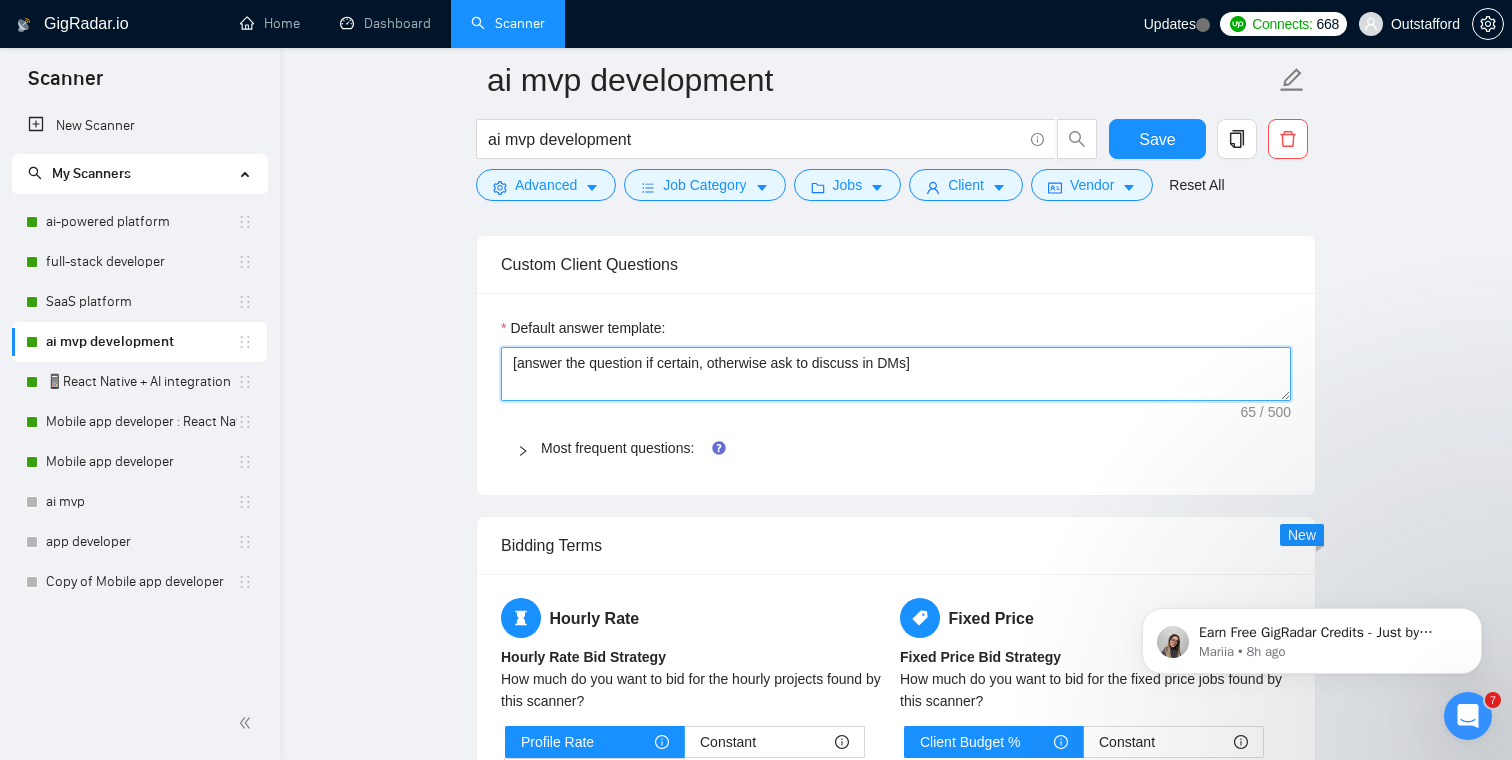 drag, startPoint x: 961, startPoint y: 370, endPoint x: 493, endPoint y: 368, distance: 468.00427 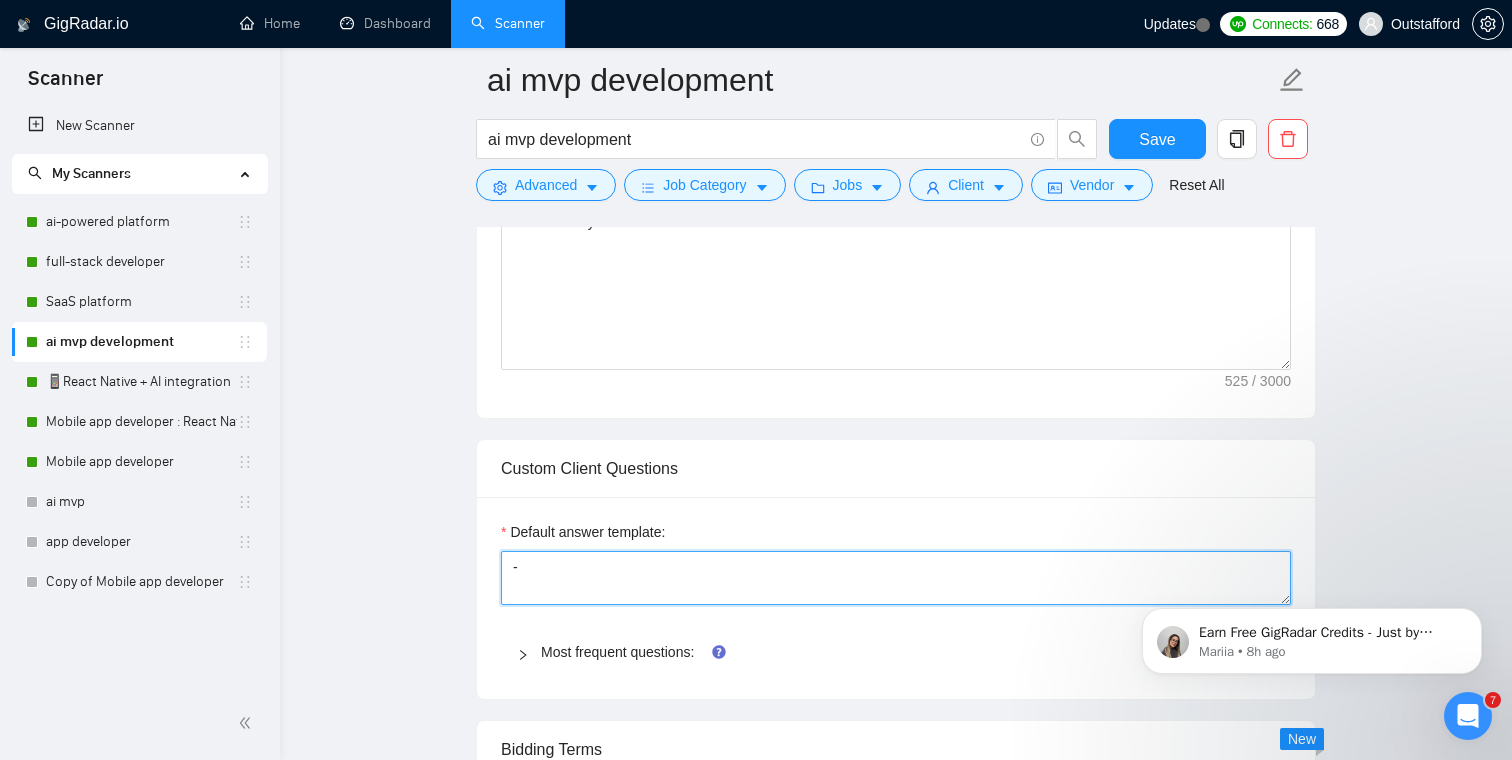 scroll, scrollTop: 1867, scrollLeft: 0, axis: vertical 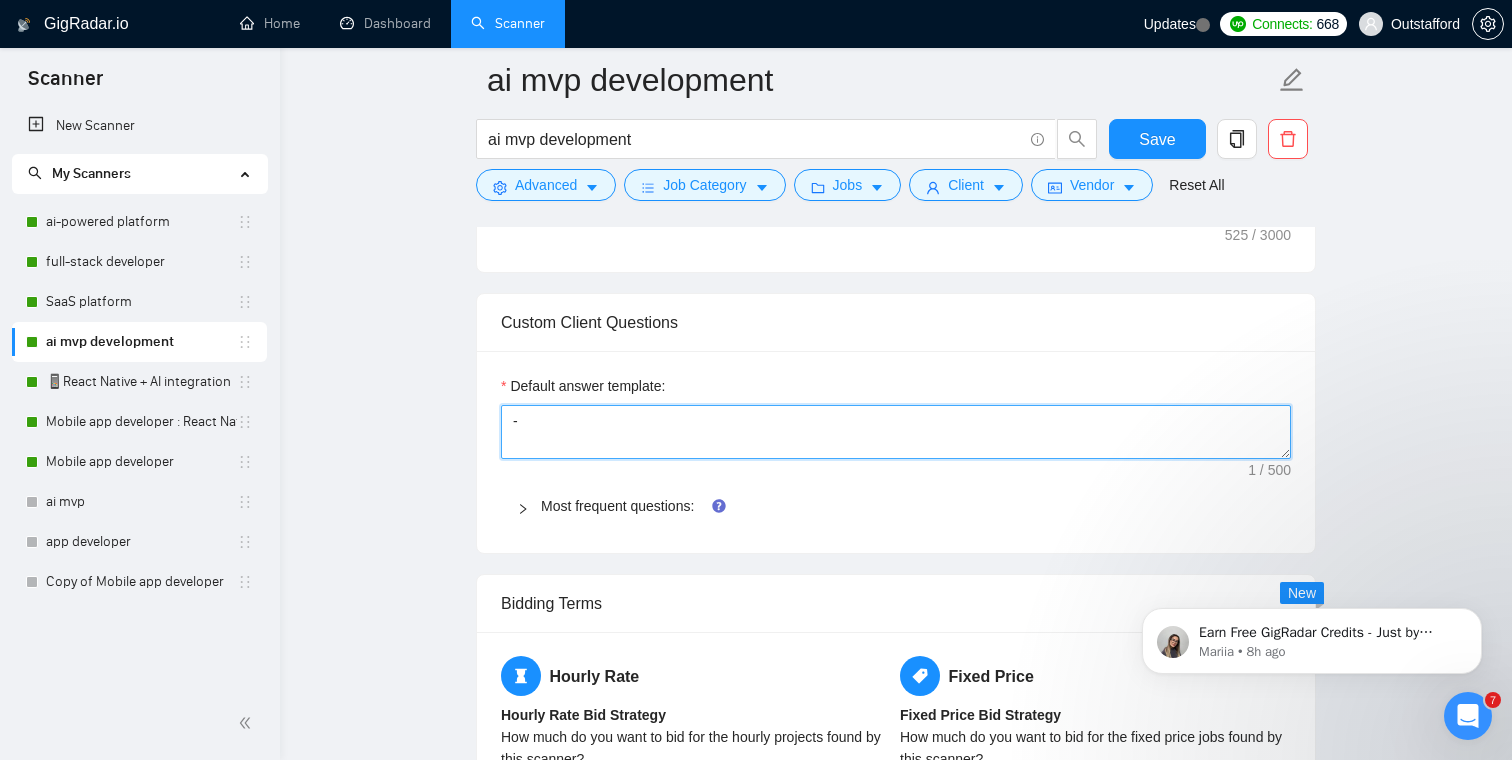 type on "-" 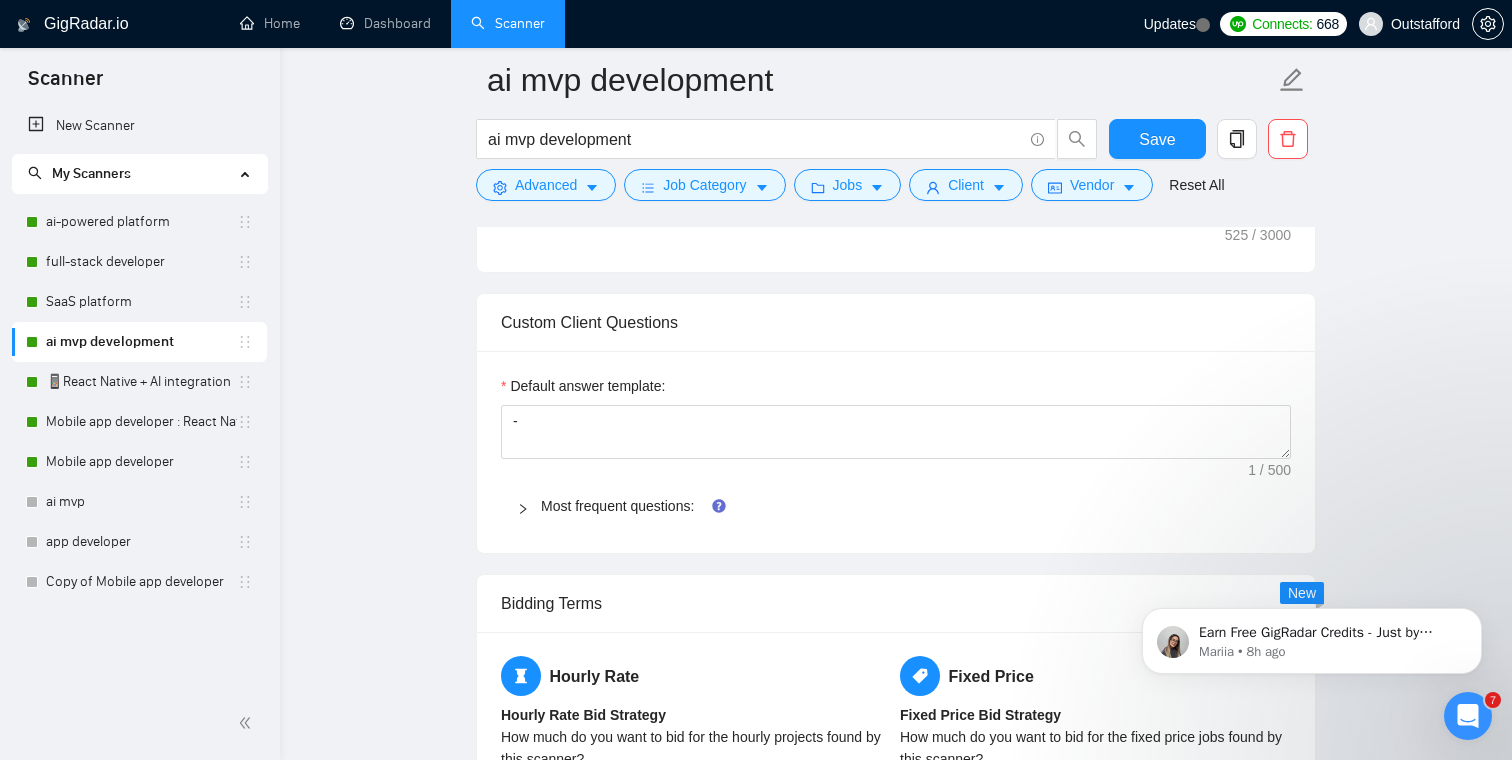 click on "Most frequent questions:" at bounding box center (908, 506) 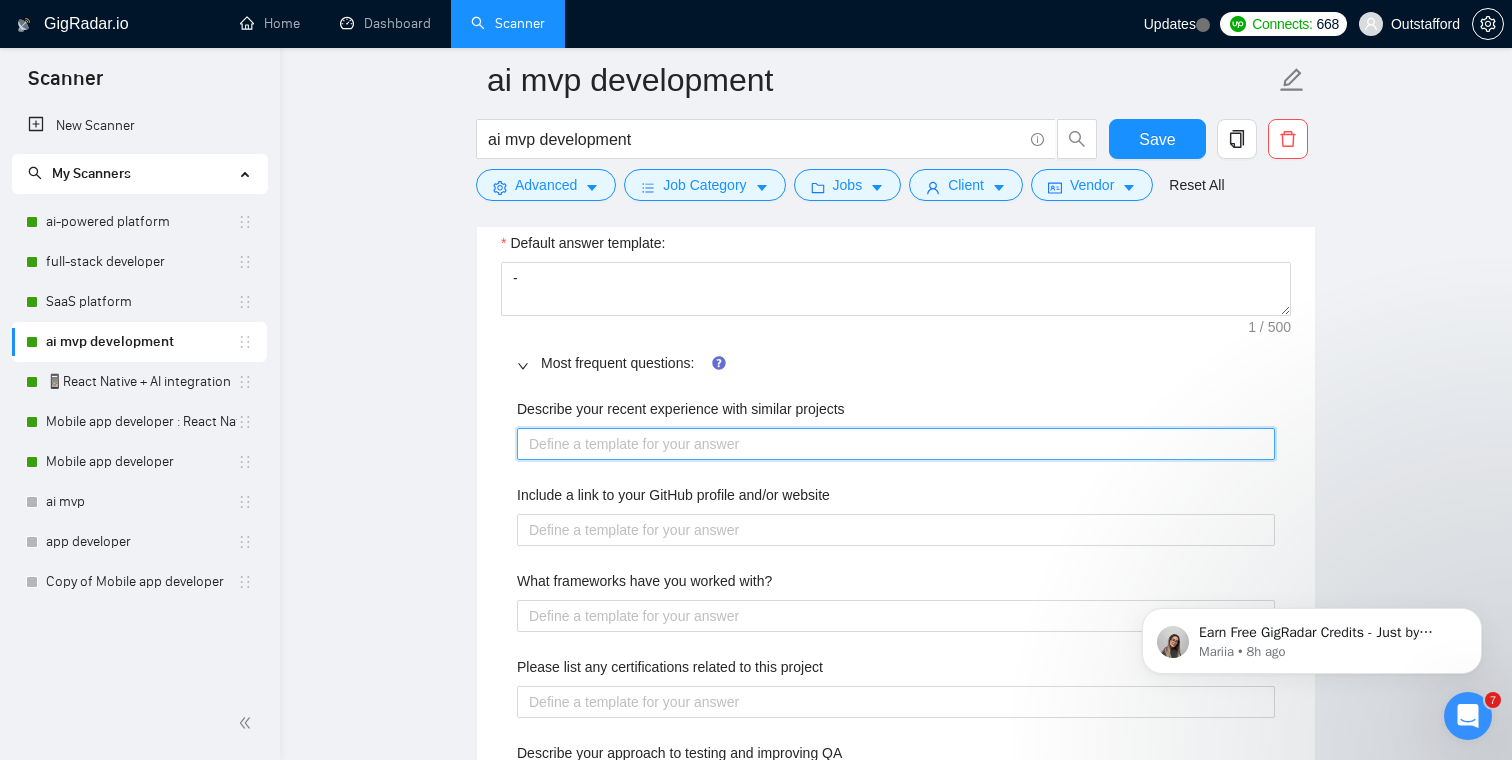 click on "Describe your recent experience with similar projects" at bounding box center (896, 444) 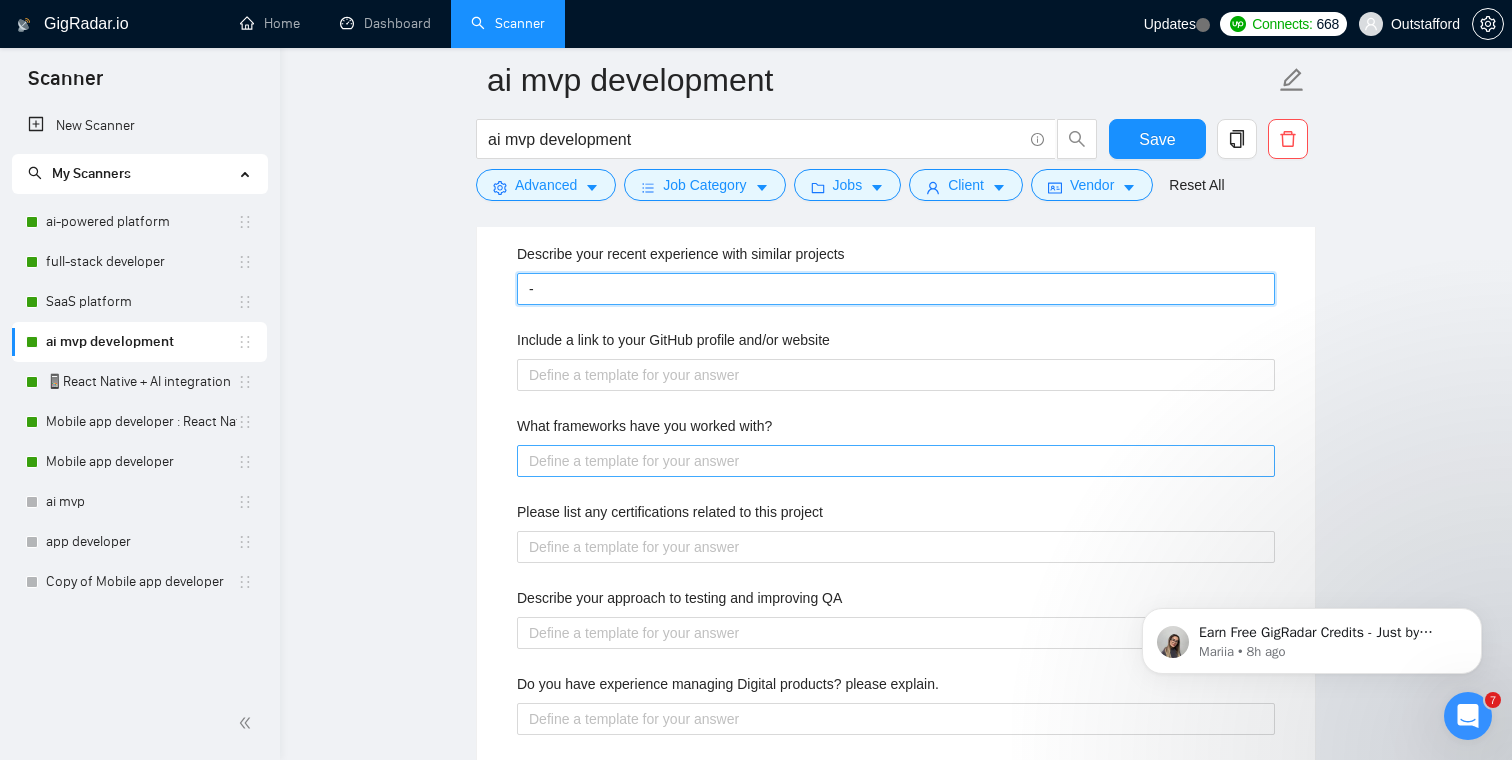 scroll, scrollTop: 2193, scrollLeft: 0, axis: vertical 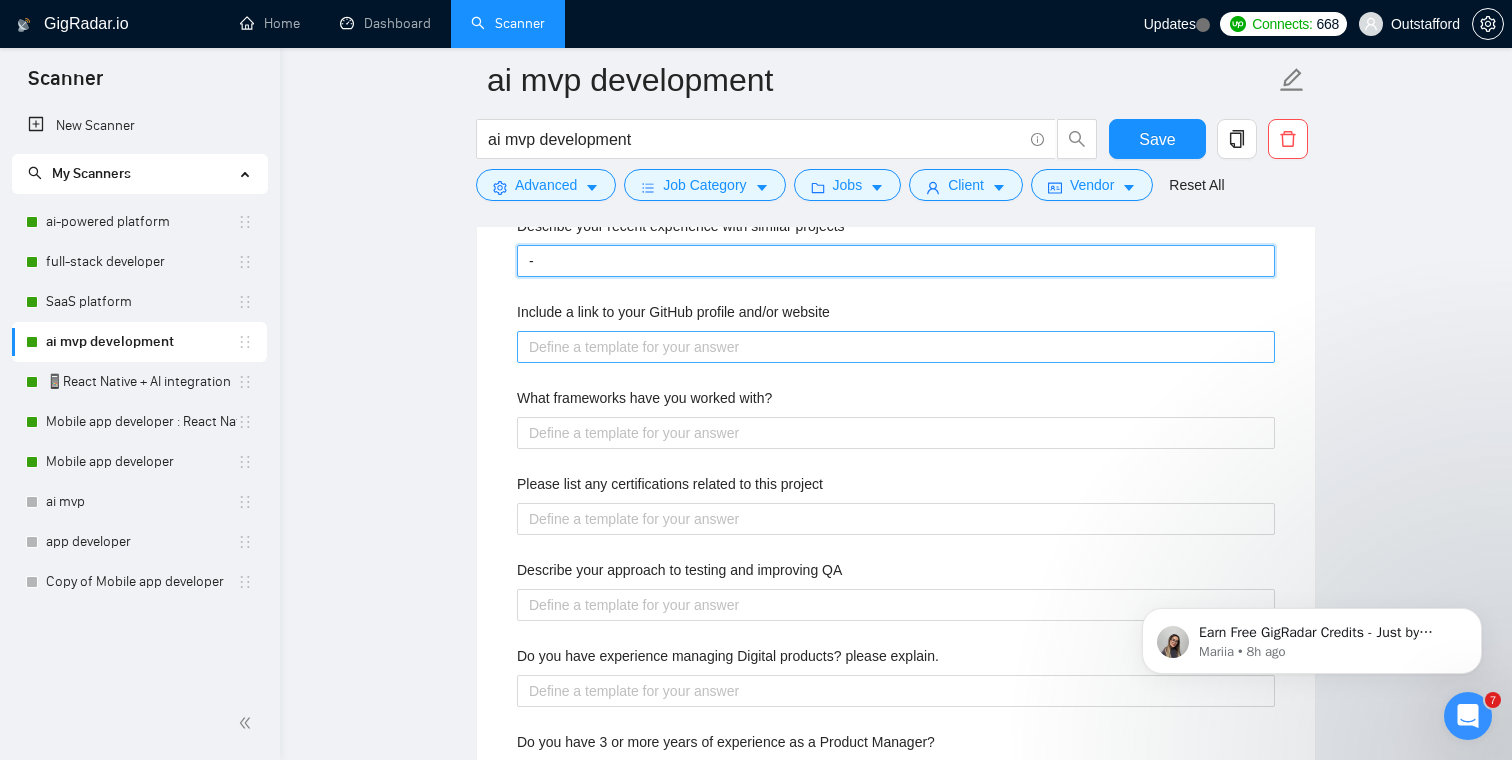 type on "-" 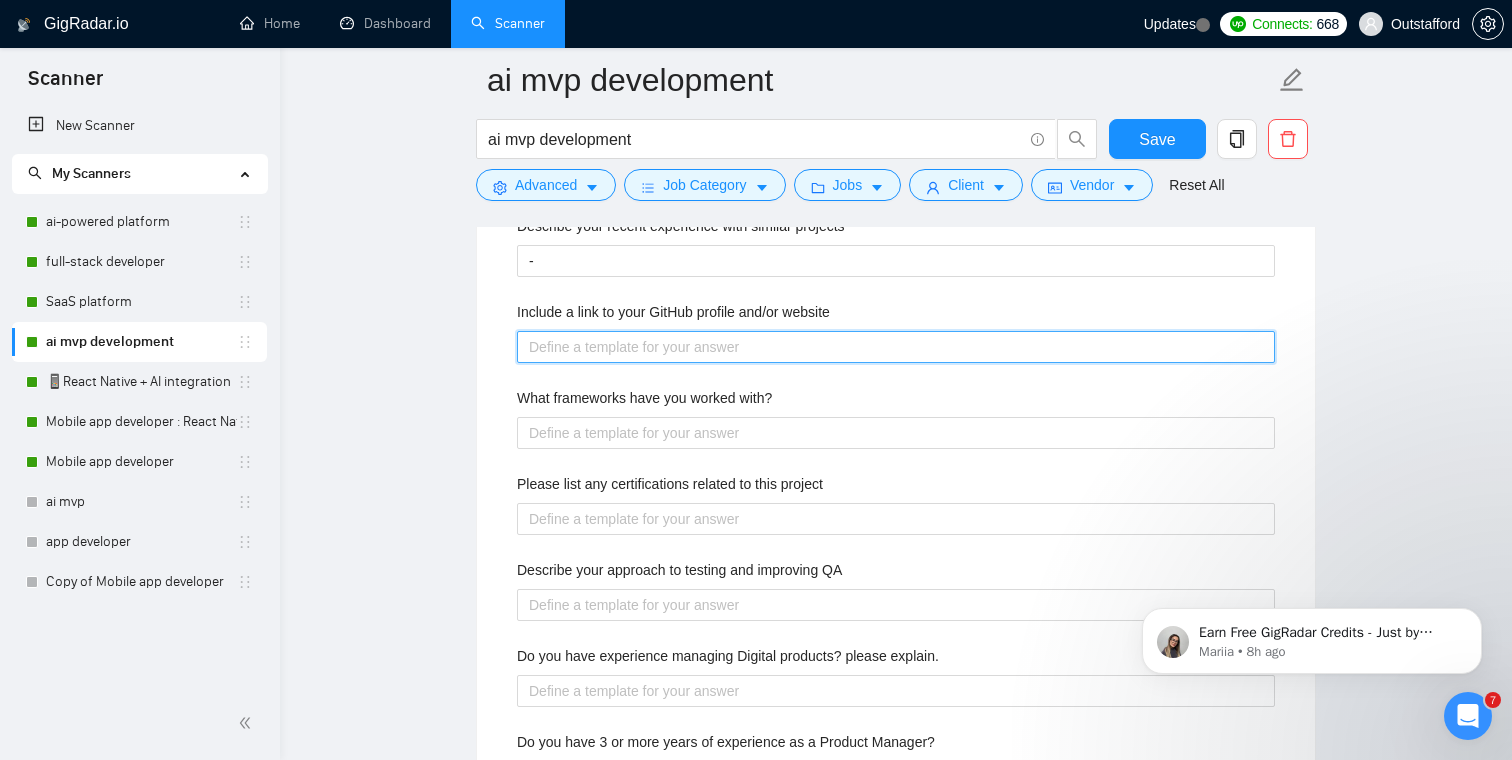click on "Include a link to your GitHub profile and/or website" at bounding box center (896, 347) 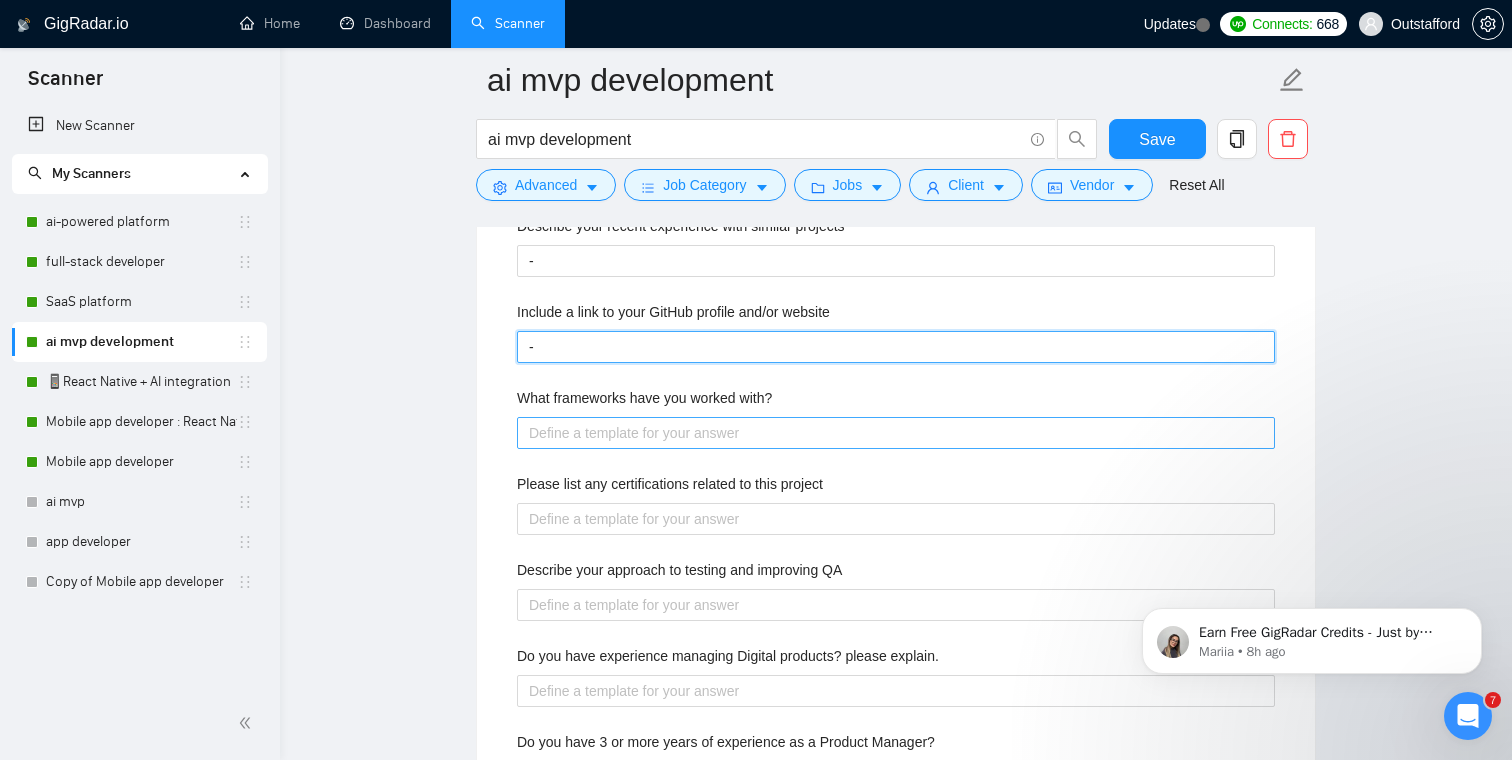 type on "-" 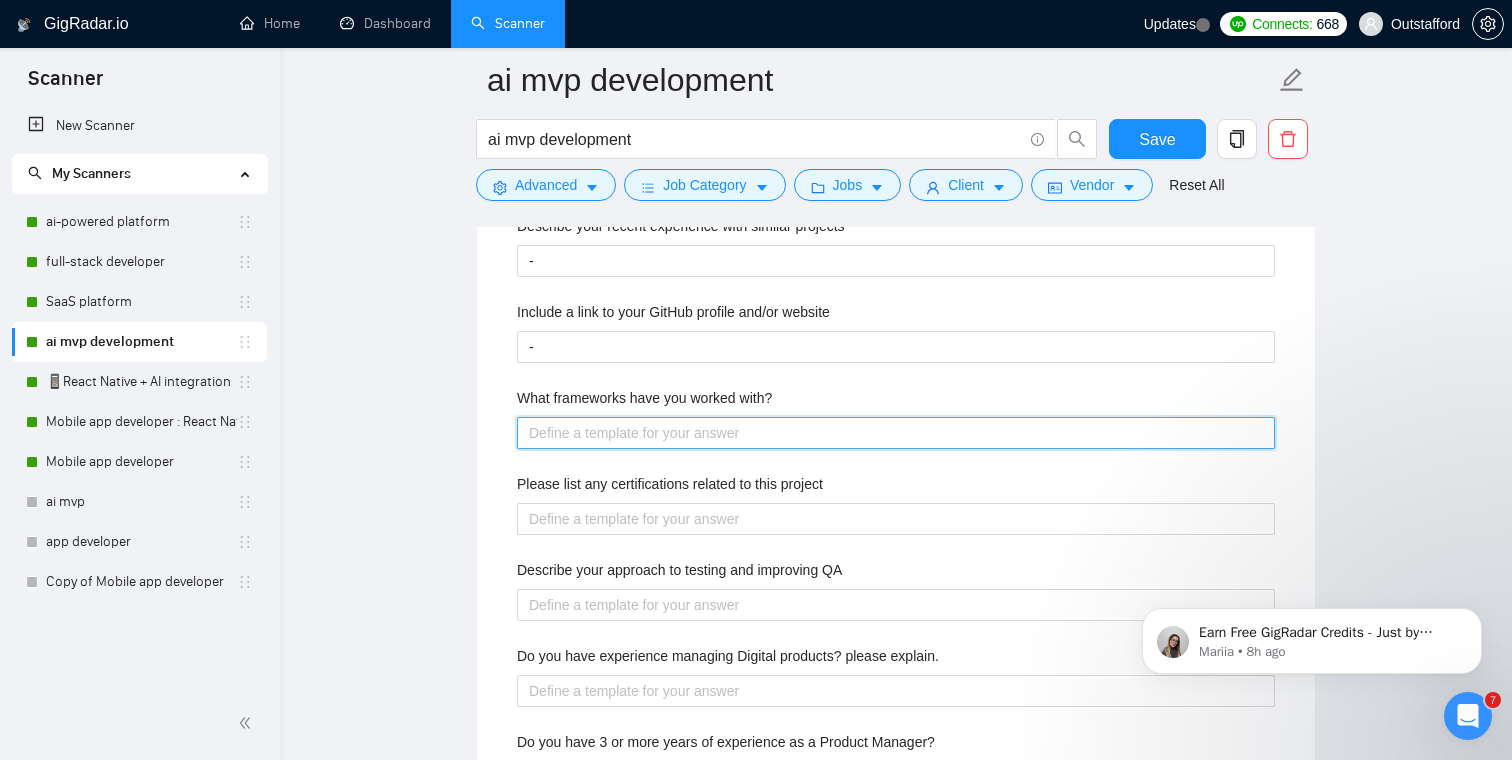 click on "What frameworks have you worked with?" at bounding box center [896, 433] 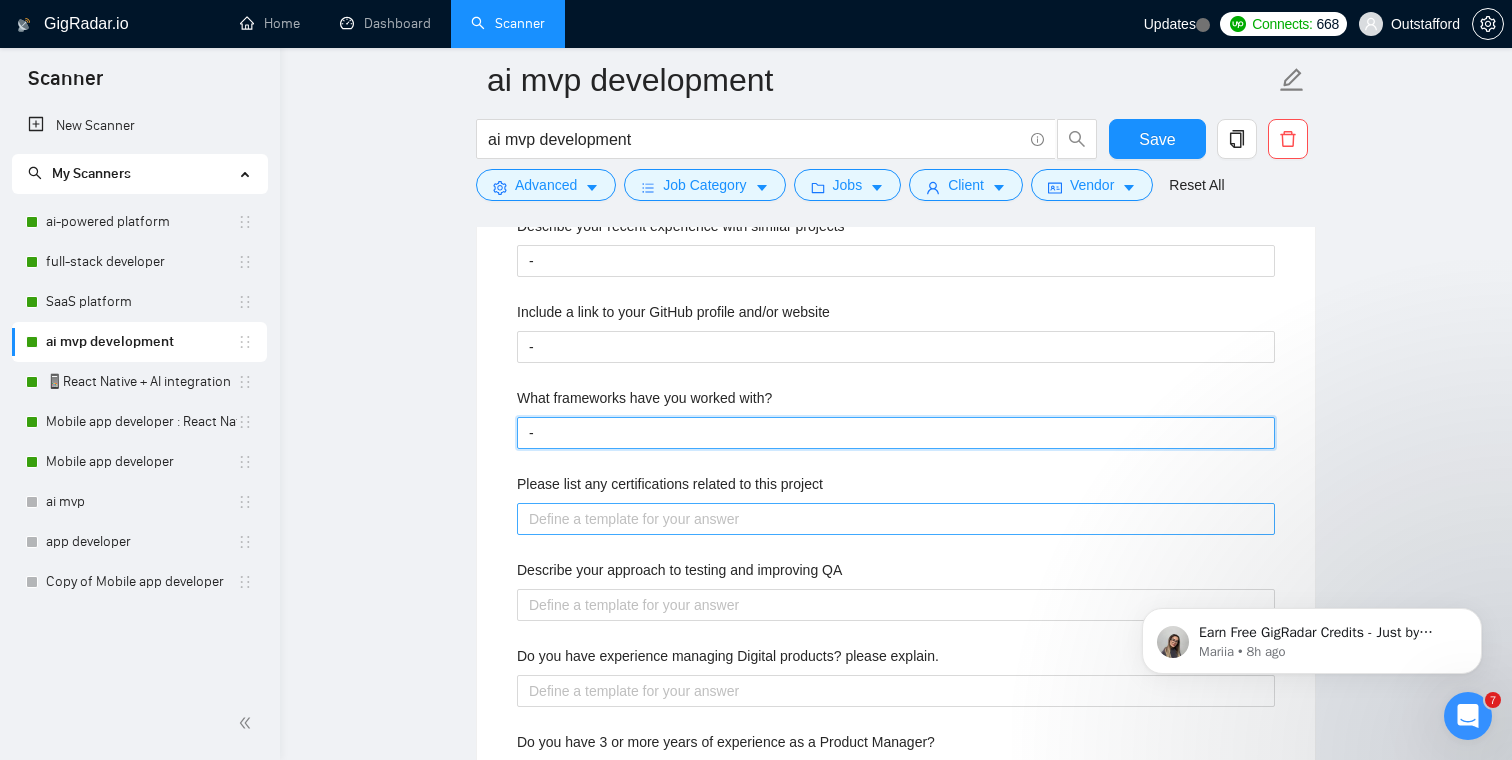 type on "-" 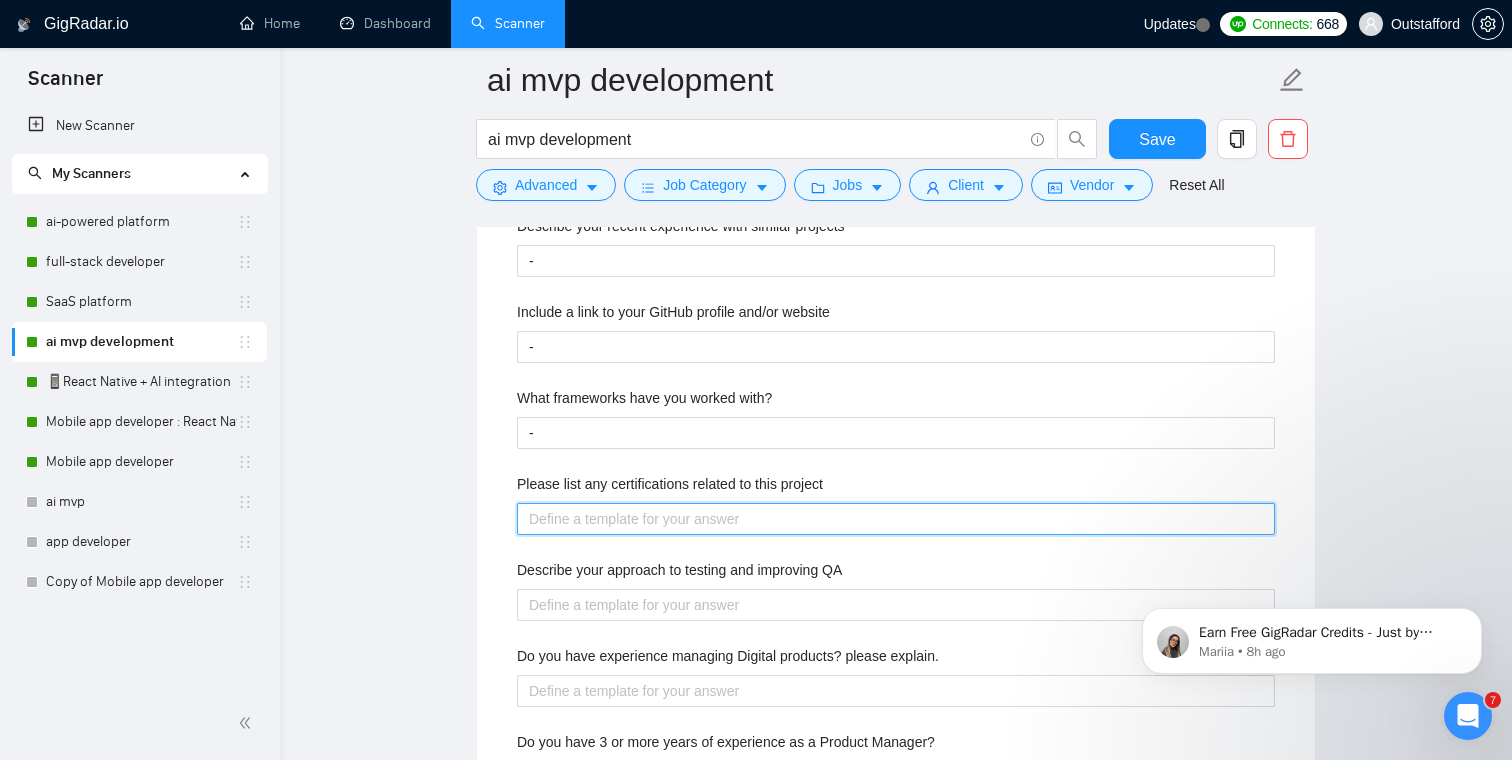 click on "Please list any certifications related to this project" at bounding box center (896, 519) 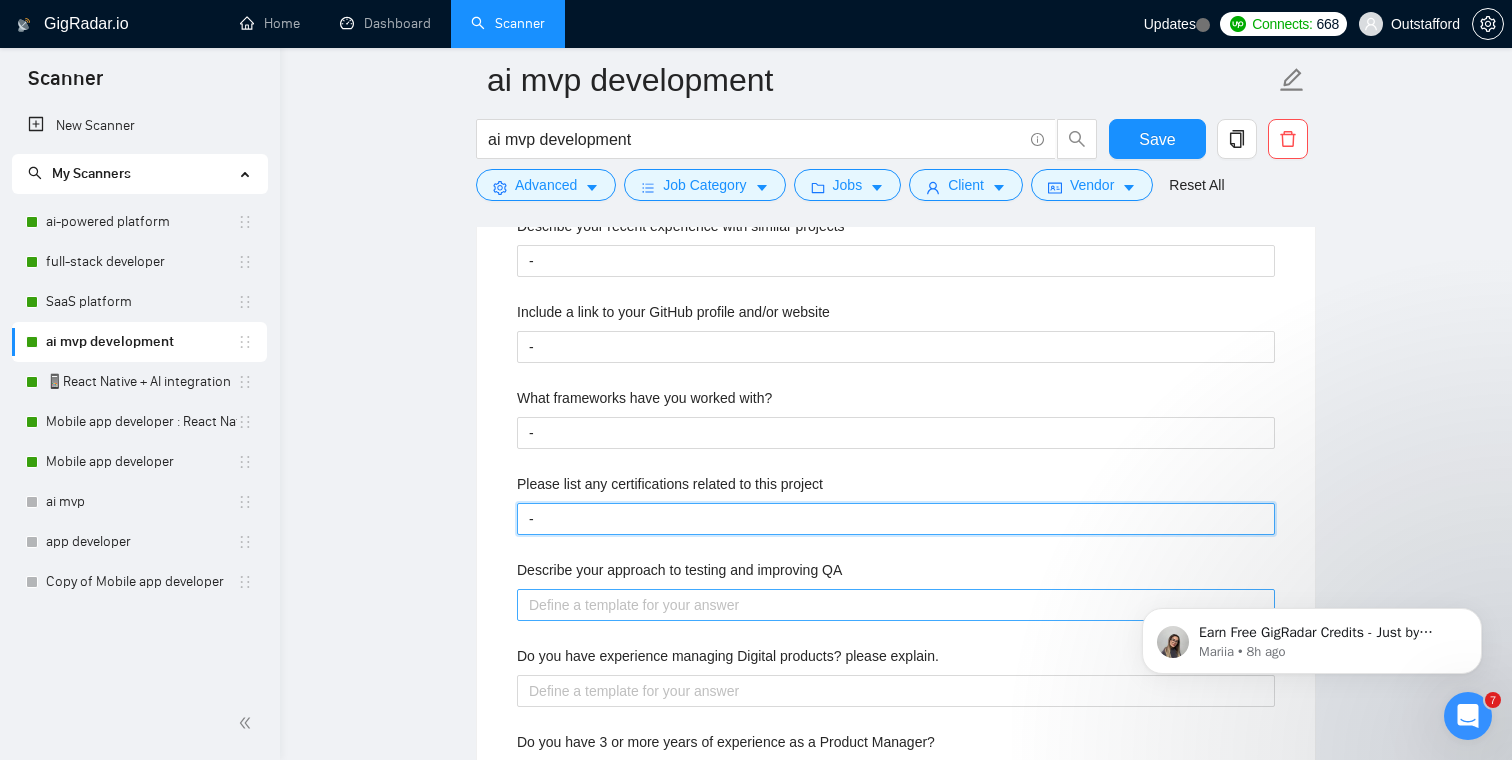 type on "-" 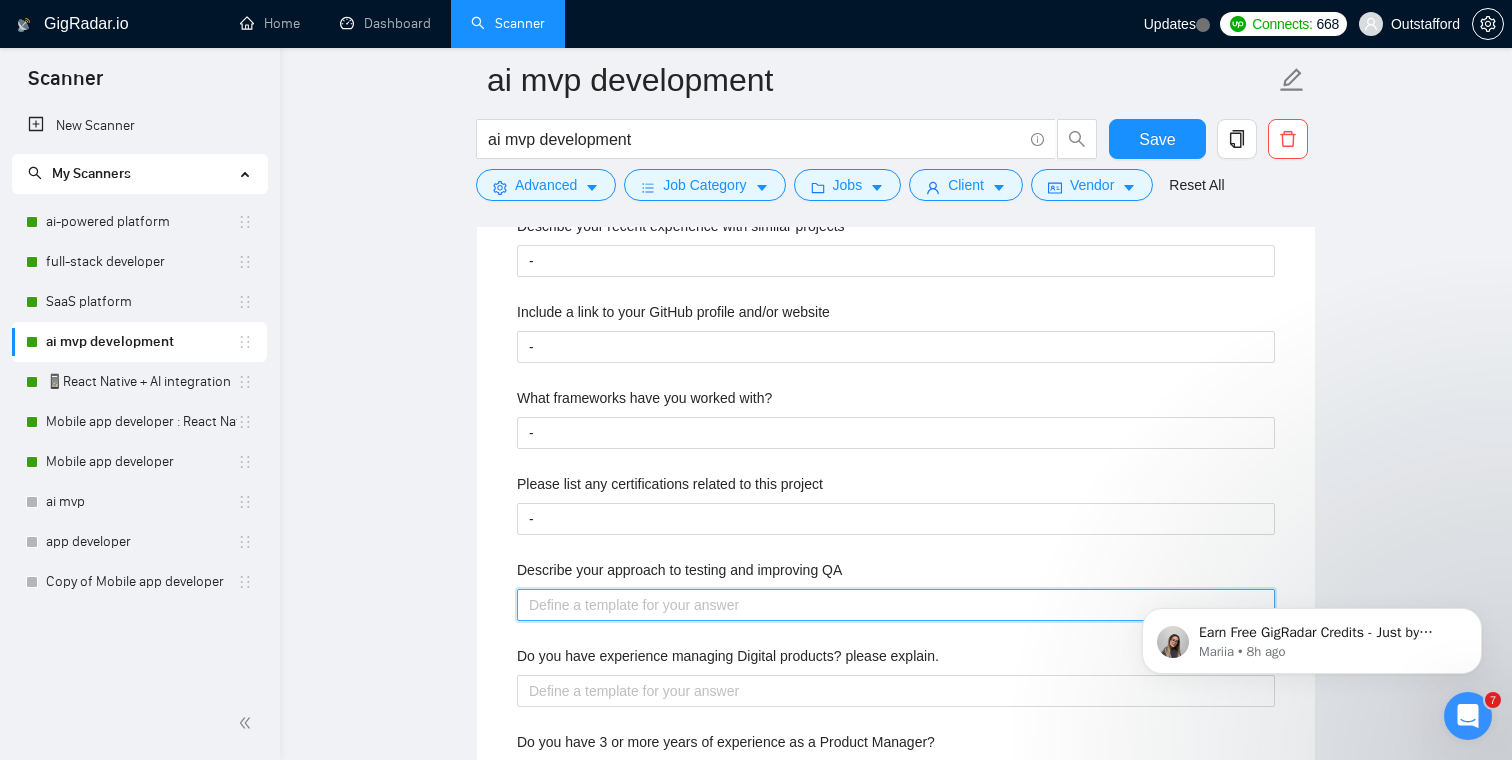 click on "Describe your approach to testing and improving QA" at bounding box center [896, 605] 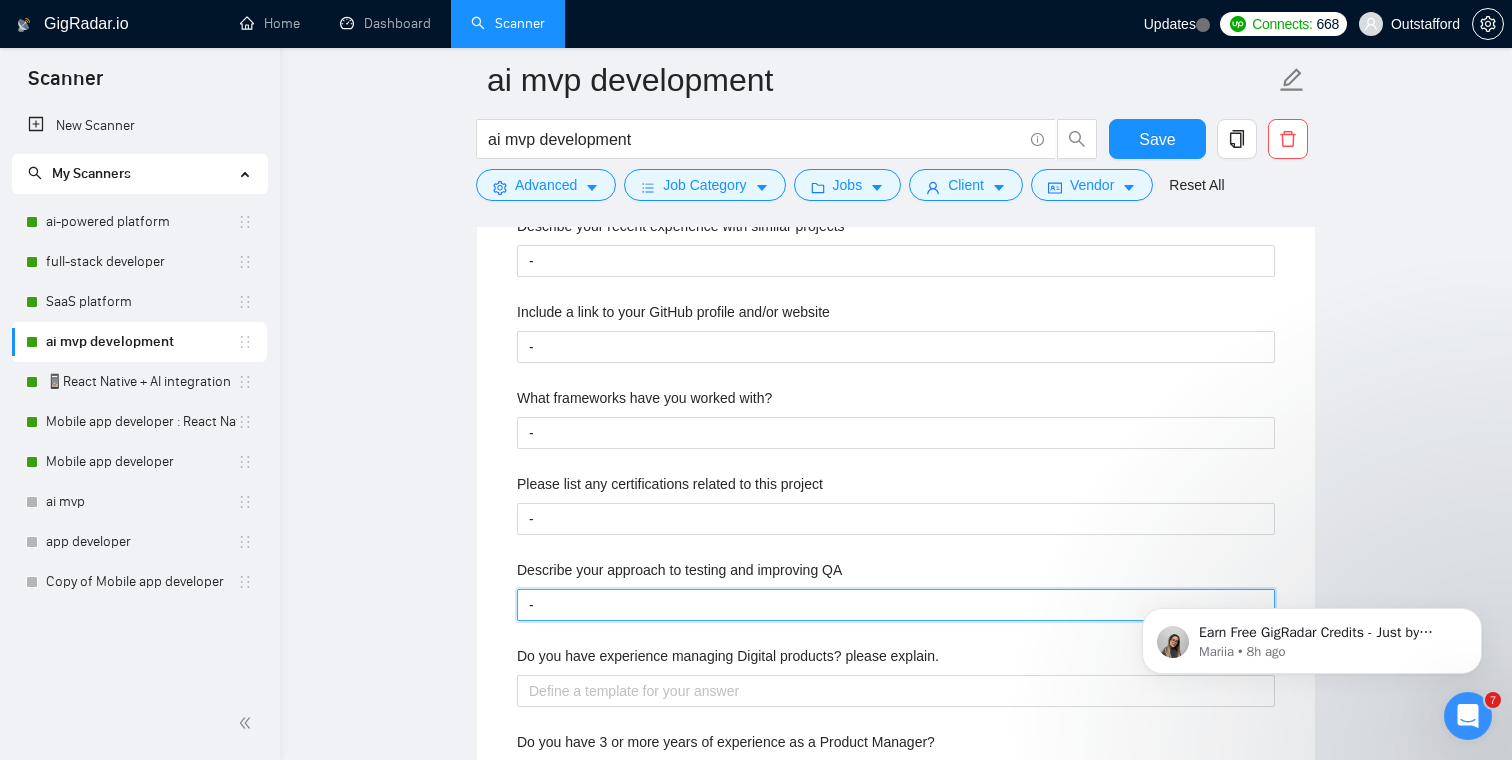 scroll, scrollTop: 2291, scrollLeft: 0, axis: vertical 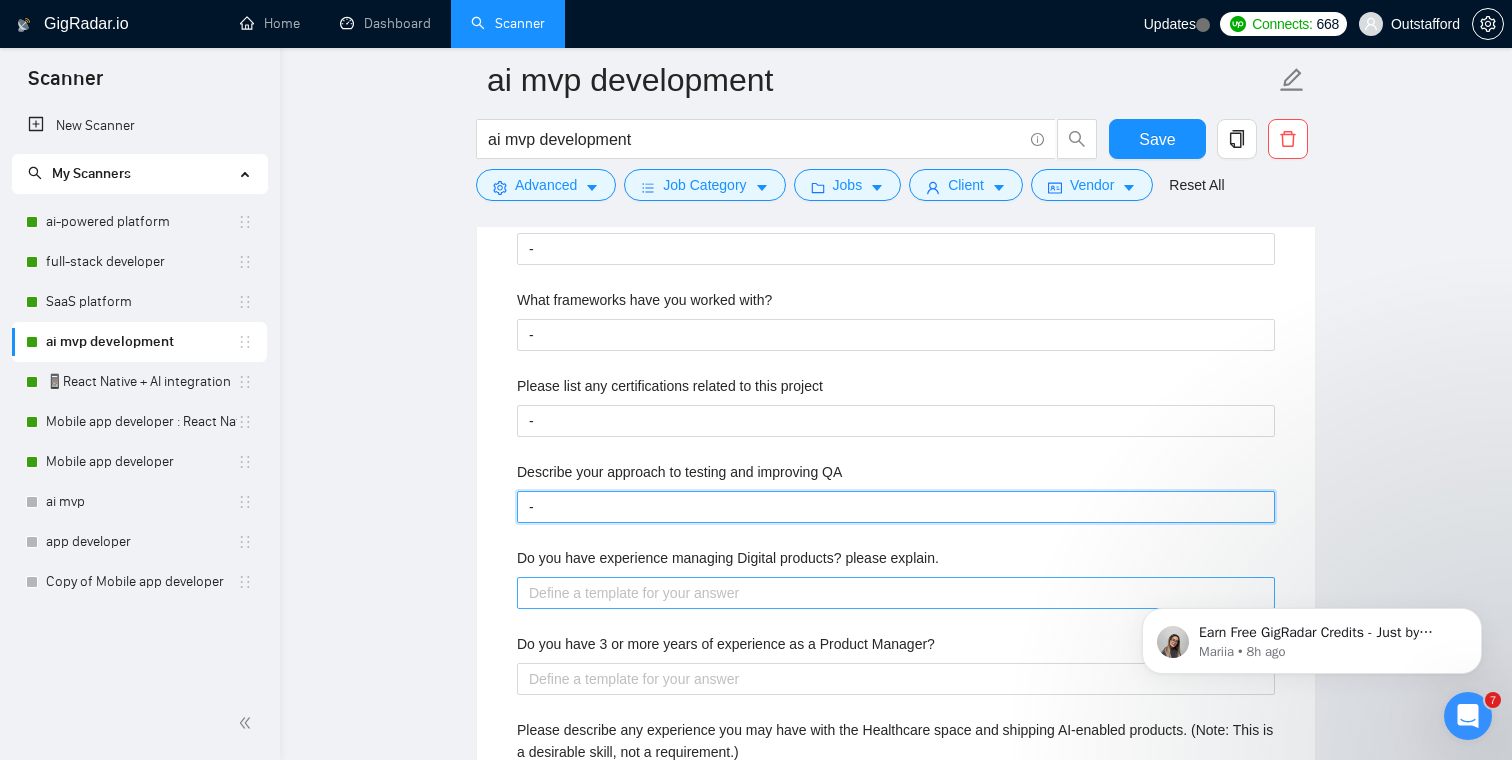 type on "-" 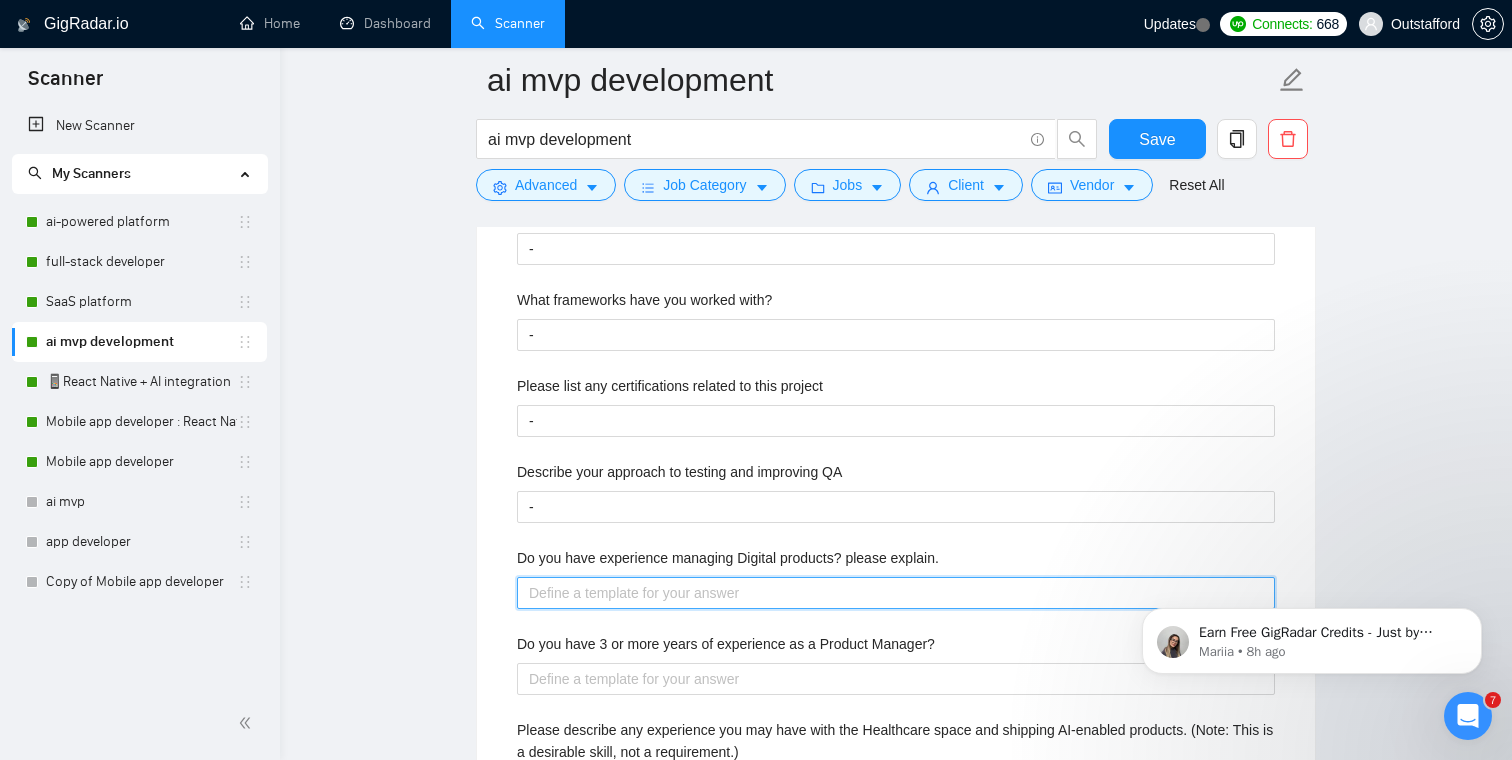 click on "Do you have experience managing Digital products? please explain." at bounding box center [896, 593] 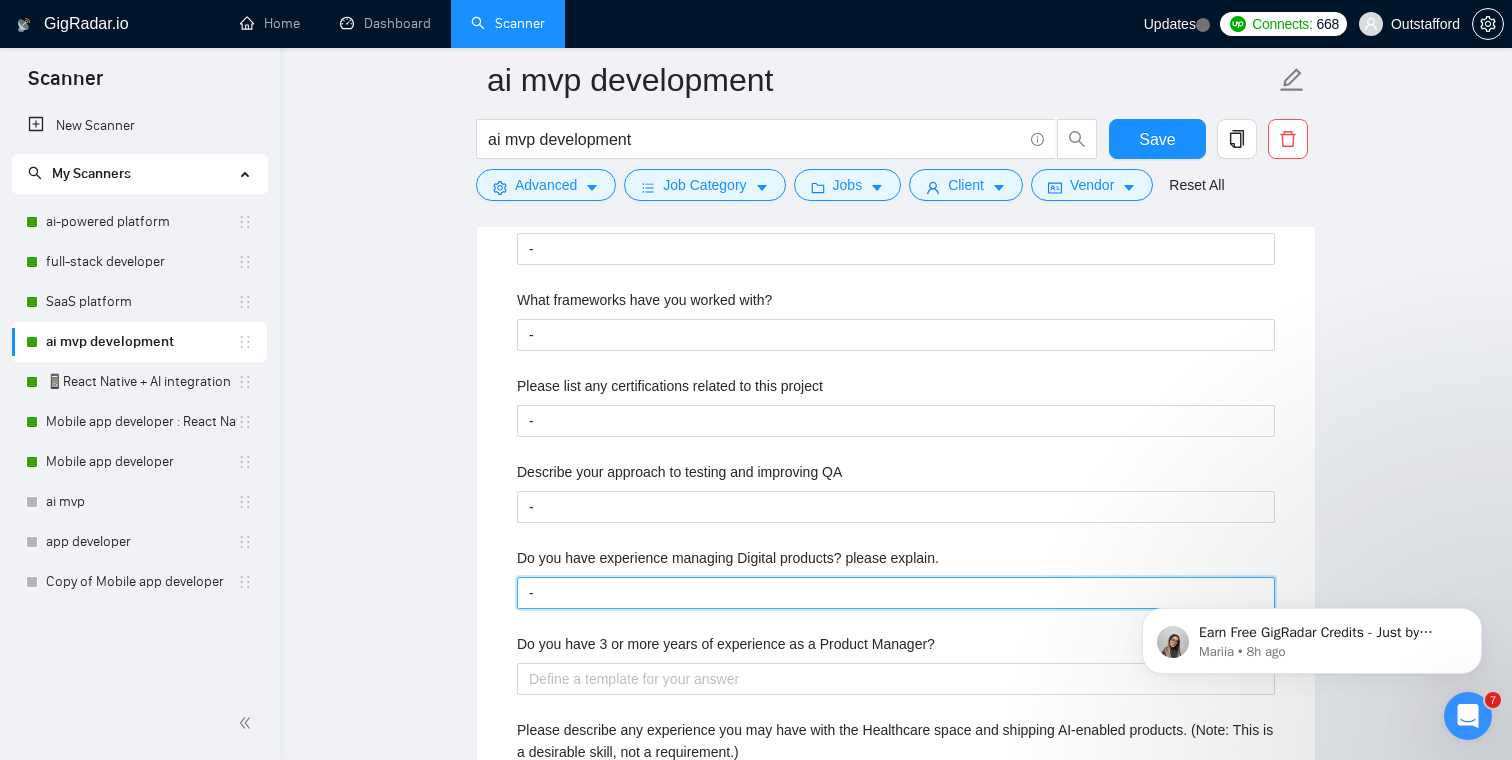 scroll, scrollTop: 2457, scrollLeft: 0, axis: vertical 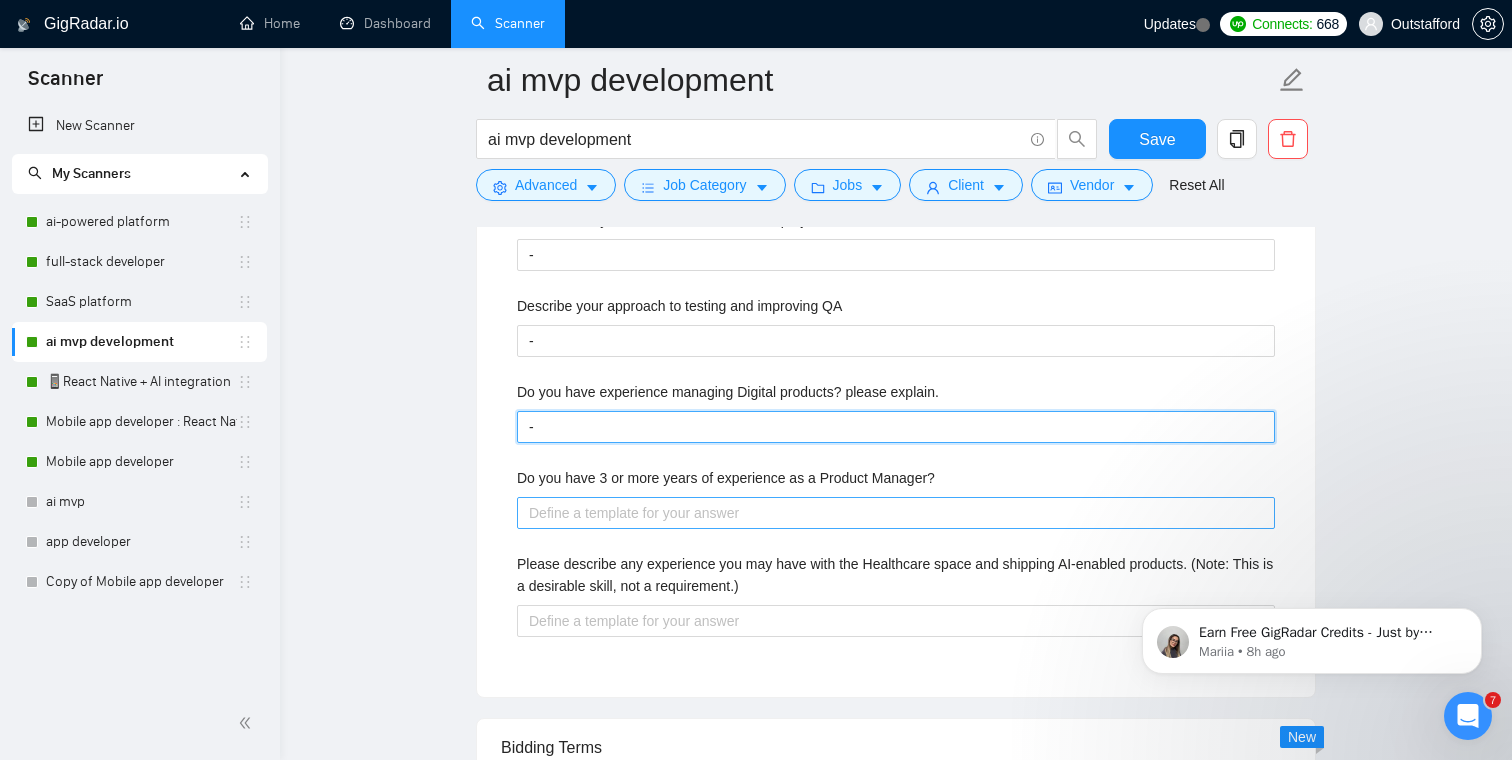 type on "-" 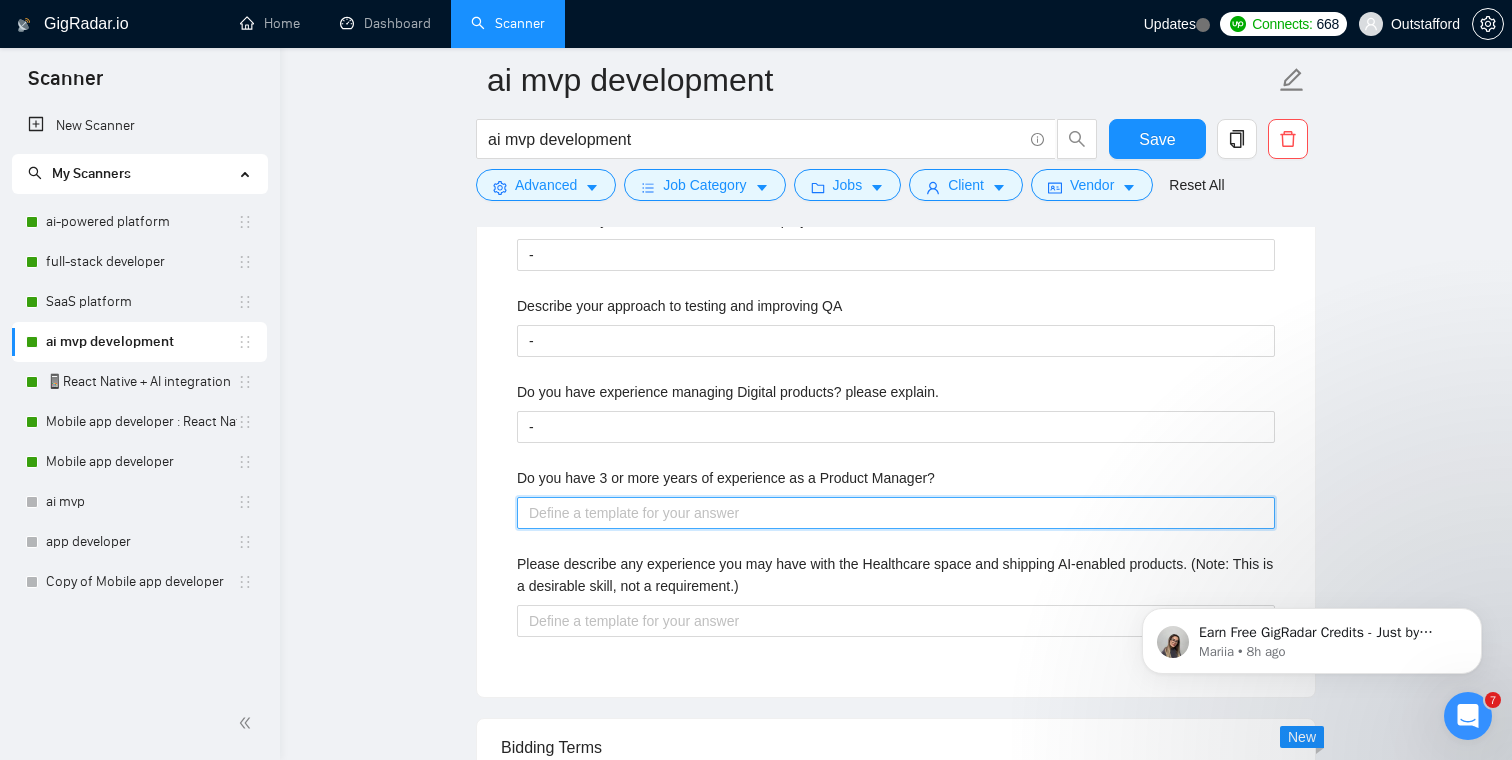 click on "Do you have 3 or more years of experience as a Product Manager?" at bounding box center [896, 513] 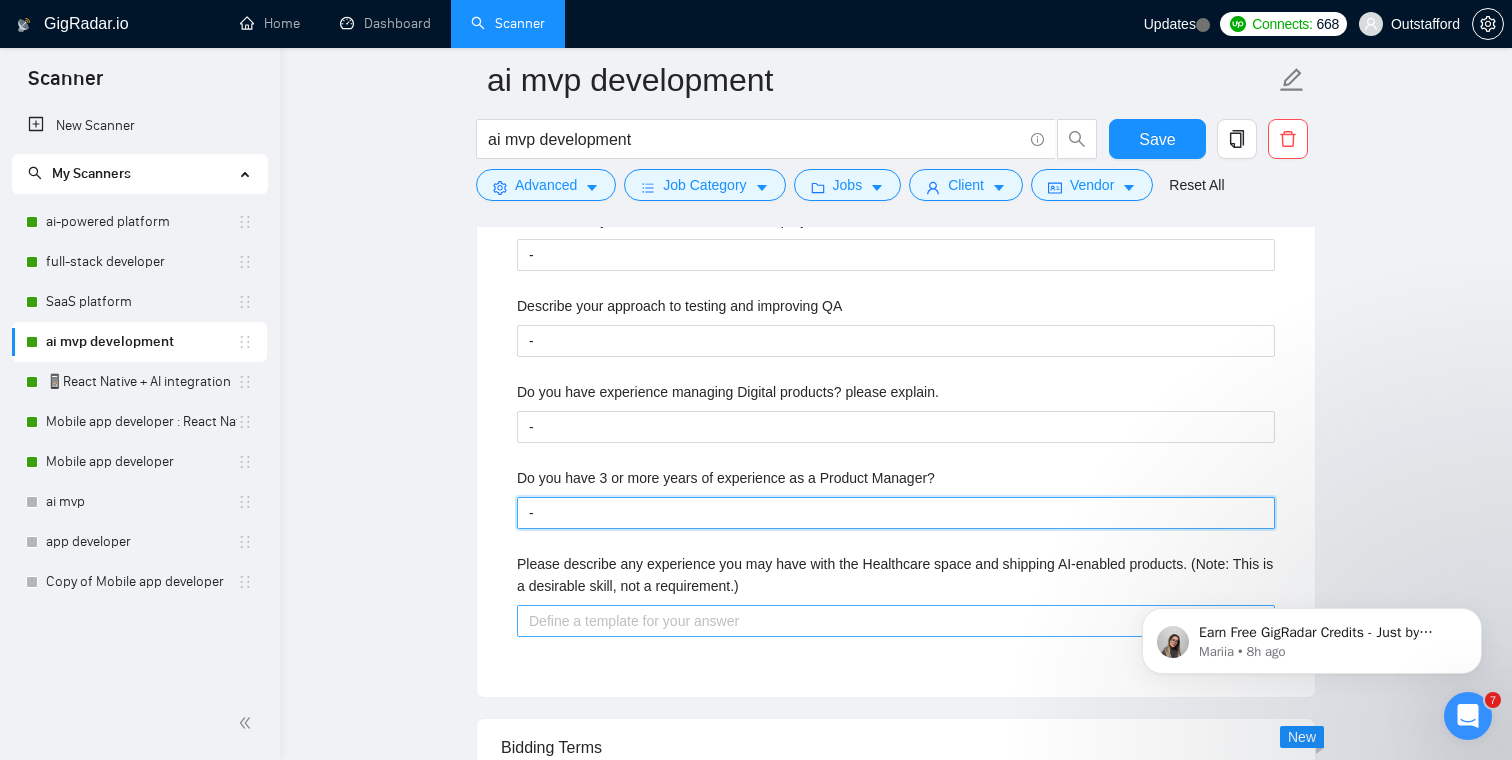 type on "-" 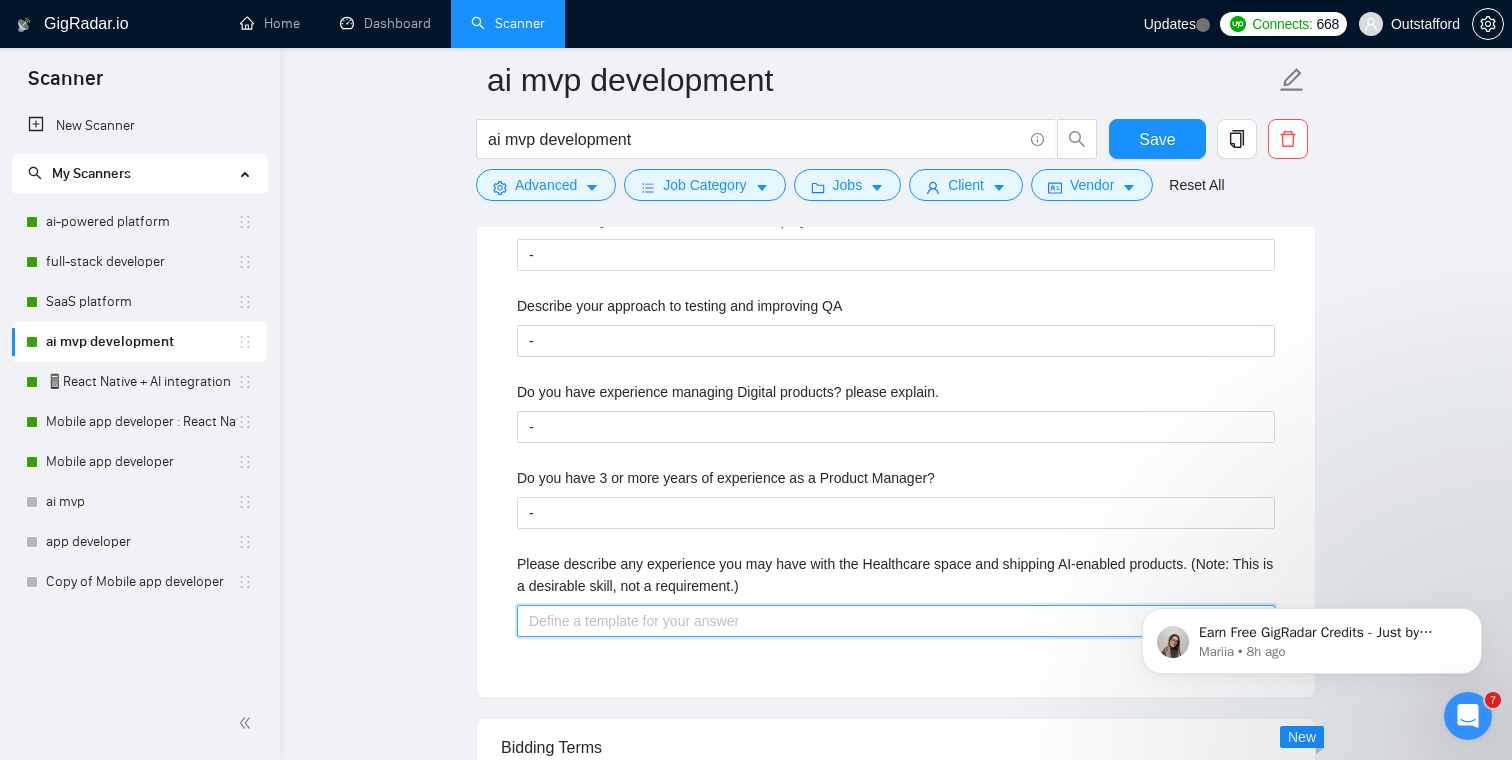click on "Please describe any experience you may have with the Healthcare space and shipping AI-enabled products. (Note: This is a desirable skill, not a requirement.)" at bounding box center [896, 621] 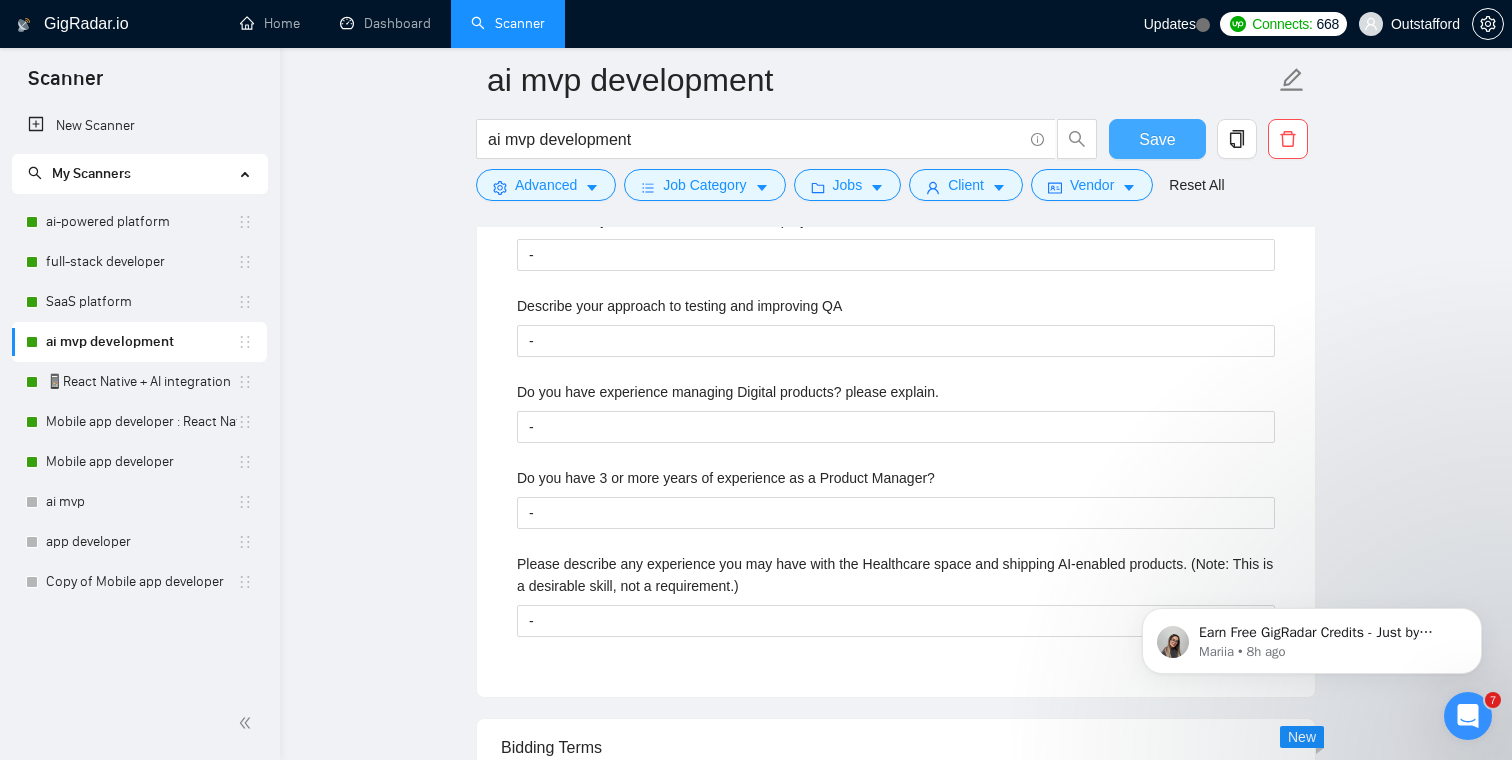 click on "Save" at bounding box center [1157, 139] 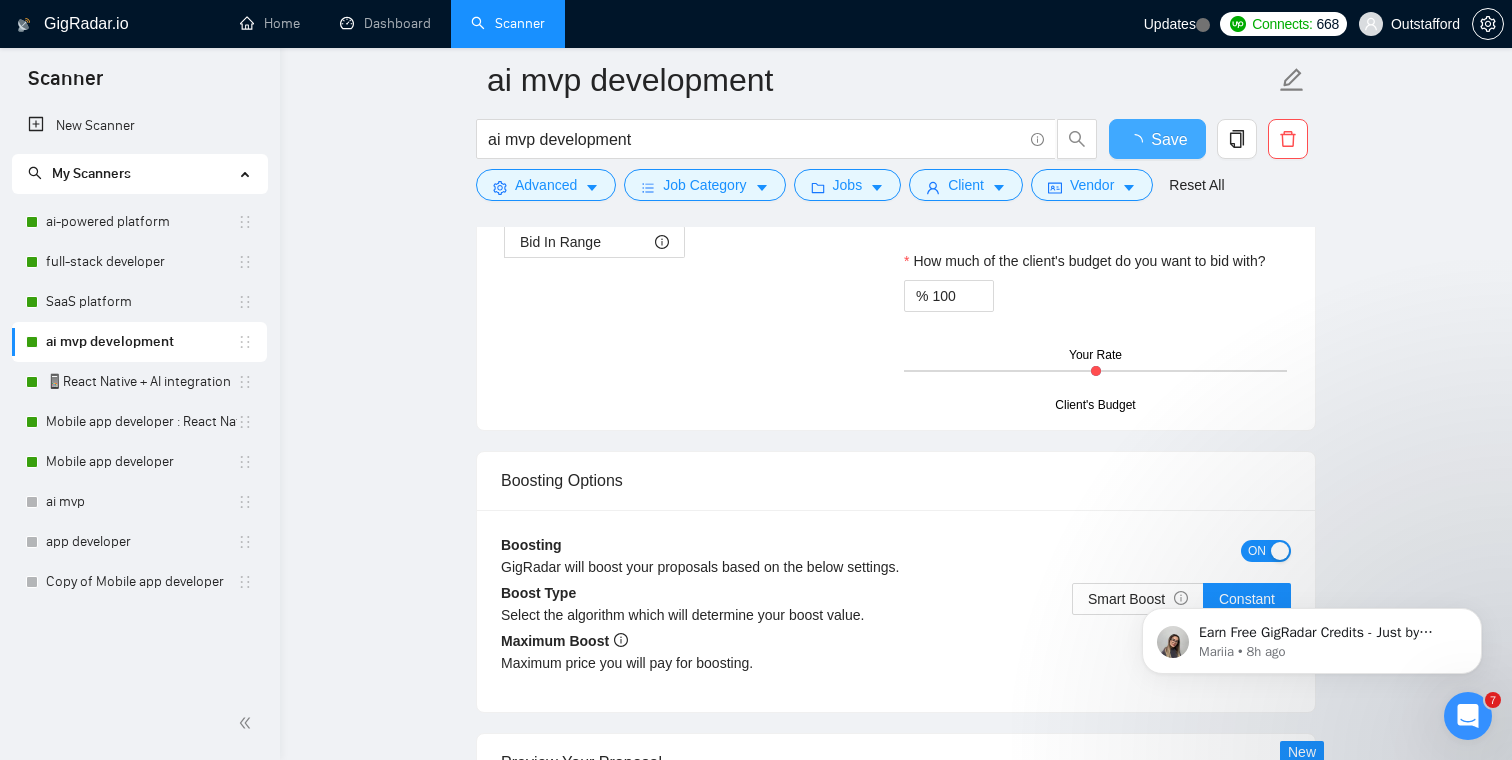 type 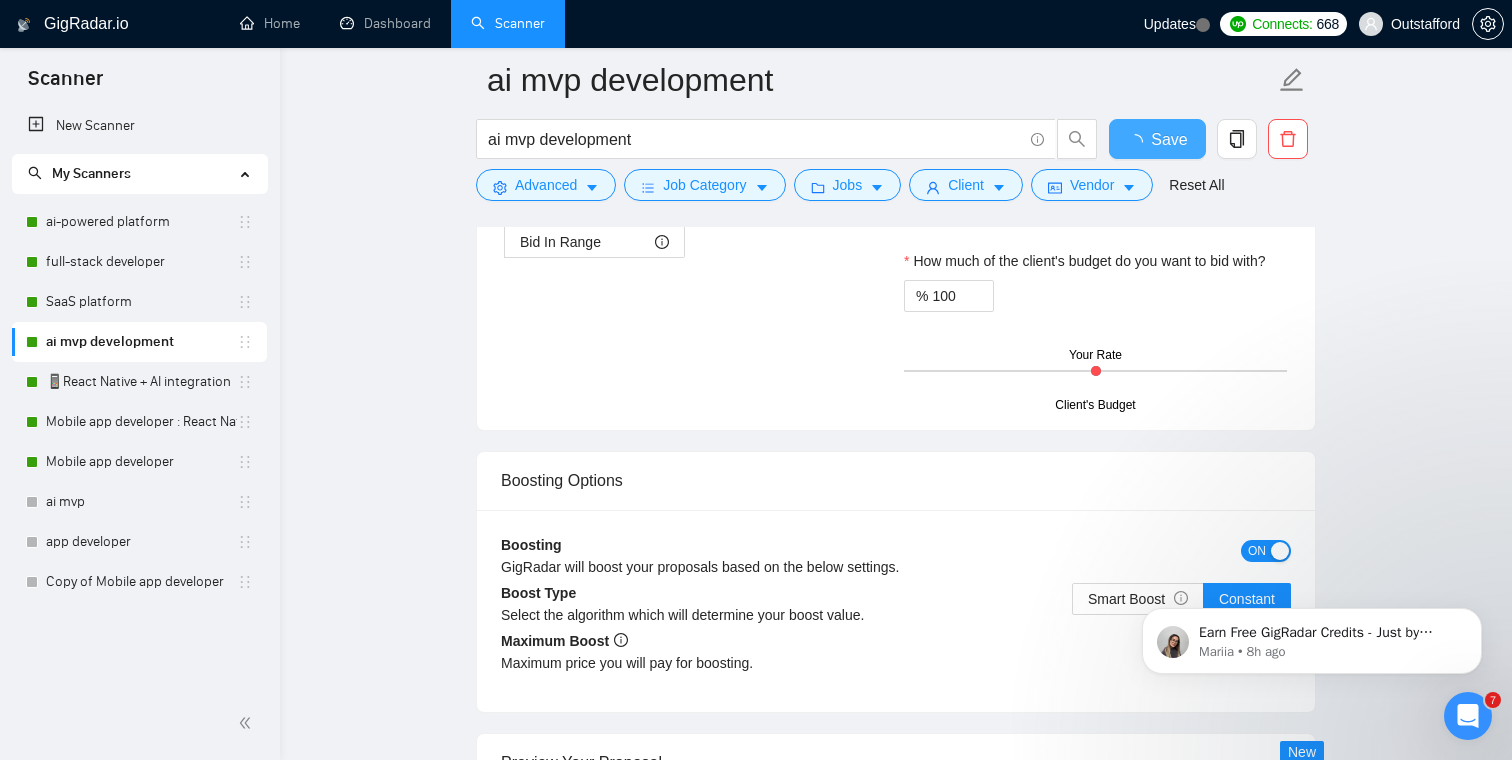 checkbox on "true" 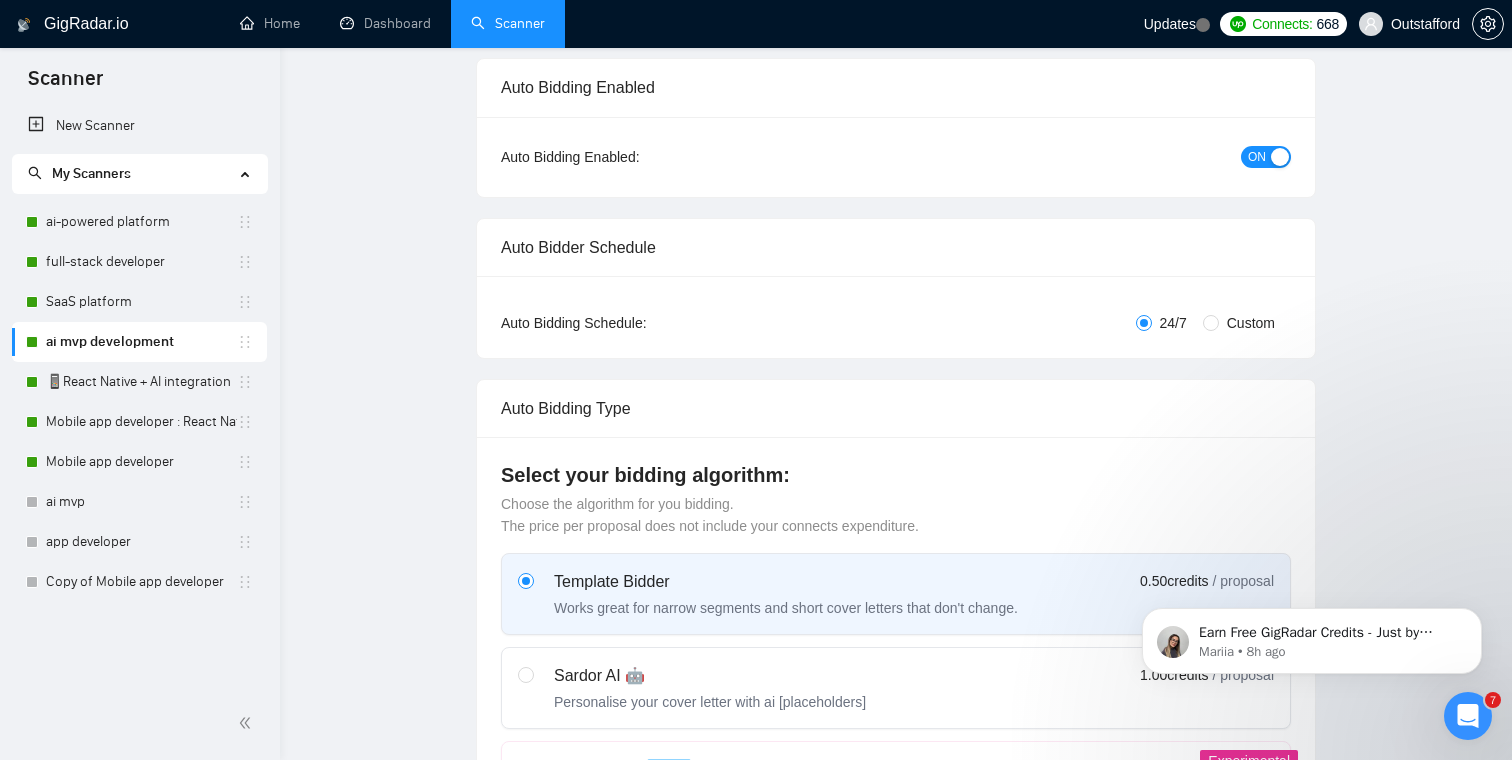 scroll, scrollTop: 0, scrollLeft: 0, axis: both 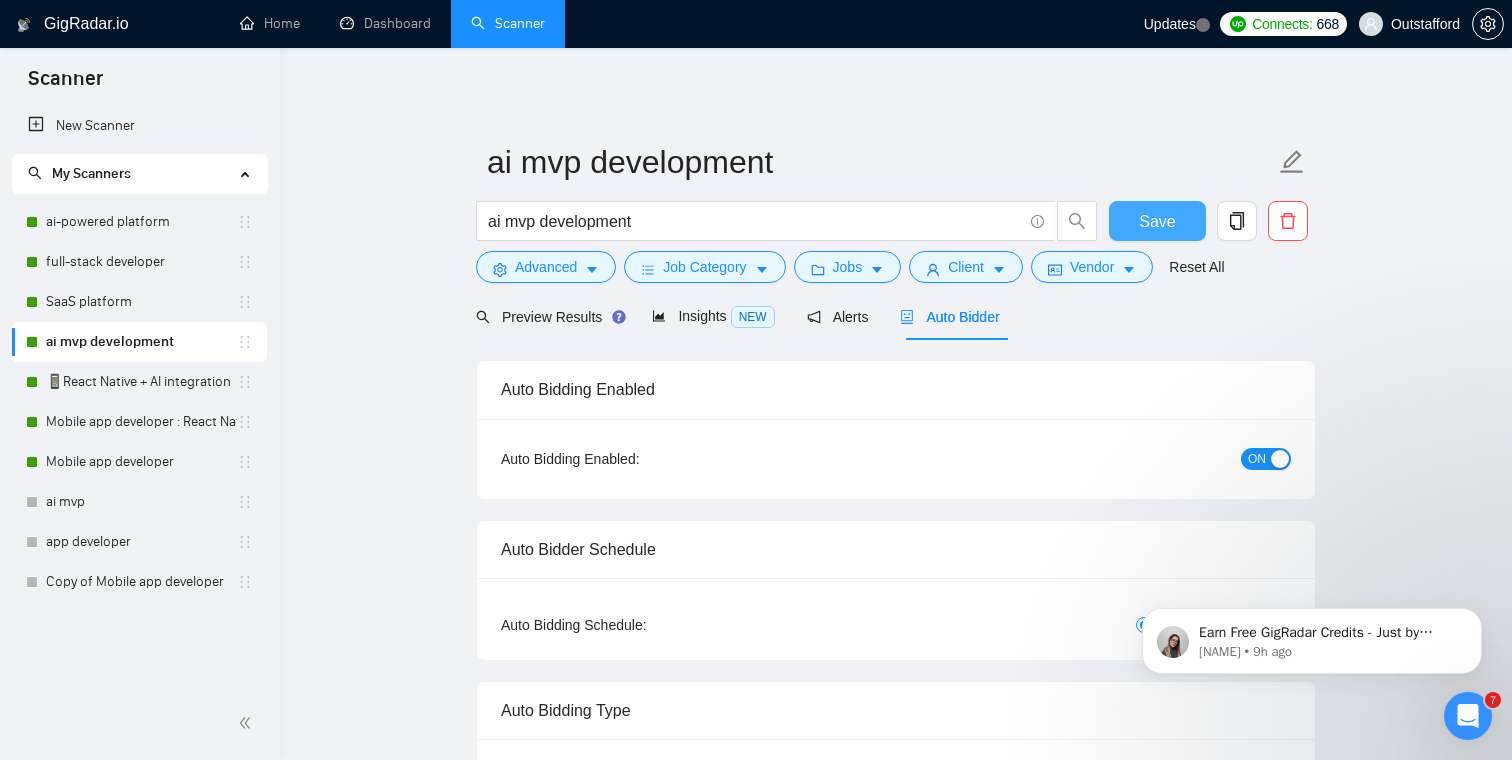 click on "Save" at bounding box center [1157, 221] 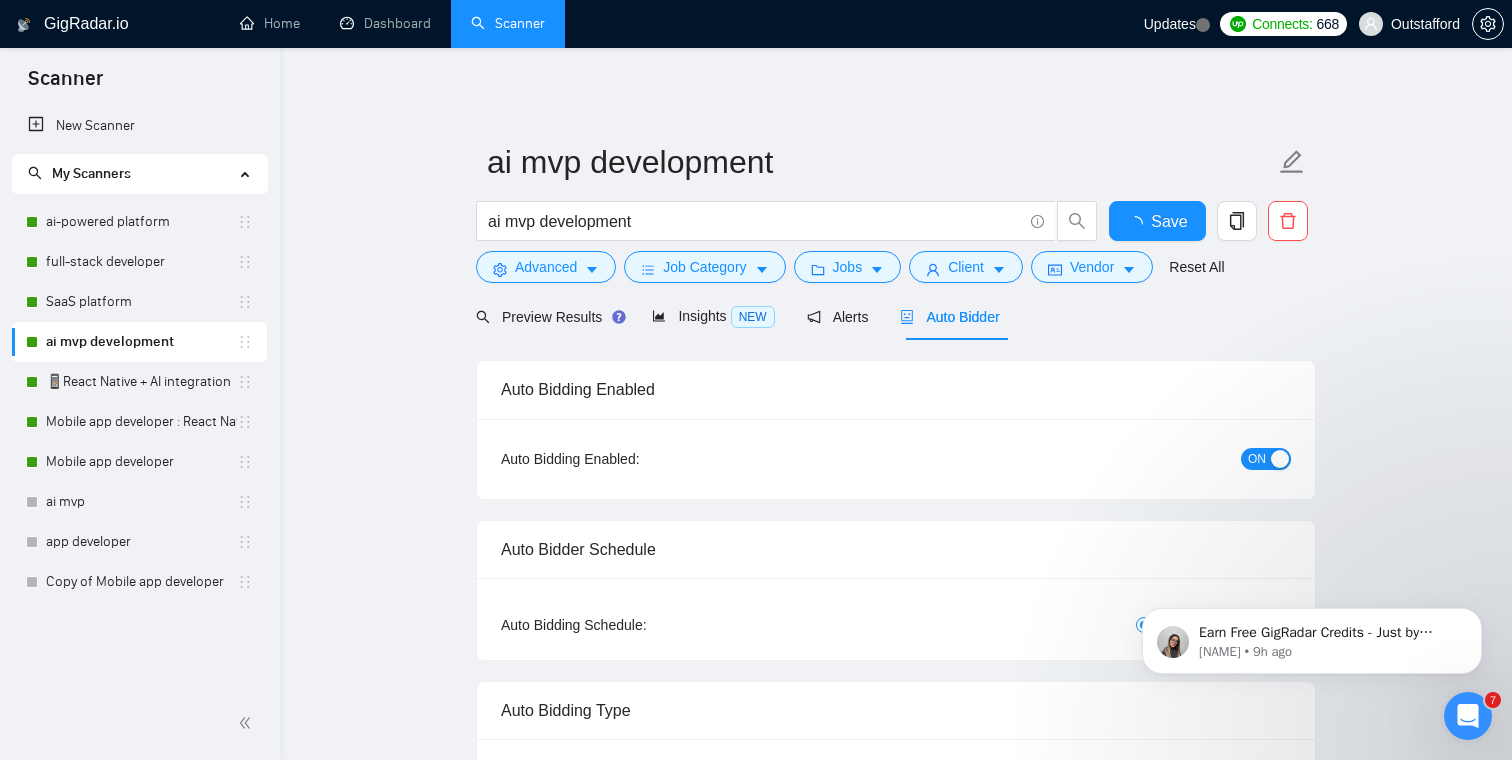 type 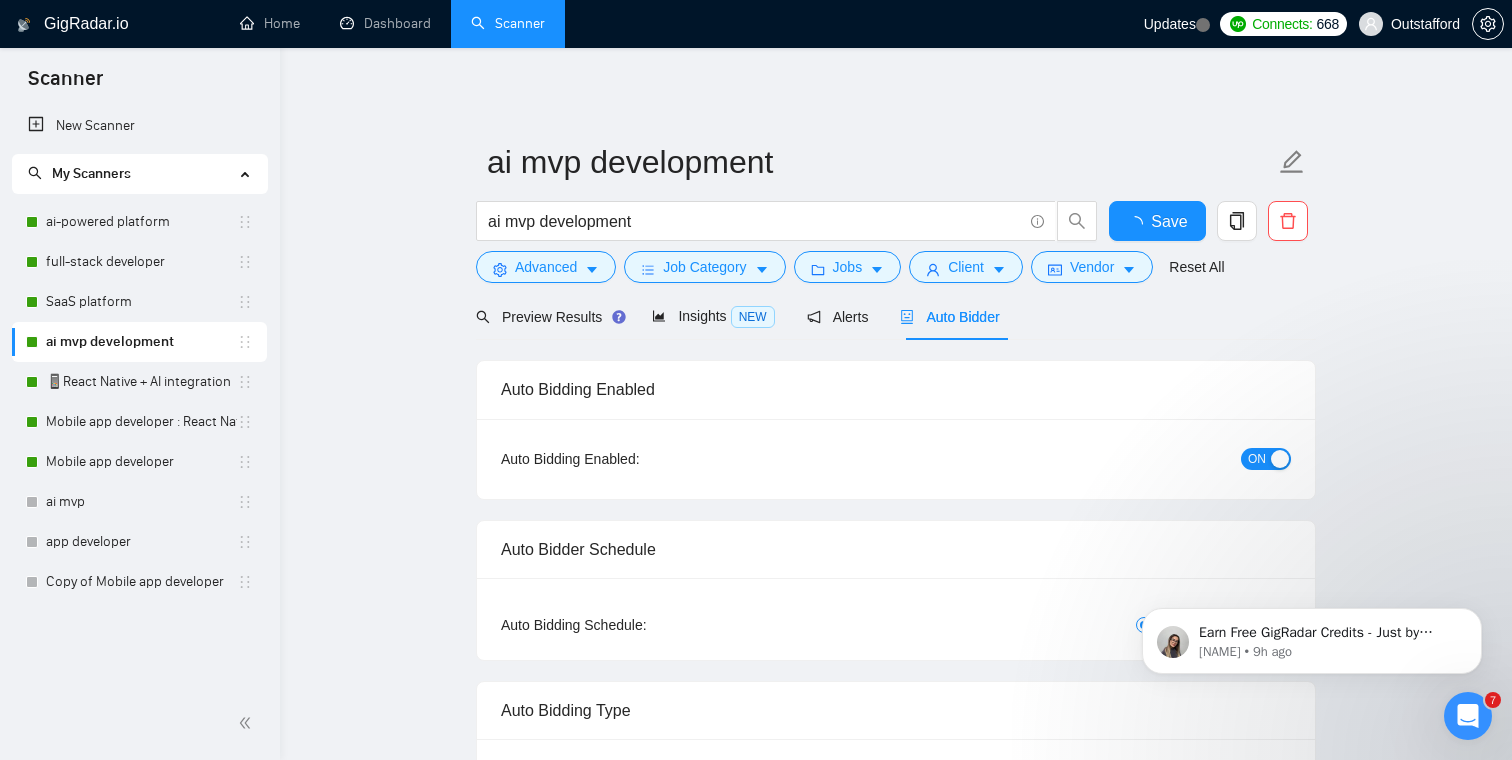 checkbox on "true" 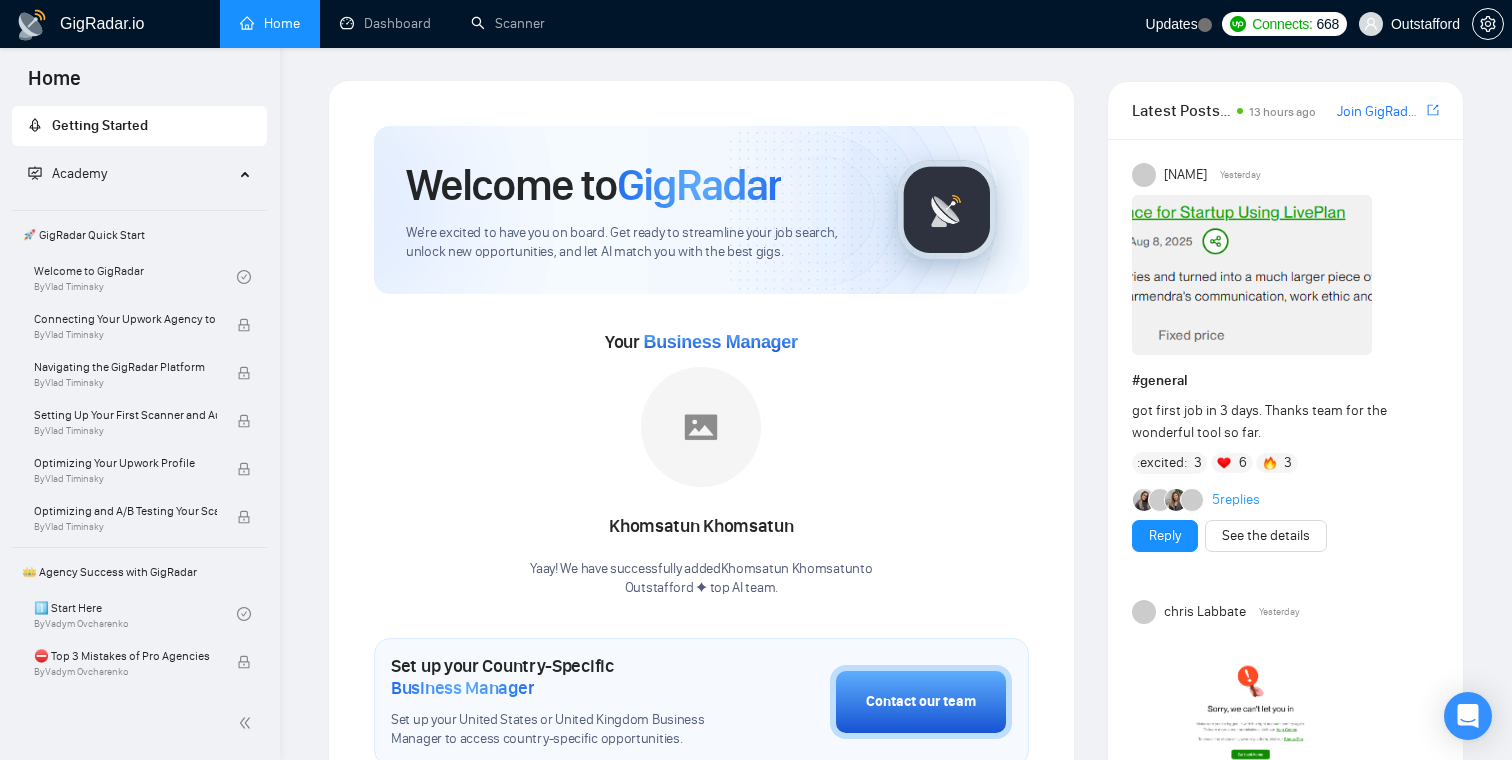 scroll, scrollTop: 0, scrollLeft: 0, axis: both 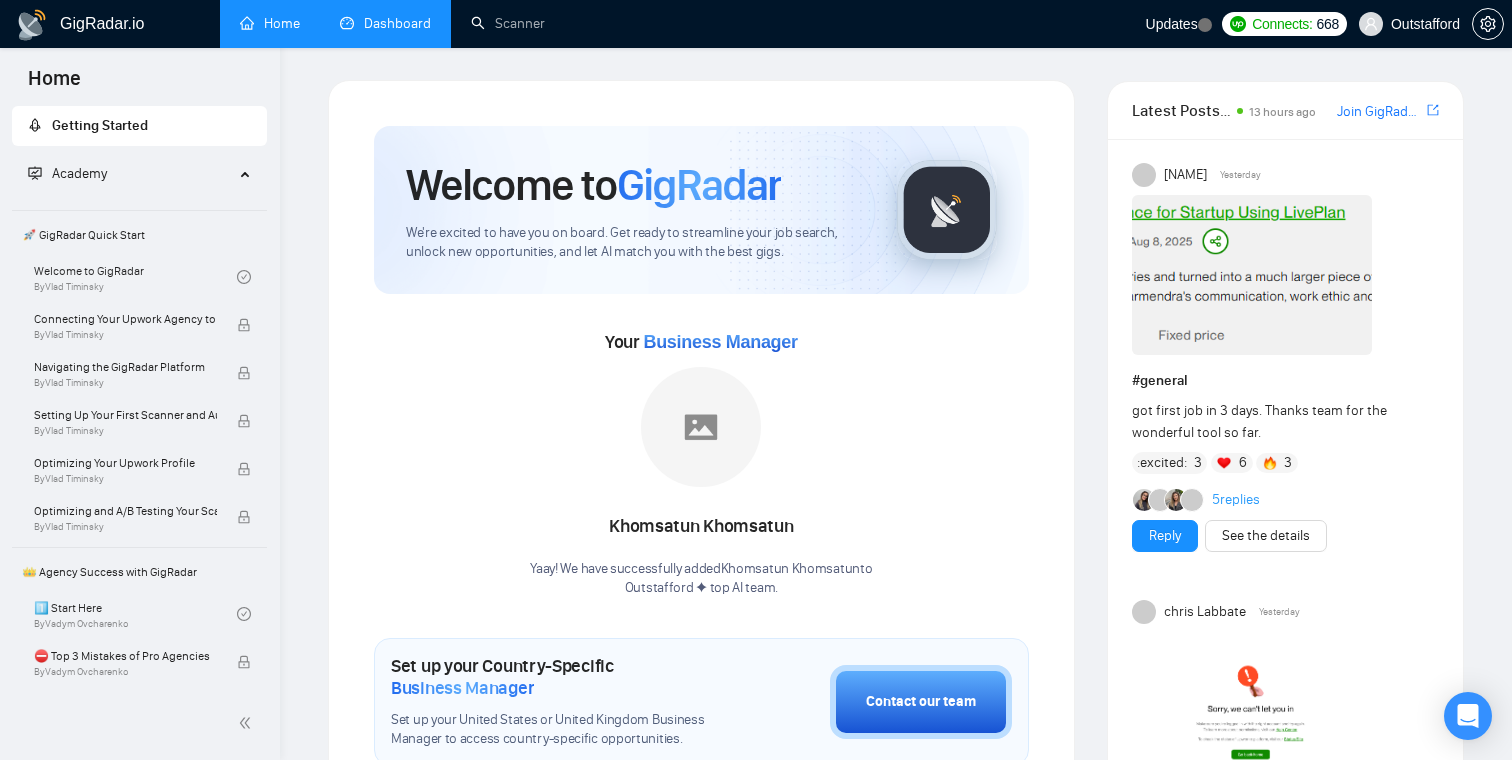 click on "Dashboard" at bounding box center (385, 23) 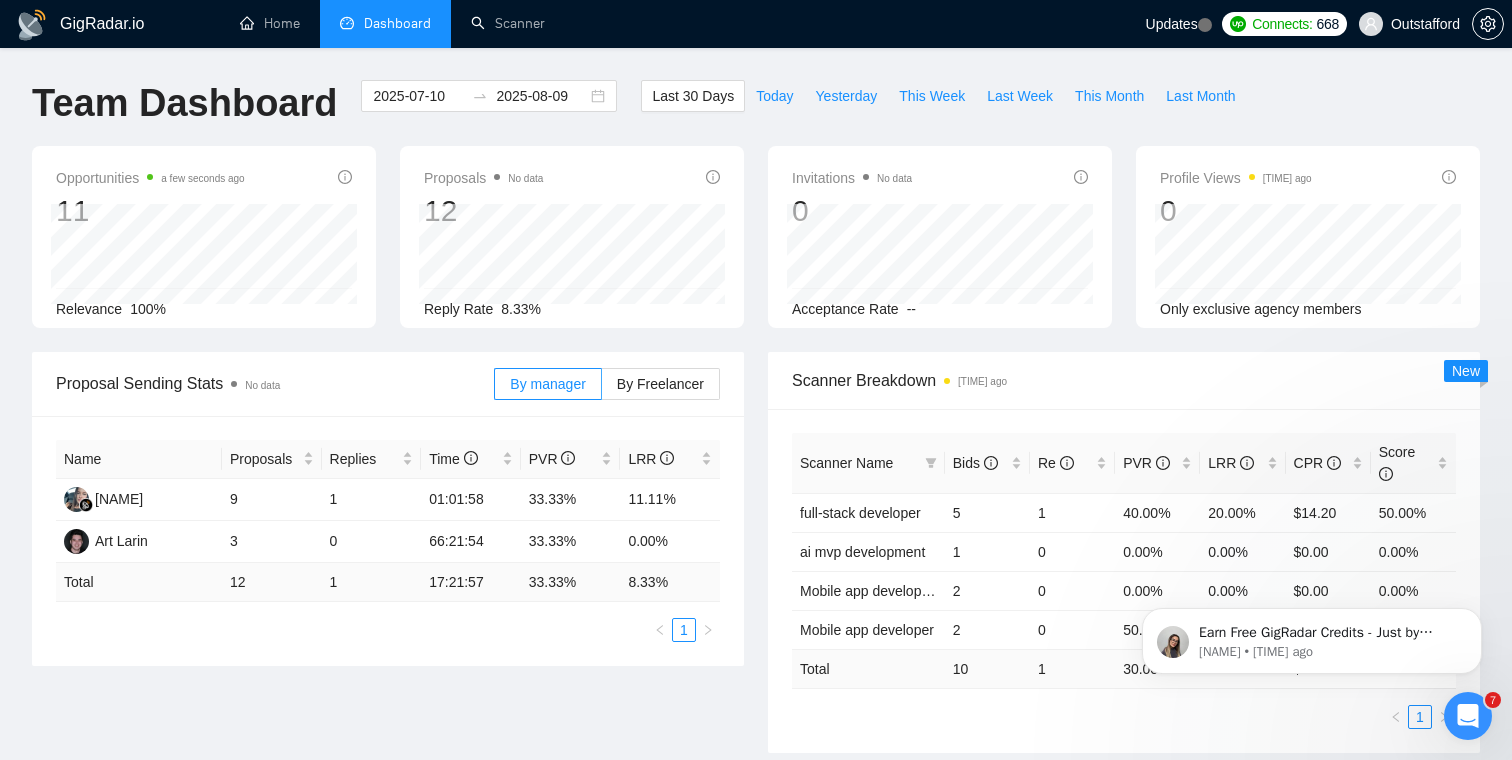scroll, scrollTop: 0, scrollLeft: 0, axis: both 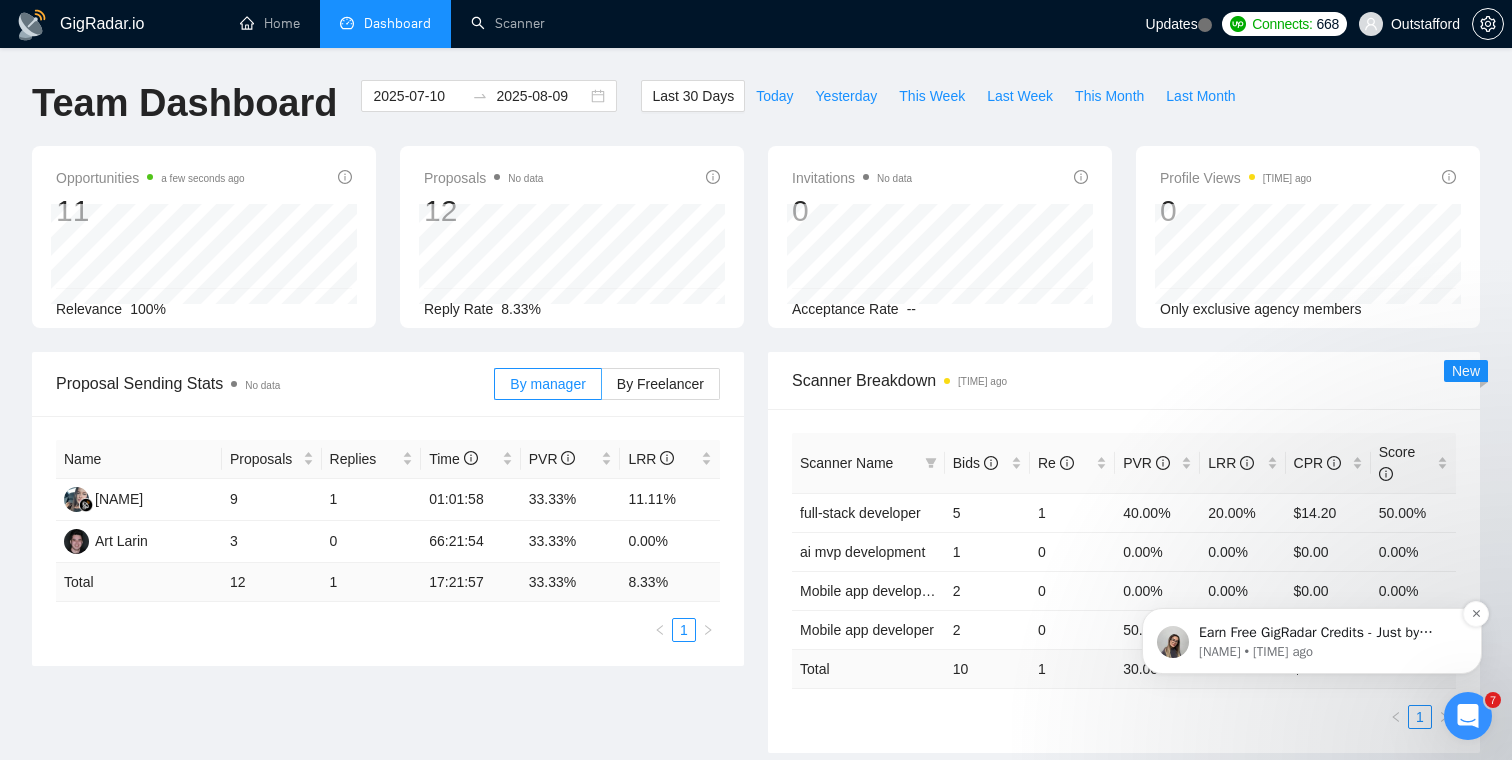 click on "Earn Free GigRadar Credits - Just by Sharing Your Story! 💬 Want more credits for sending proposals? It’s simple - share, inspire, and get rewarded! 🤫 Here’s how you can earn free credits: Introduce yourself in the #intros channel of the GigRadar Upwork Community and grab +20 credits for sending bids., Post your success story (closed projects, high LRR, etc.) in the #general channel and claim +50 credits for sending bids. Why? GigRadar is building a powerful network of freelancers and agencies. We want you to make valuable connections, showcase your wins, and inspire others while getting rewarded! 🚀 Not a member yet? Join our Slack community now 👉 Join Slack Community Claiming your credits is easy: Reply to this message with a screenshot of your post, and our Tech Support Team will instantly top up your credits! 💸 Mariia • 9h ago" at bounding box center (1312, 641) 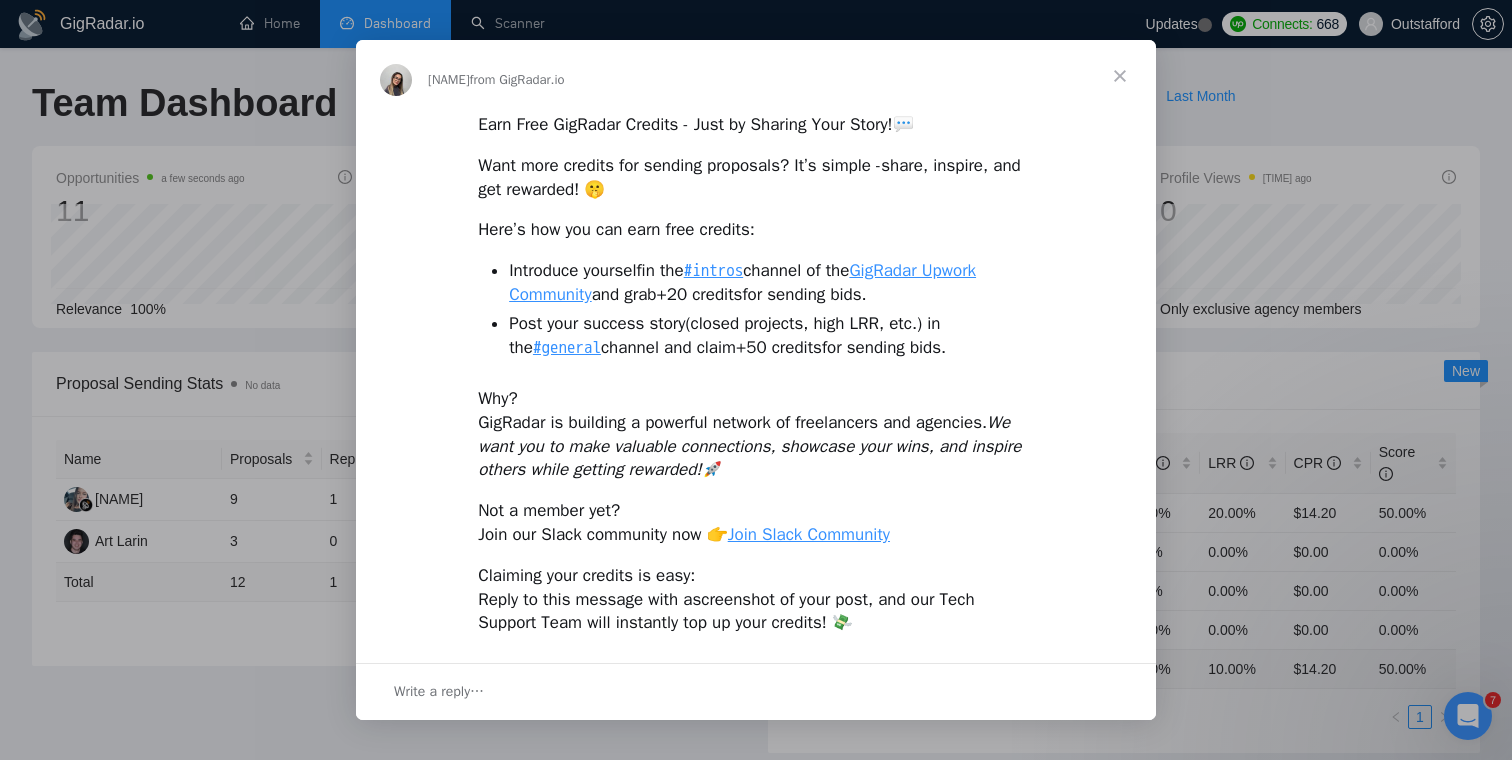 scroll, scrollTop: 0, scrollLeft: 0, axis: both 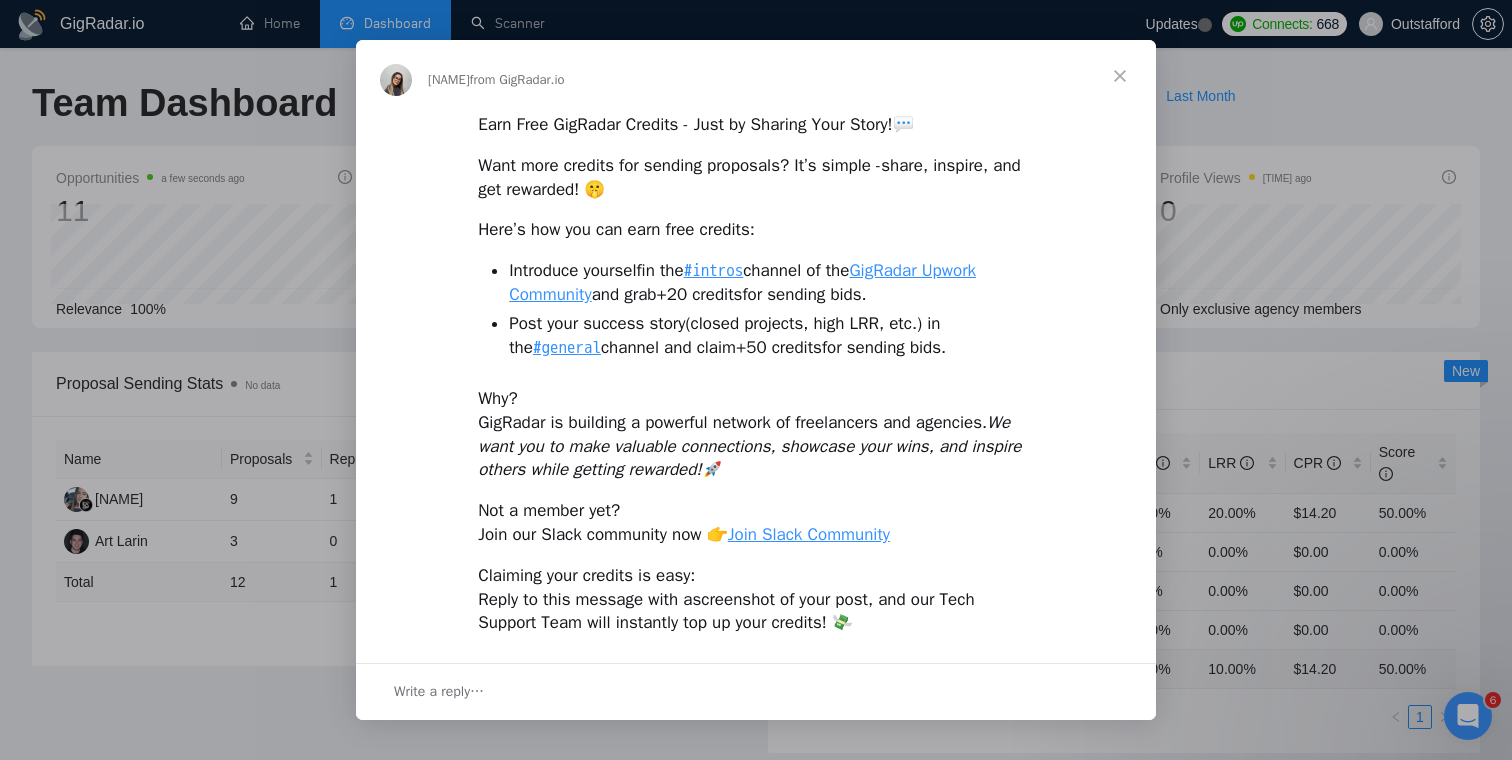 click on "GigRadar Upwork Community" at bounding box center [742, 282] 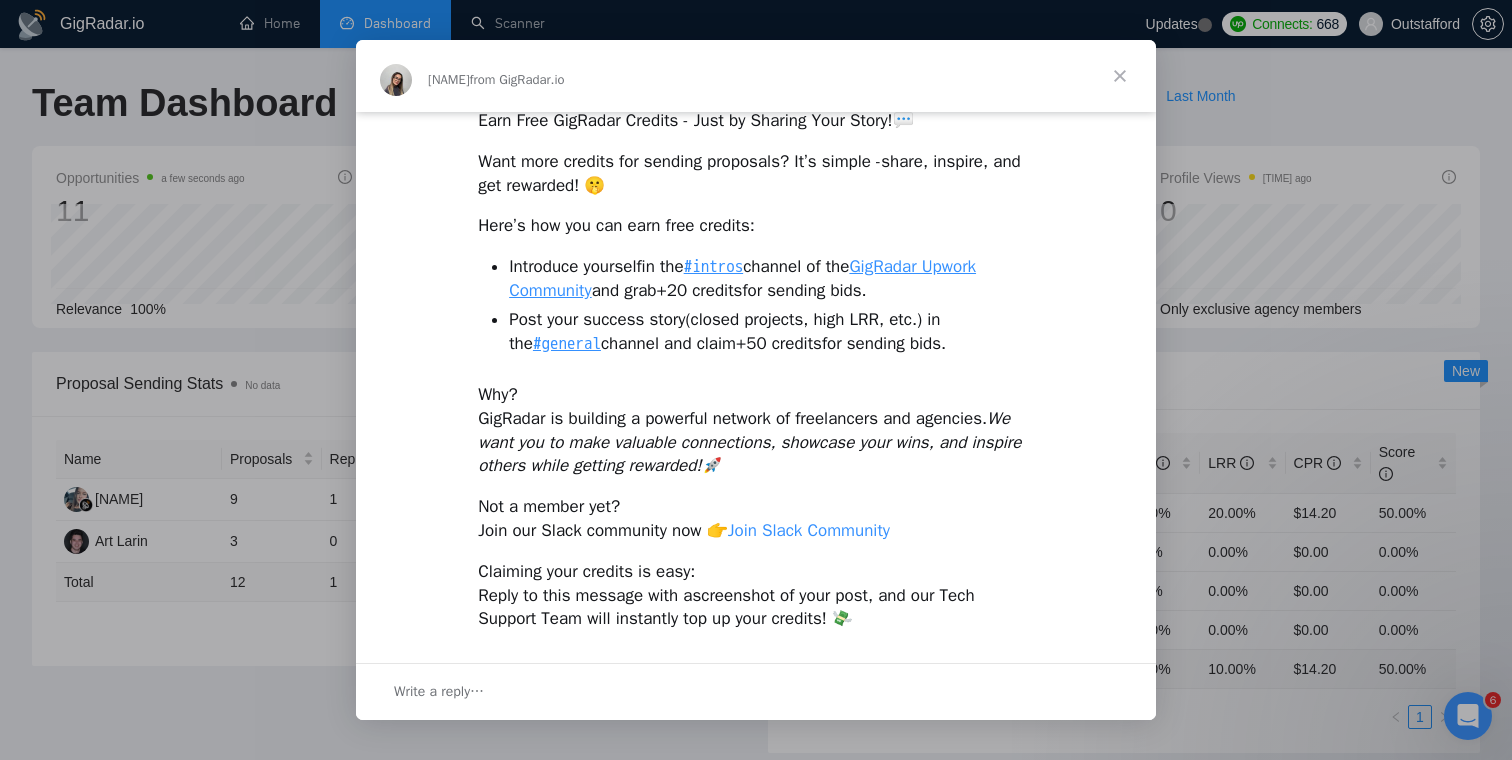 click on "Join Slack Community" at bounding box center [809, 530] 